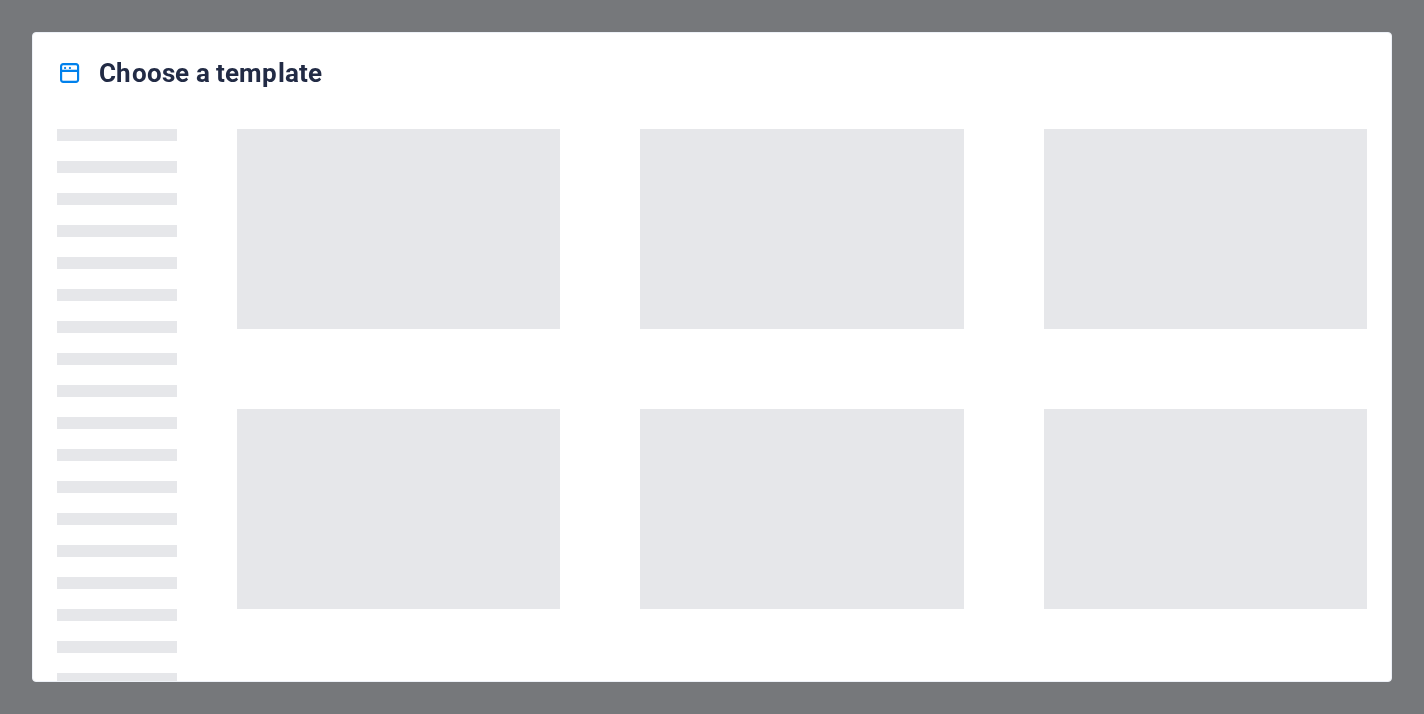 scroll, scrollTop: 0, scrollLeft: 0, axis: both 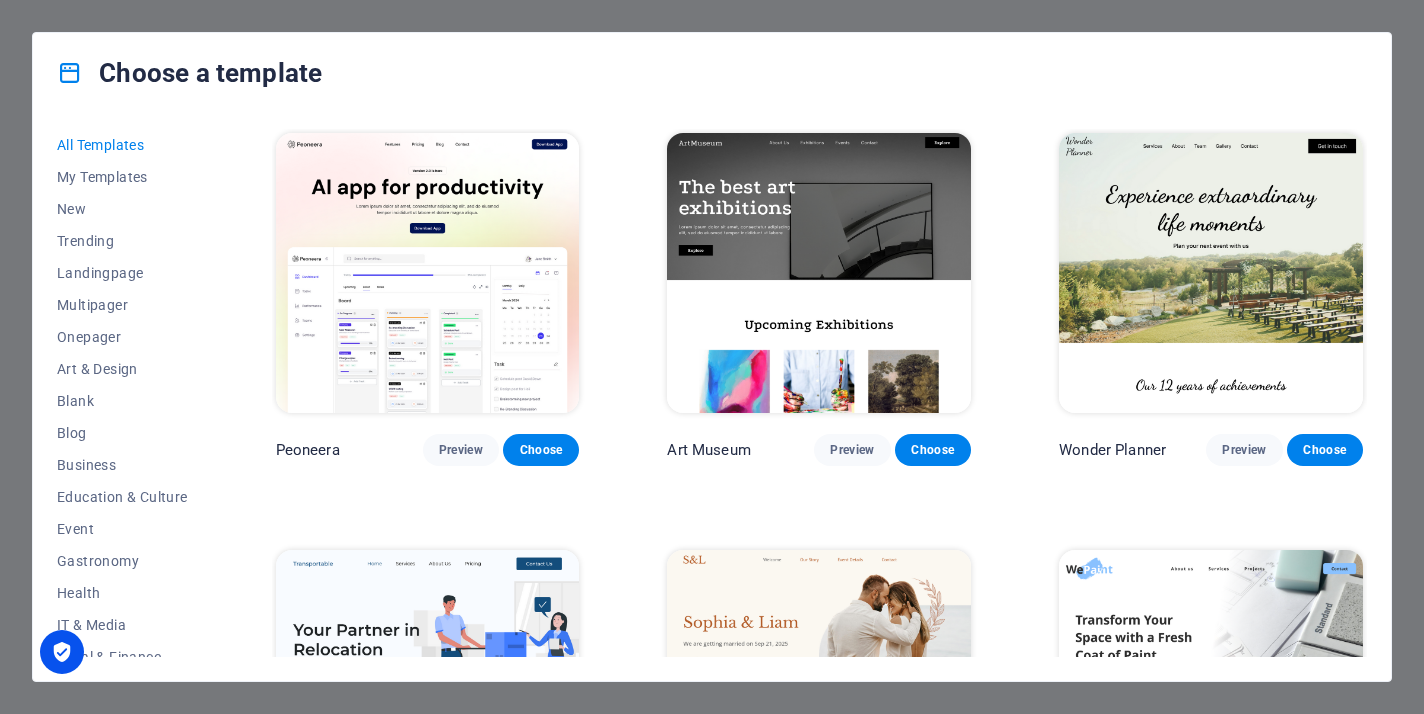 click on "Choose a template All Templates My Templates New Trending Landingpage Multipager Onepager Art & Design Blank Blog Business Education & Culture Event Gastronomy Health IT & Media Legal & Finance Non-Profit Performance Portfolio Services Sports & Beauty Trades Travel Wireframe Peoneera Preview Choose Art Museum Preview Choose Wonder Planner Preview Choose Transportable Preview Choose S&L Preview Choose WePaint Preview Choose Eco-Con Preview Choose MeetUp Preview Choose Help & Care Preview Choose Podcaster Preview Choose Academix Preview Choose BIG Barber Shop Preview Choose Health & Food Preview Choose UrbanNest Interiors Preview Choose Green Change Preview Choose The Beauty Temple Preview Choose WeTrain Preview Choose Cleaner Preview Choose Johanna James Preview Choose Delicioso Preview Choose Dream Garden Preview Choose LumeDeAqua Preview Choose Pets Care Preview Choose SafeSpace Preview Choose Midnight Rain Bar Preview Choose Drive Preview Choose Estator Preview Choose Health Group Preview Choose Preview One" at bounding box center [712, 357] 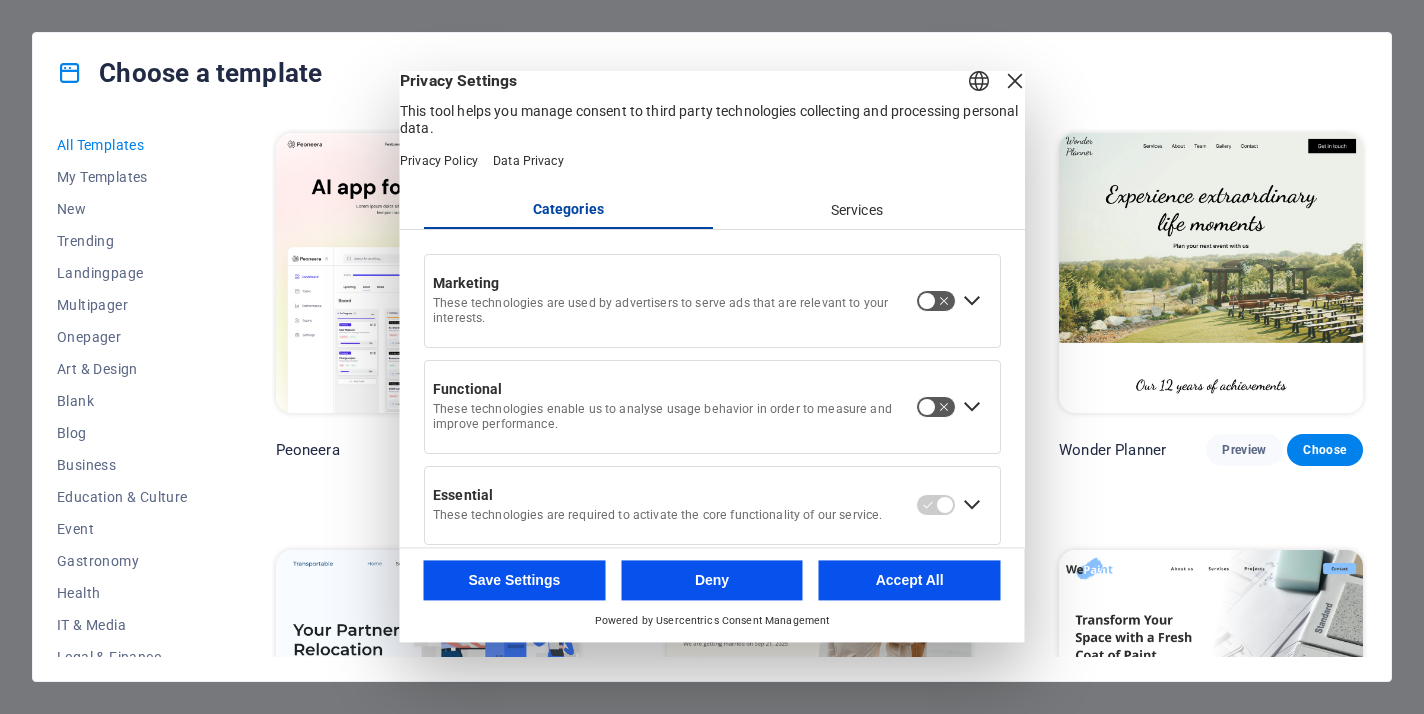 click at bounding box center (1015, 81) 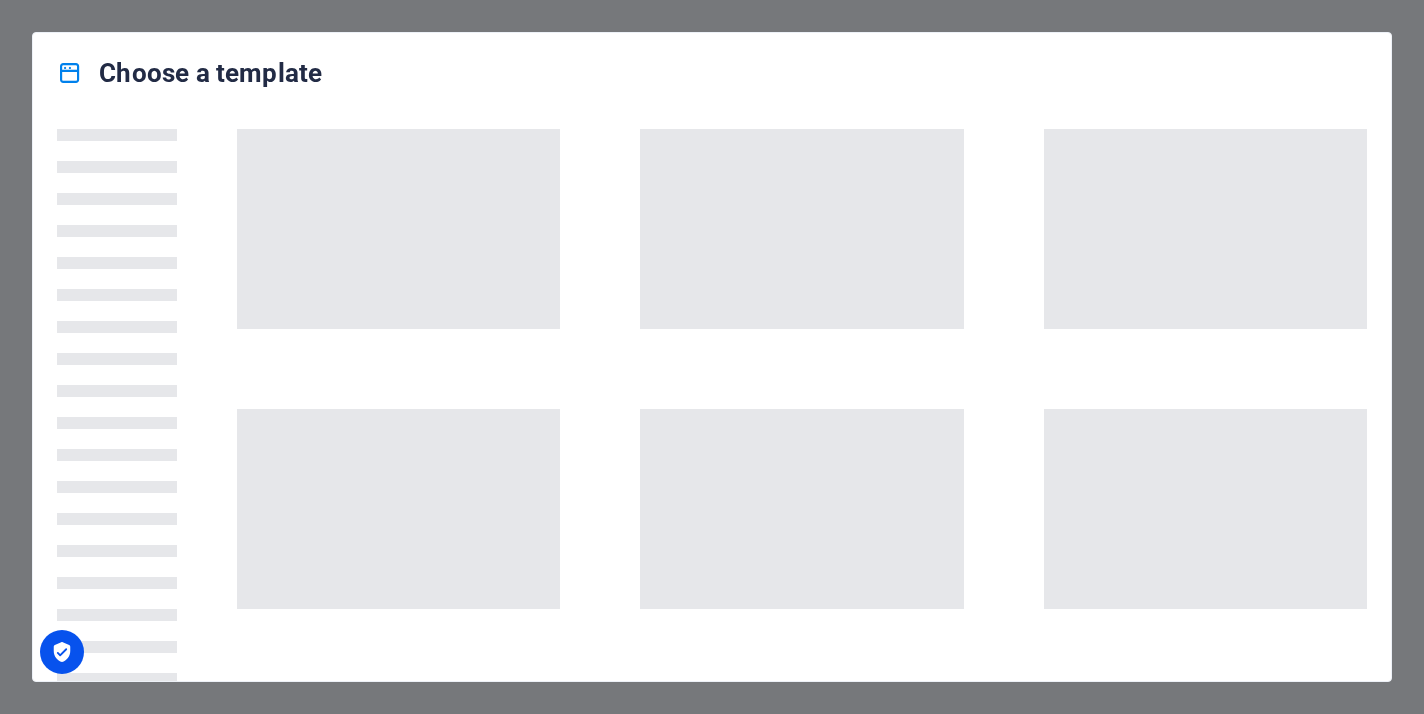 scroll, scrollTop: 0, scrollLeft: 0, axis: both 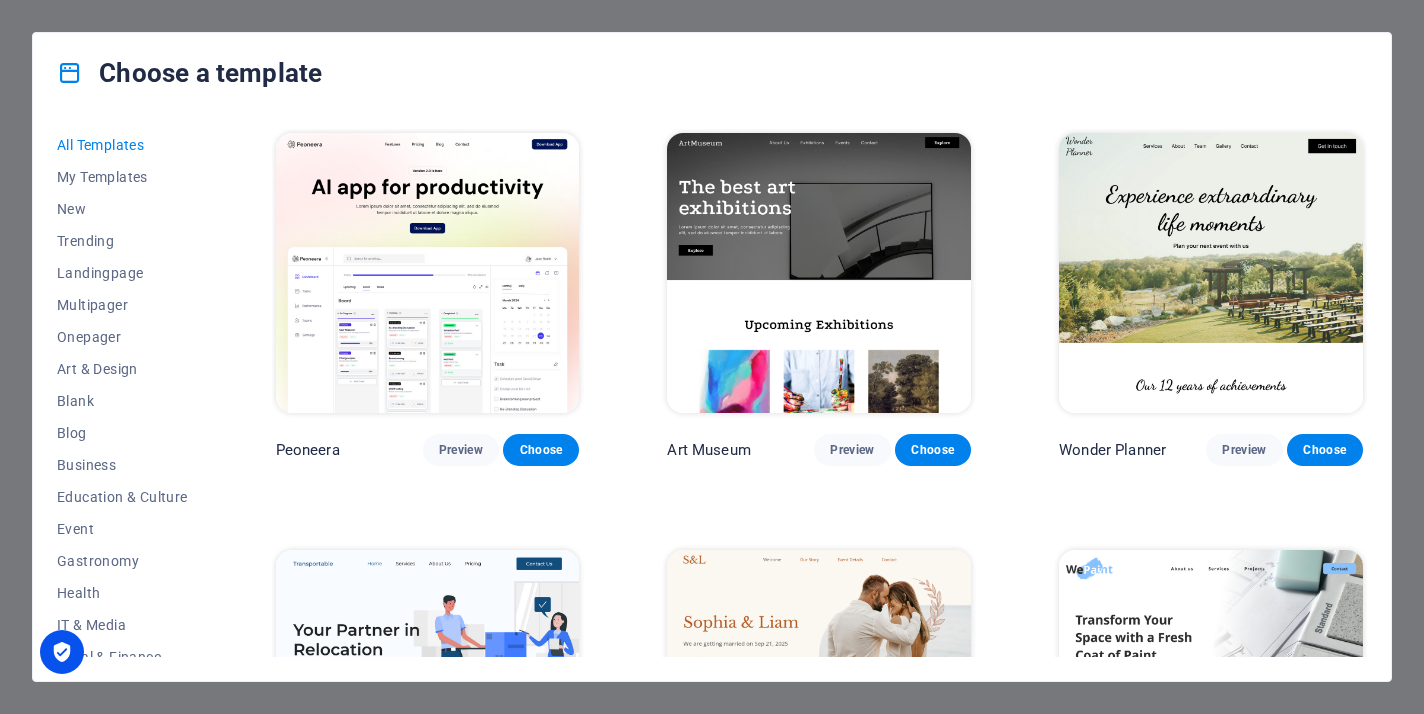 click at bounding box center (62, 652) 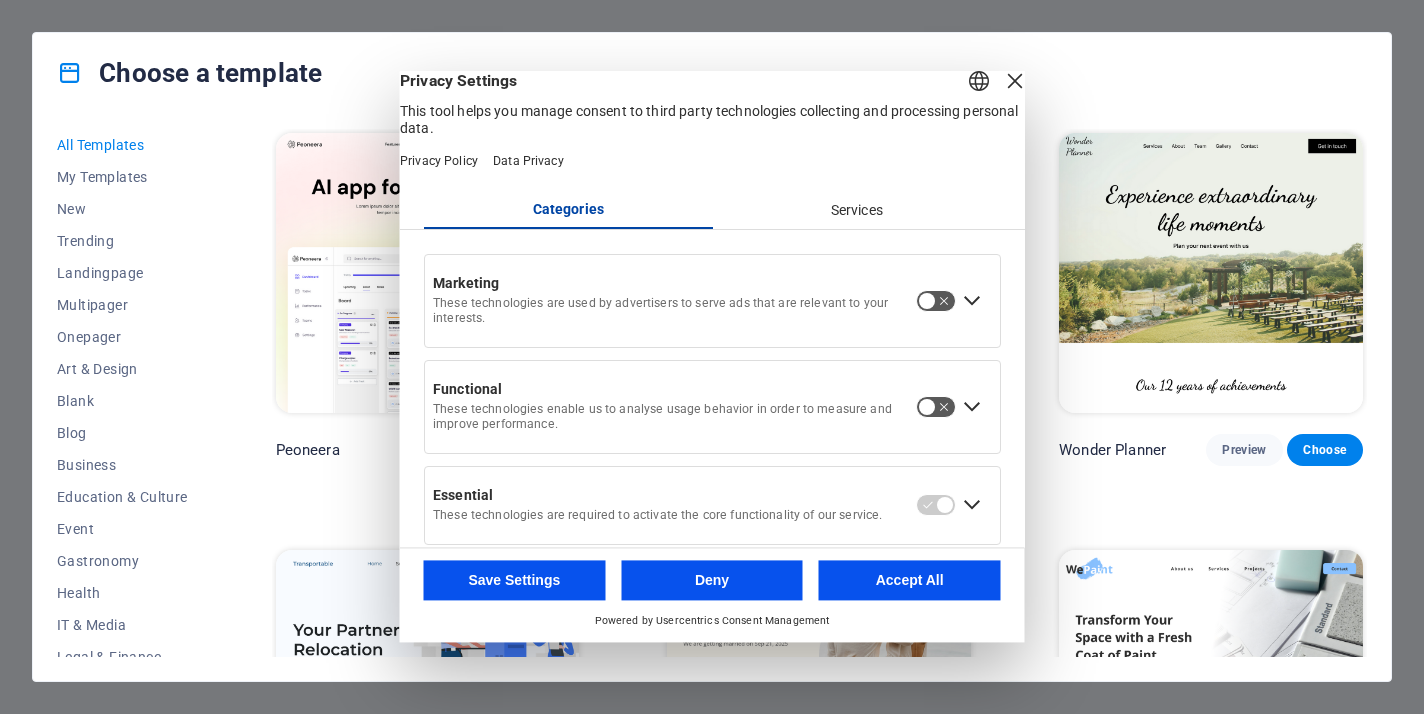 click at bounding box center [1015, 81] 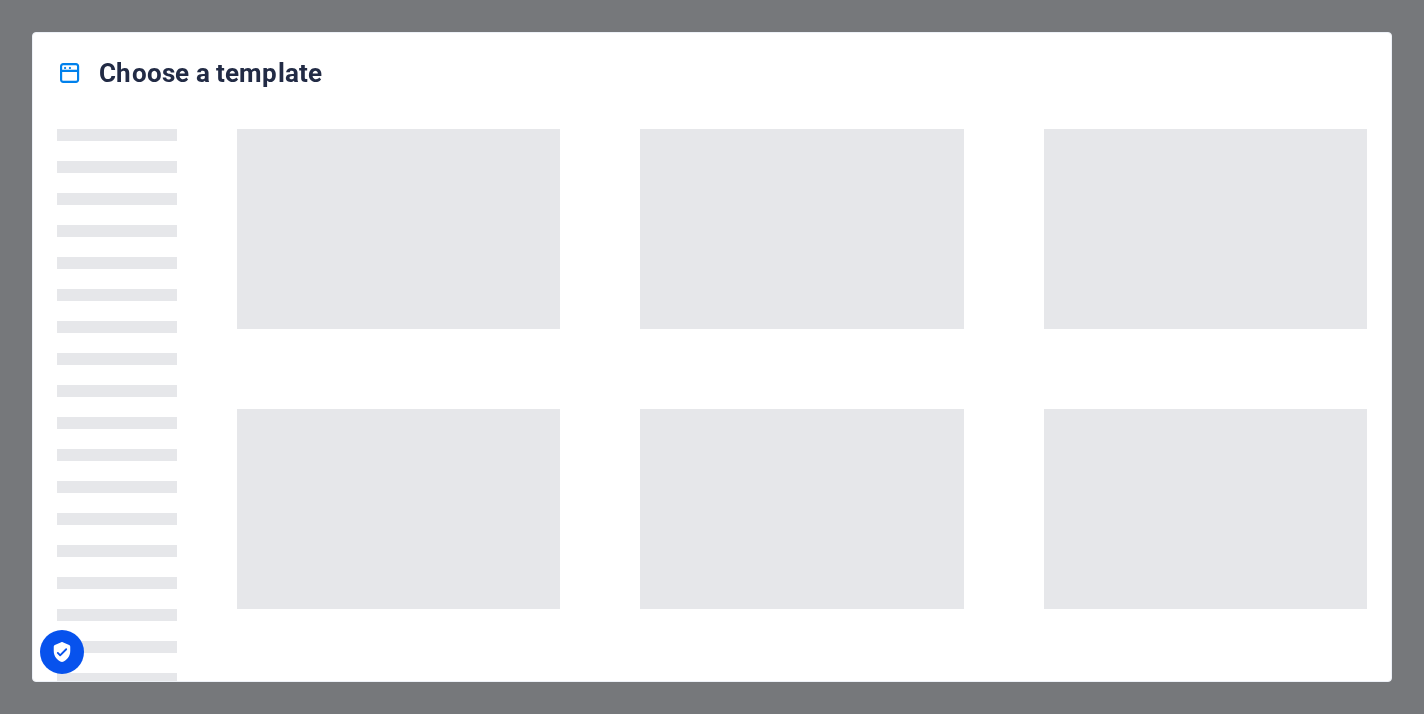 scroll, scrollTop: 0, scrollLeft: 0, axis: both 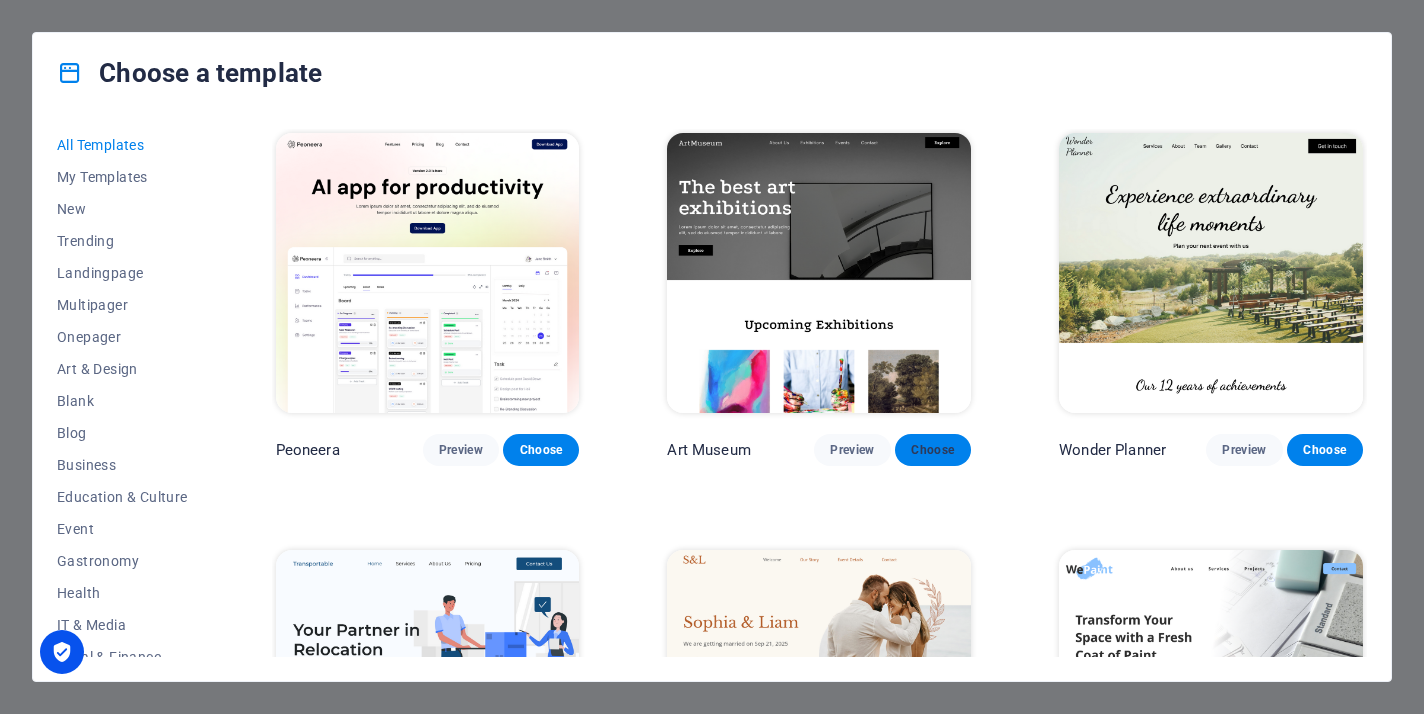 click on "Choose" at bounding box center [933, 450] 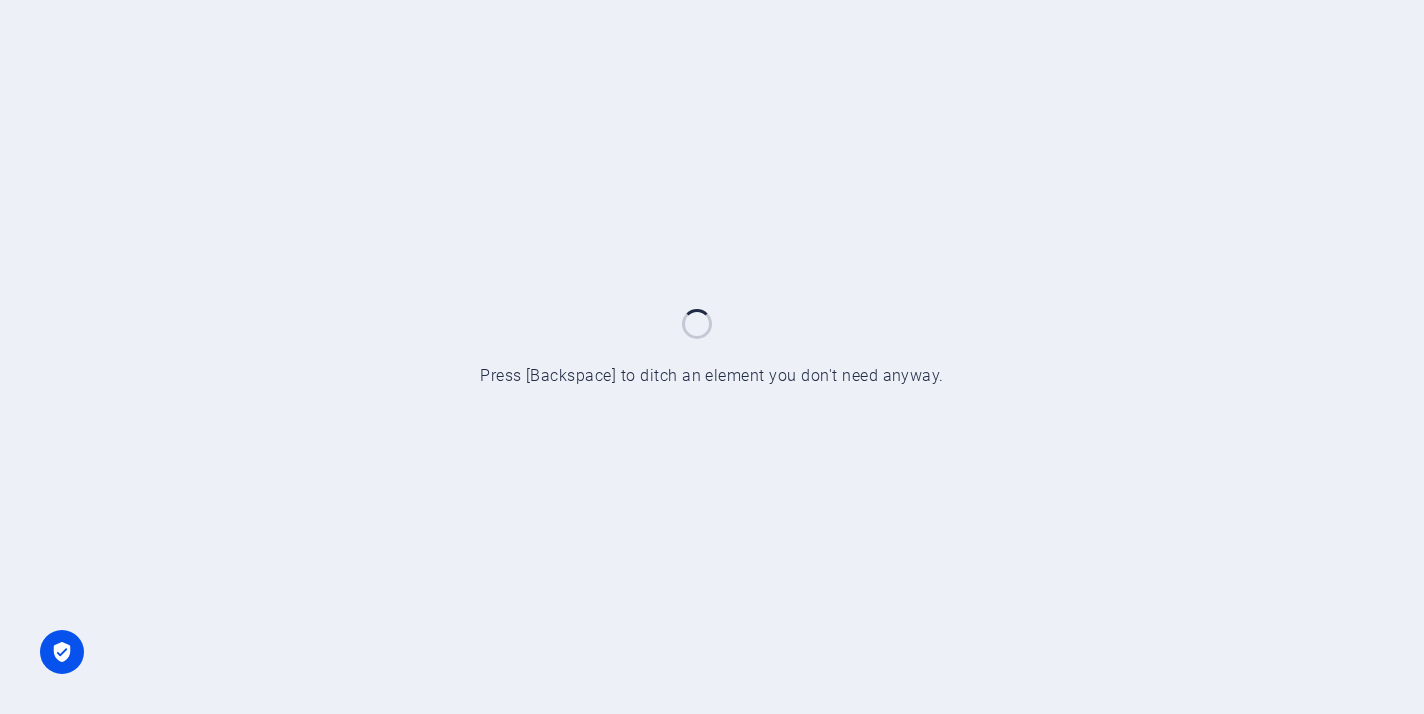 scroll, scrollTop: 0, scrollLeft: 0, axis: both 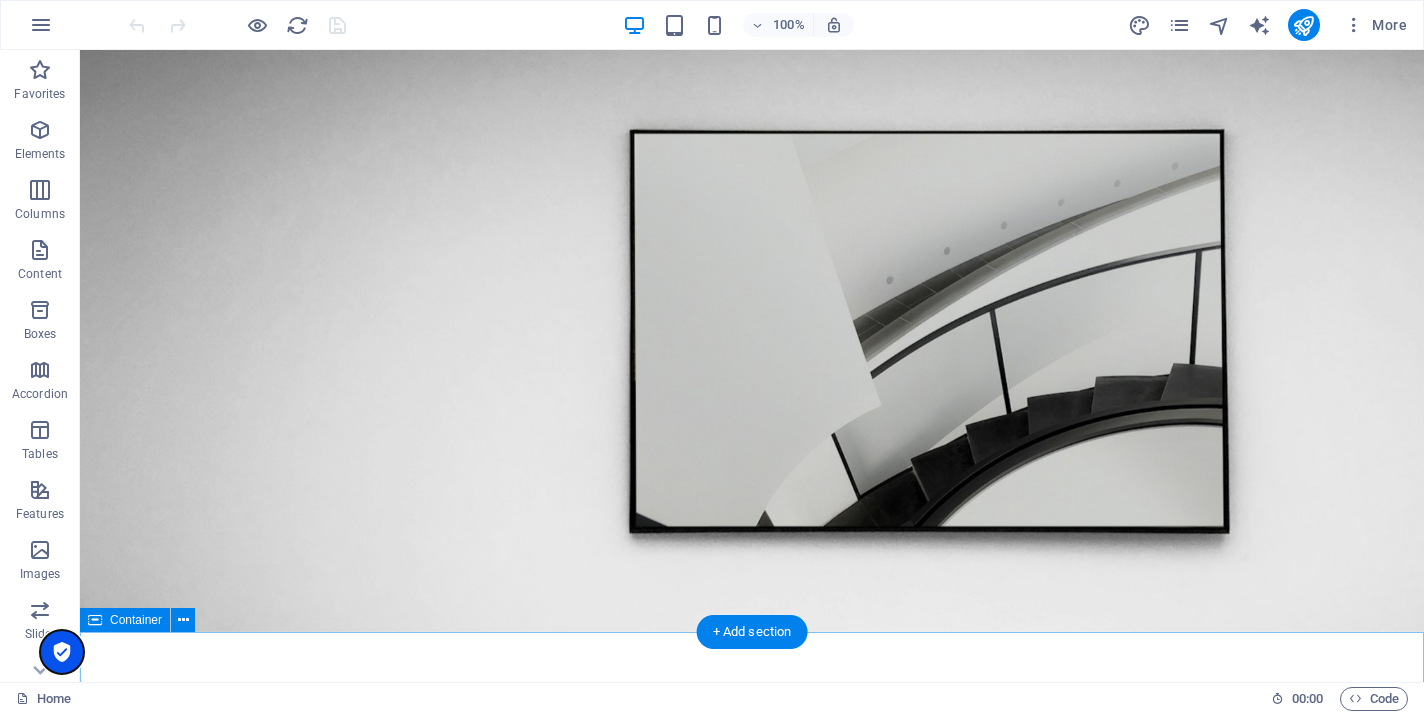 click at bounding box center [62, 652] 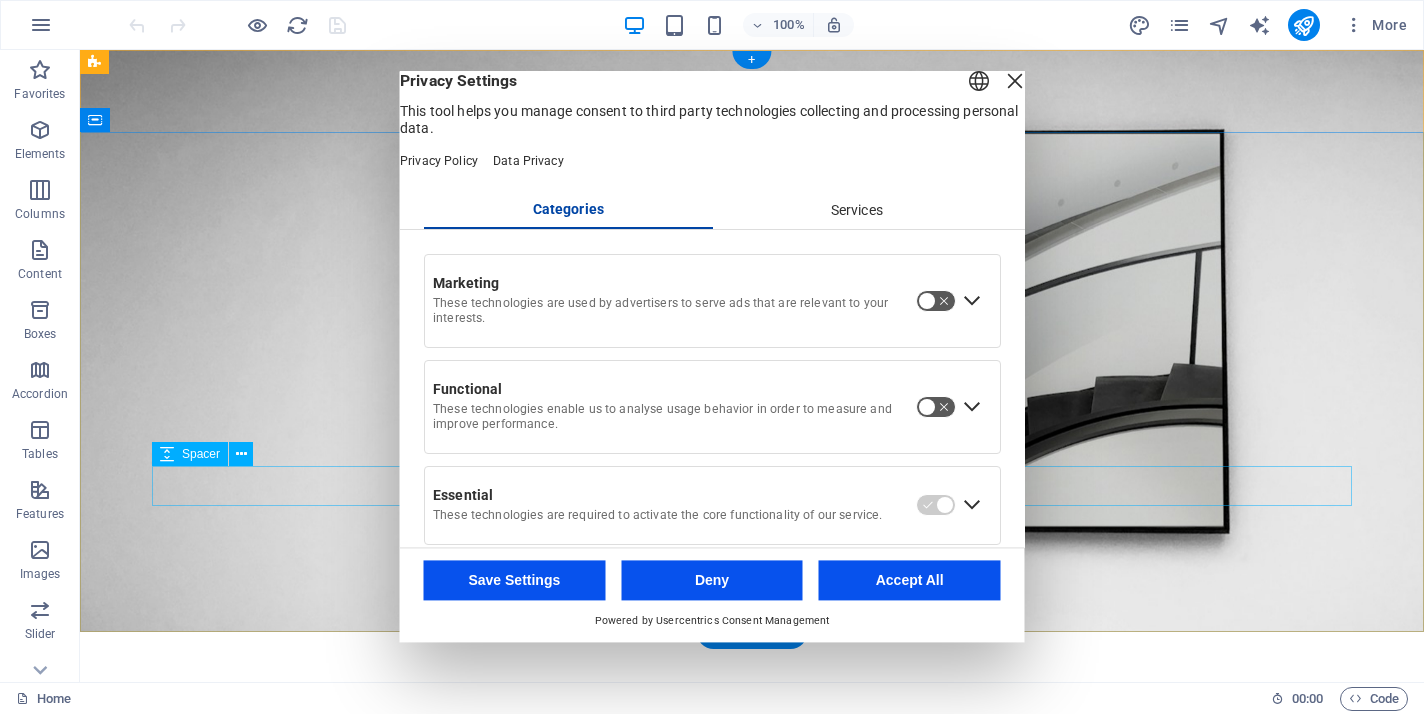 click on "Accept All" at bounding box center [910, 581] 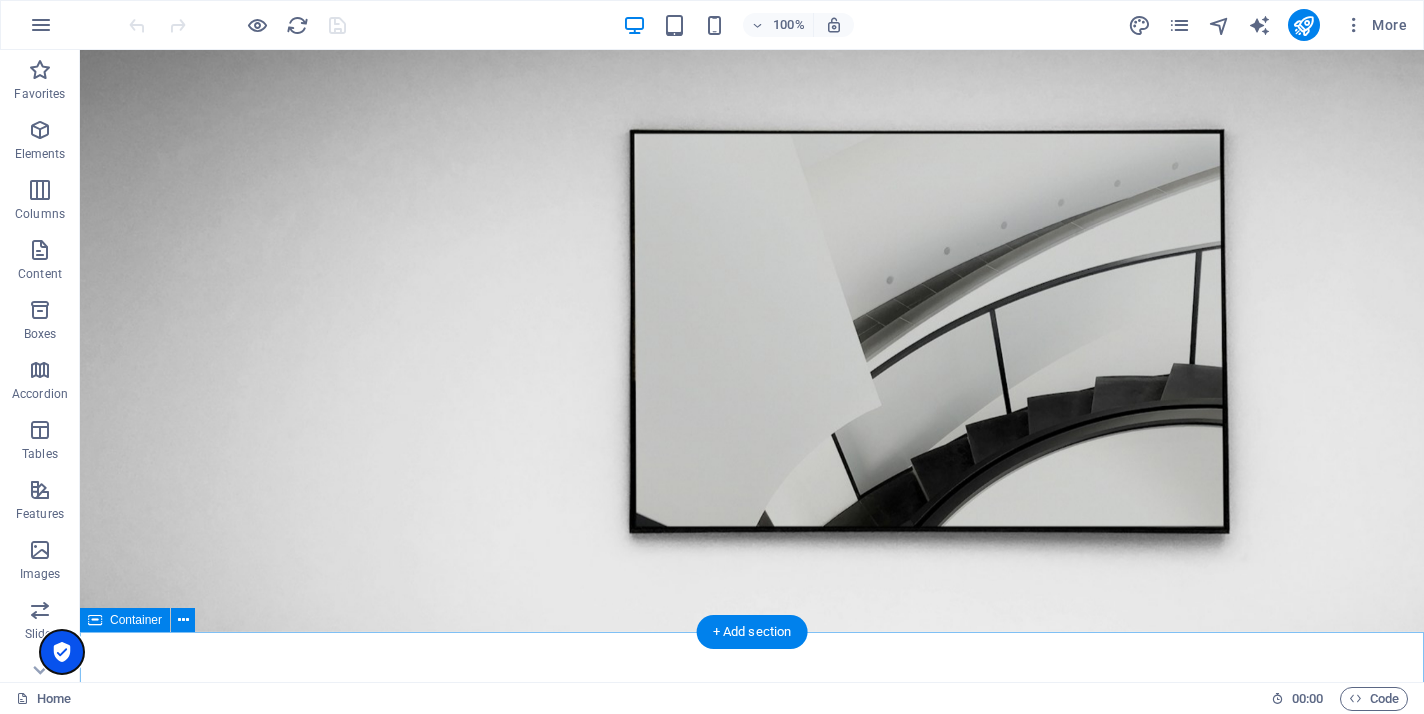 click at bounding box center (62, 652) 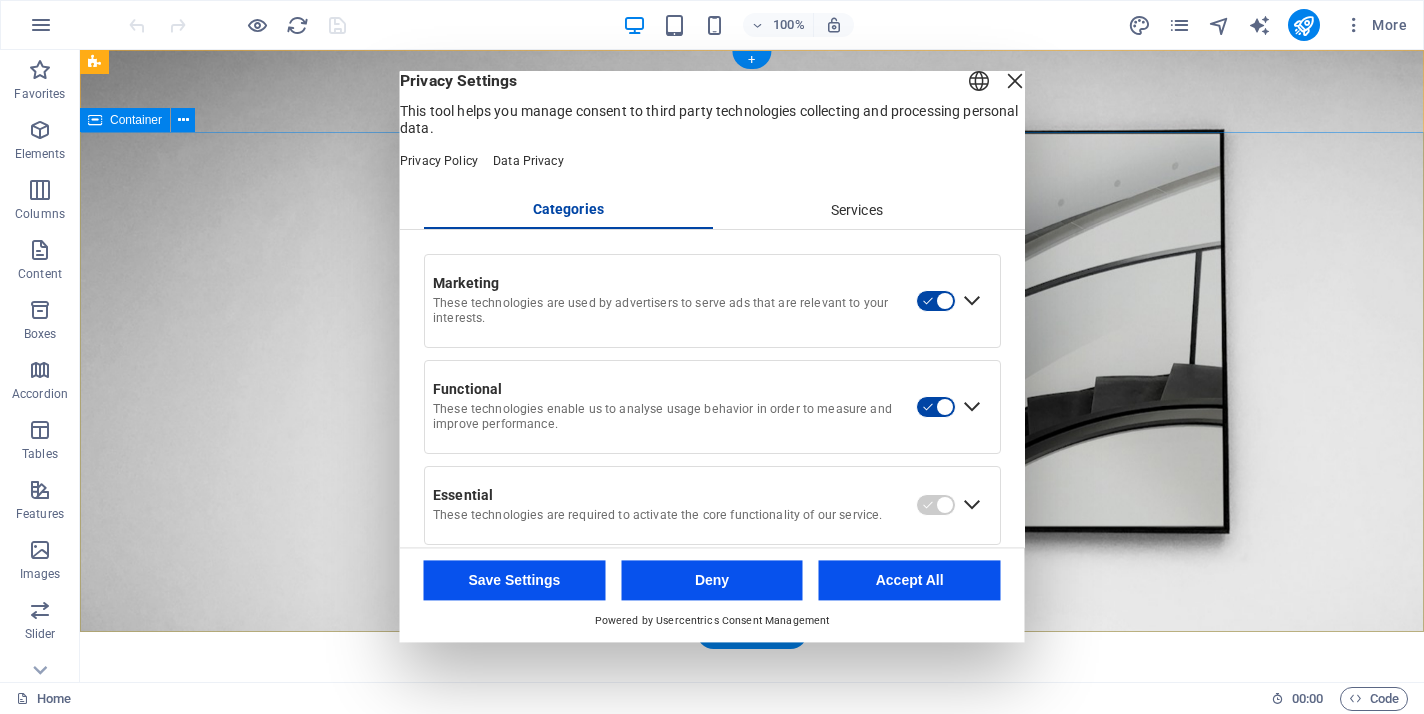 click on "Accept All" at bounding box center [910, 581] 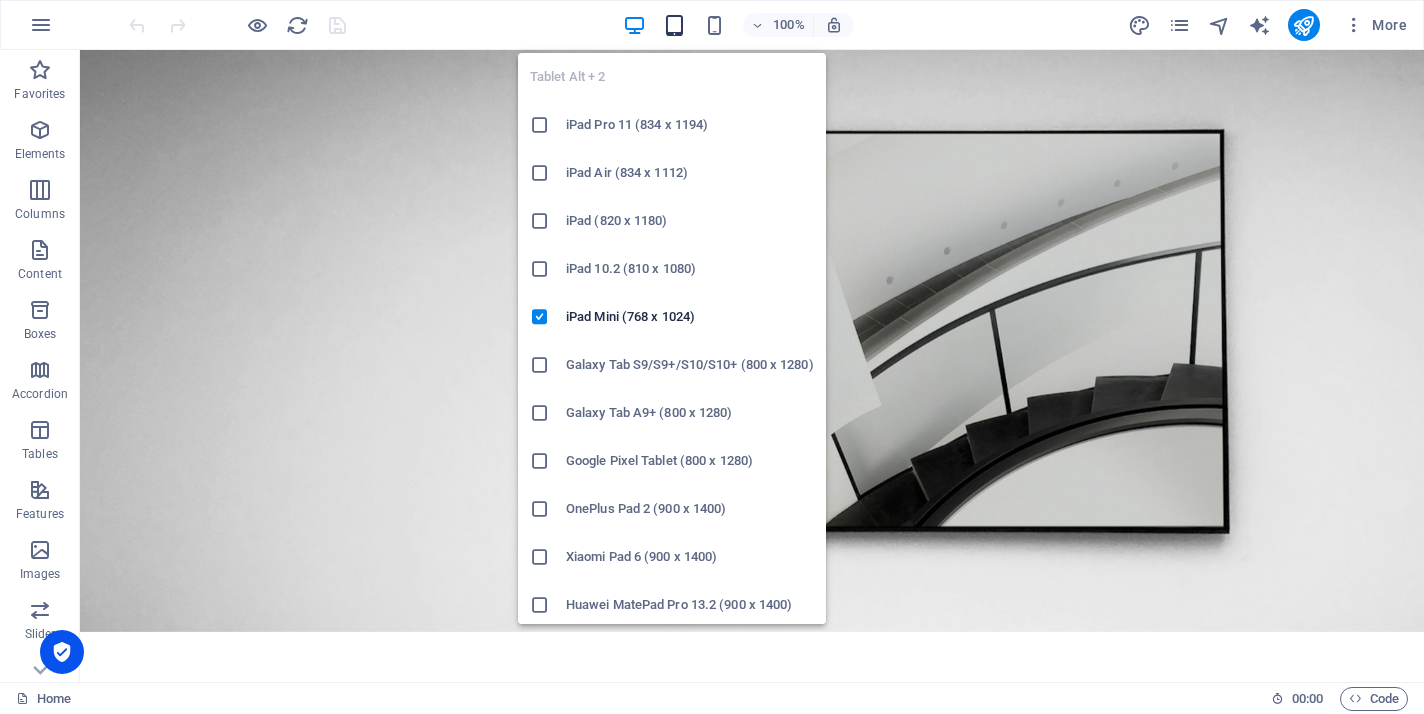 click at bounding box center [674, 25] 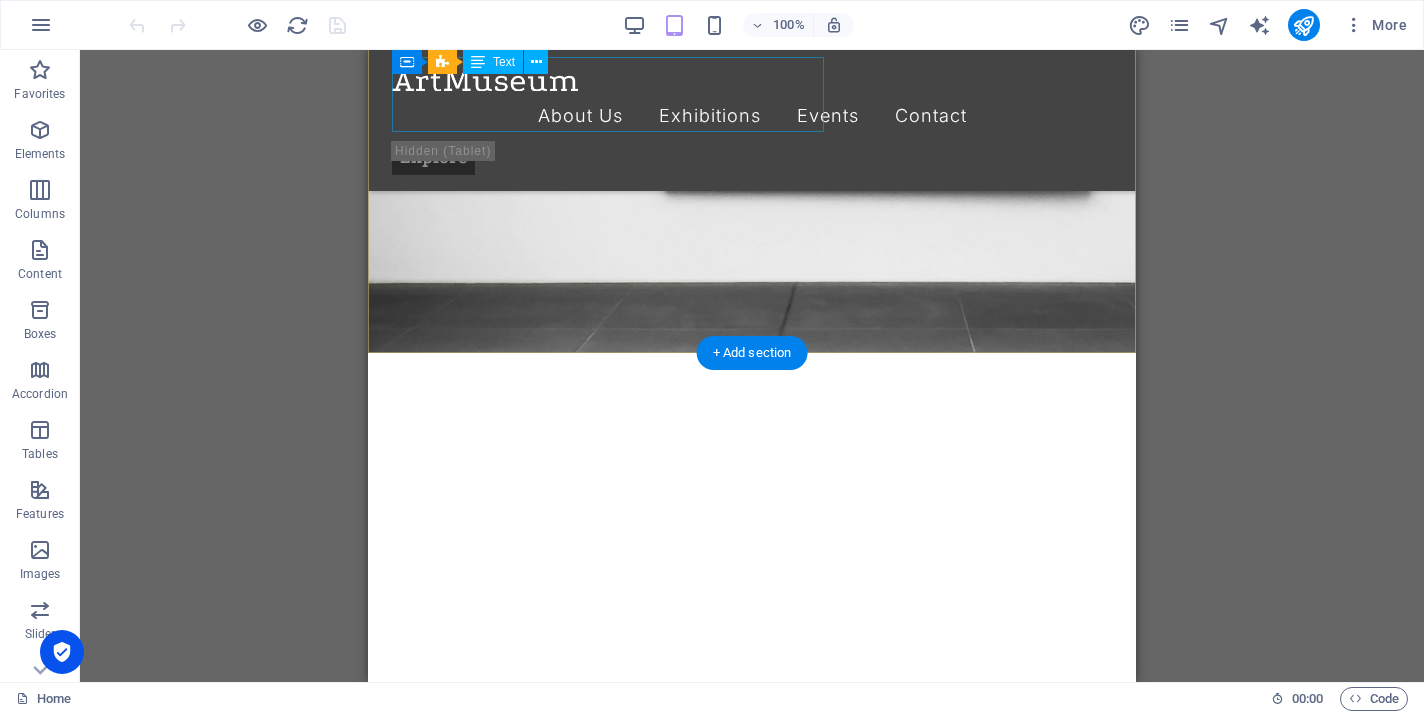 scroll, scrollTop: 145, scrollLeft: 0, axis: vertical 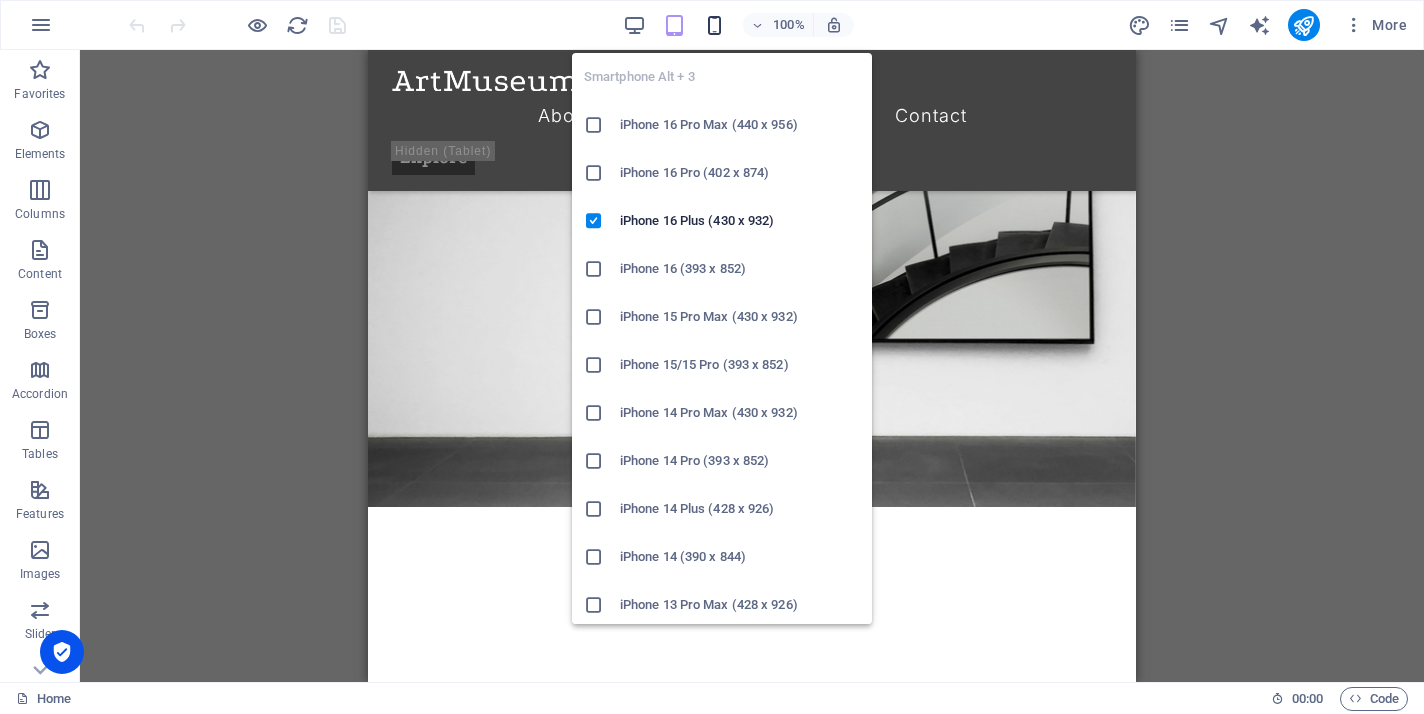click at bounding box center (715, 25) 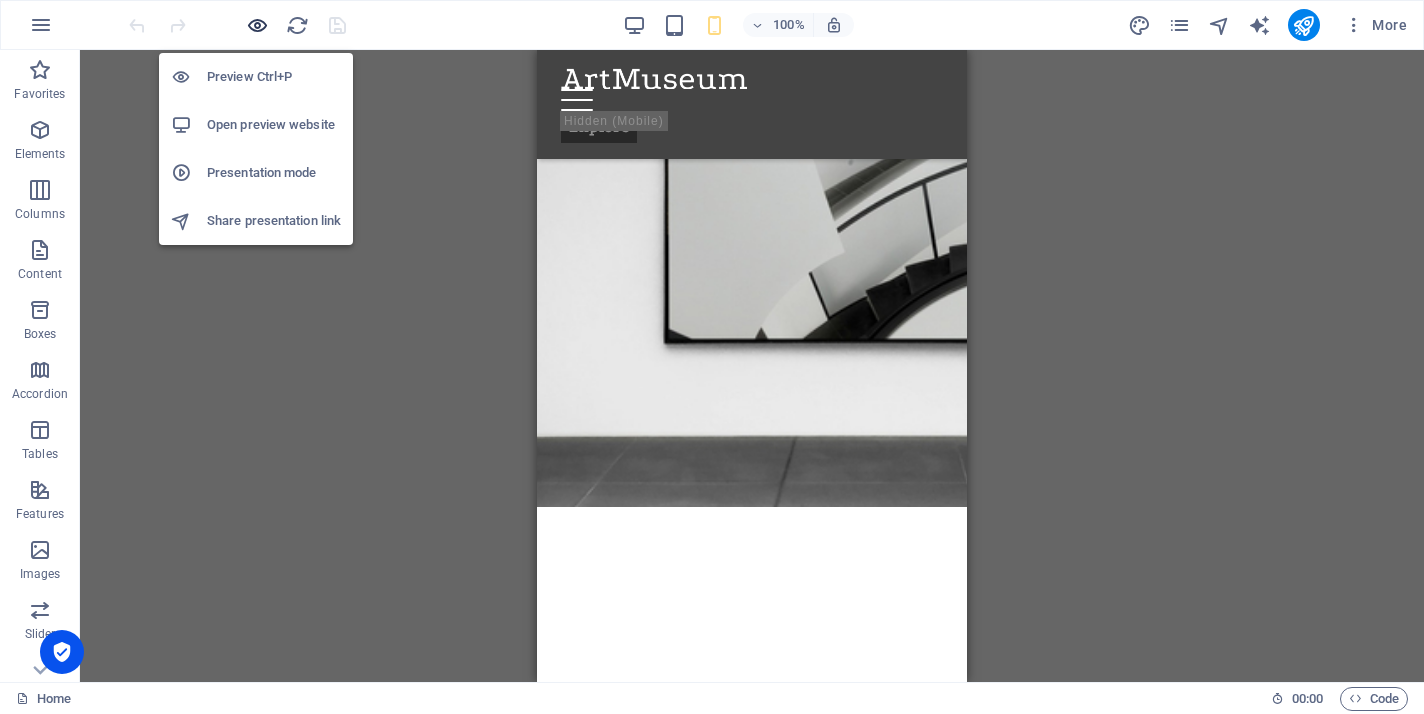 click at bounding box center (257, 25) 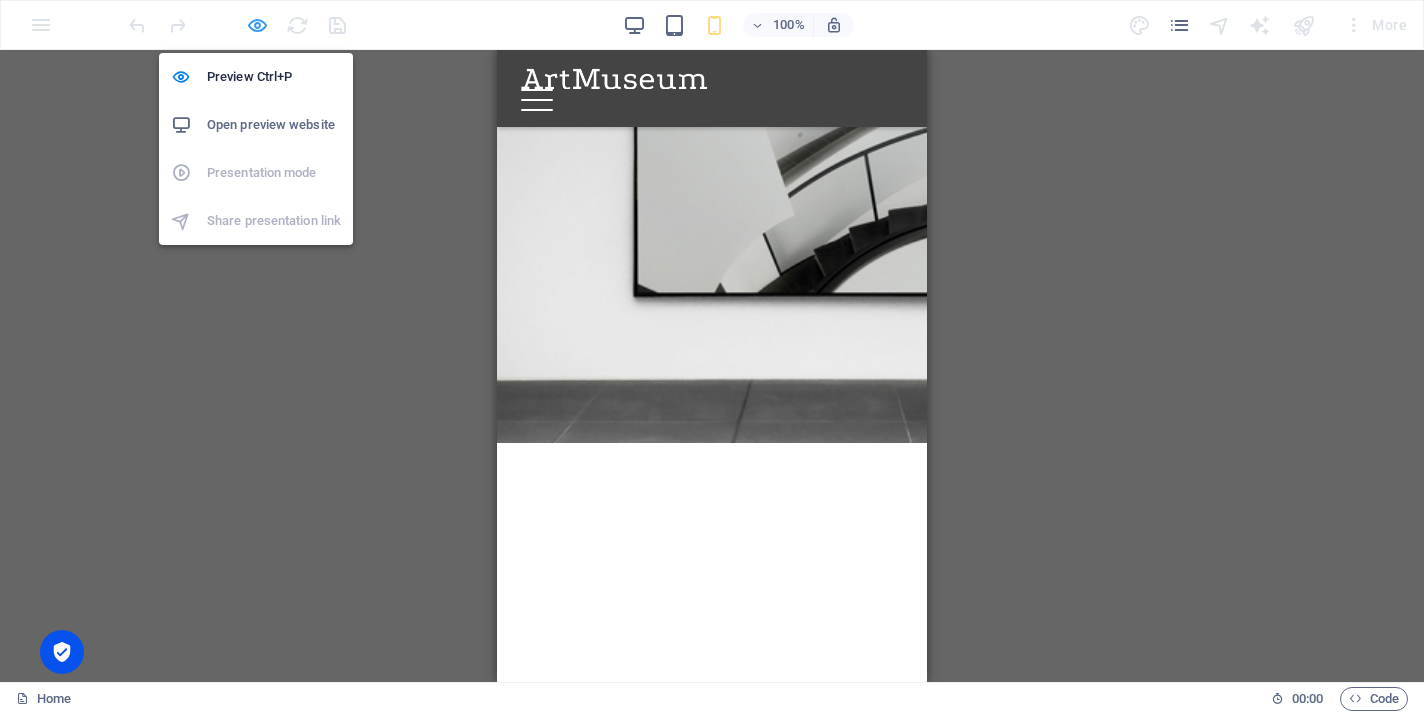click at bounding box center [257, 25] 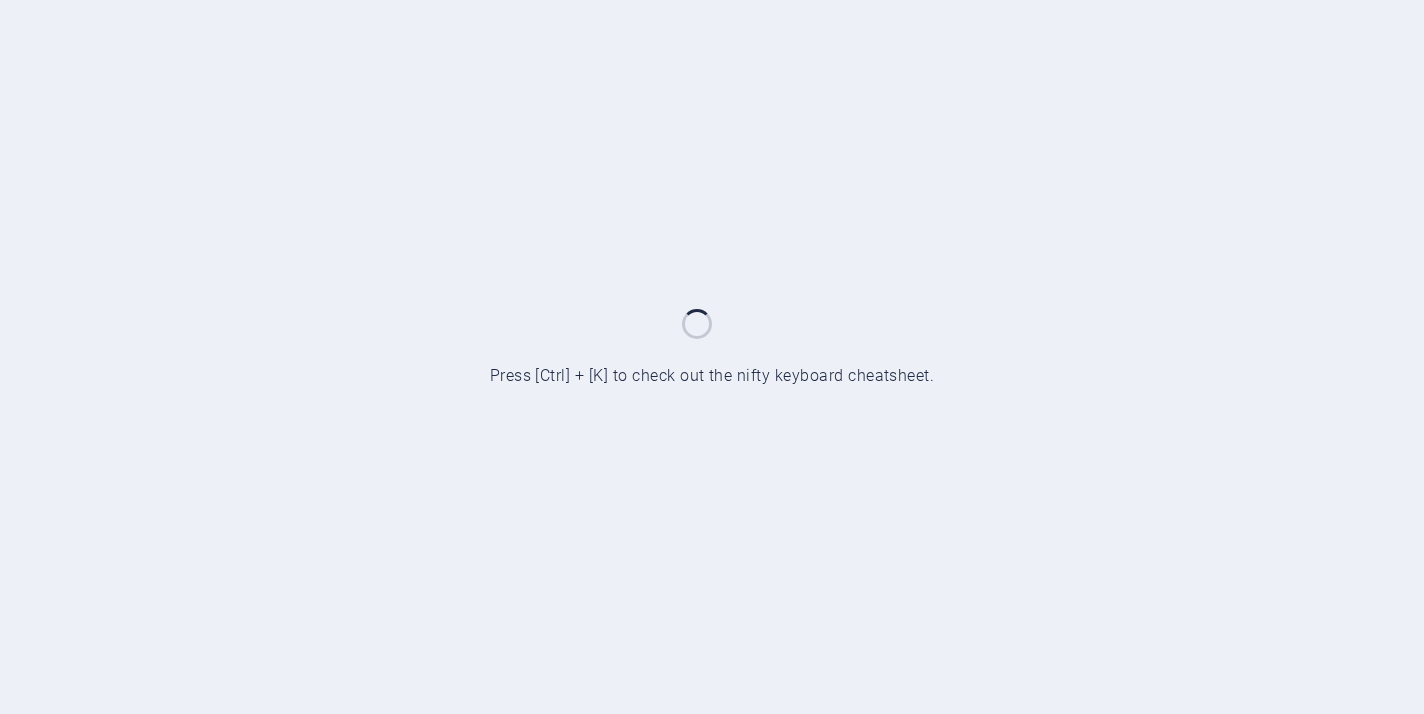 scroll, scrollTop: 0, scrollLeft: 0, axis: both 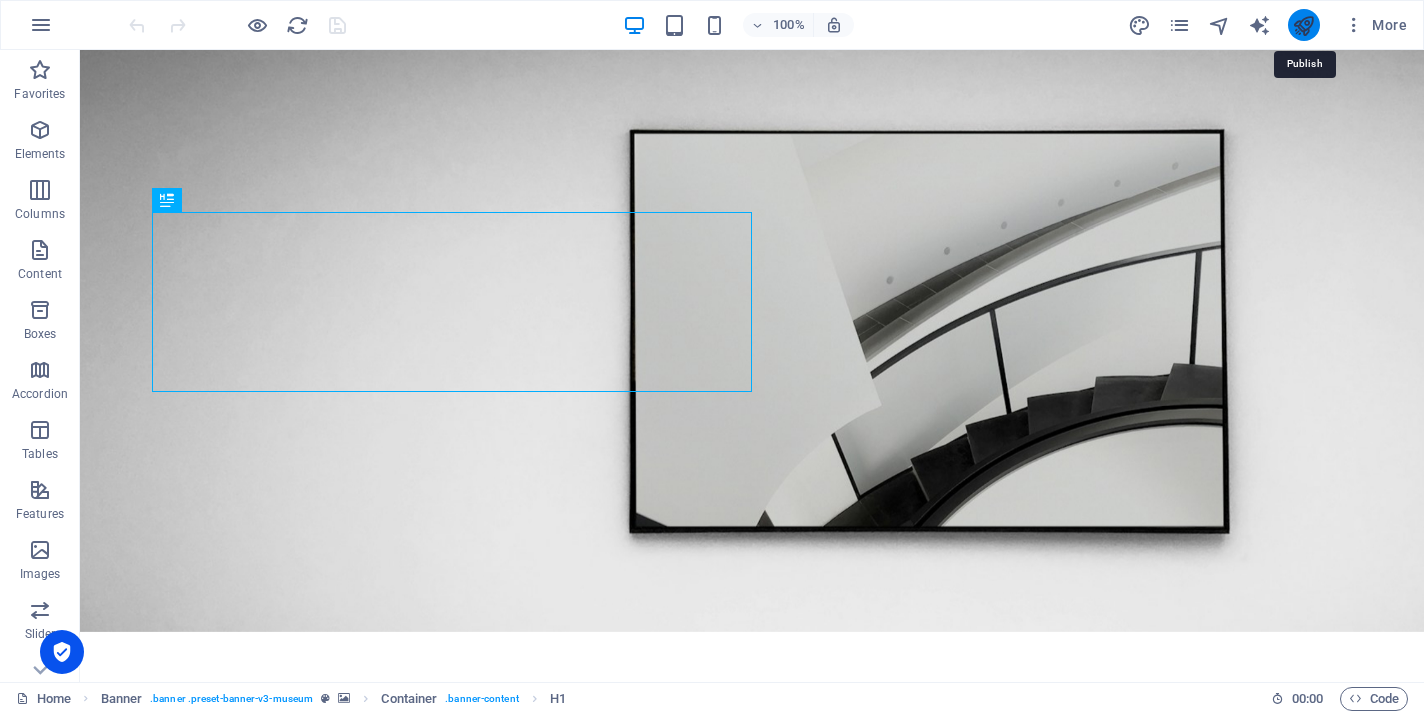 click at bounding box center (1303, 25) 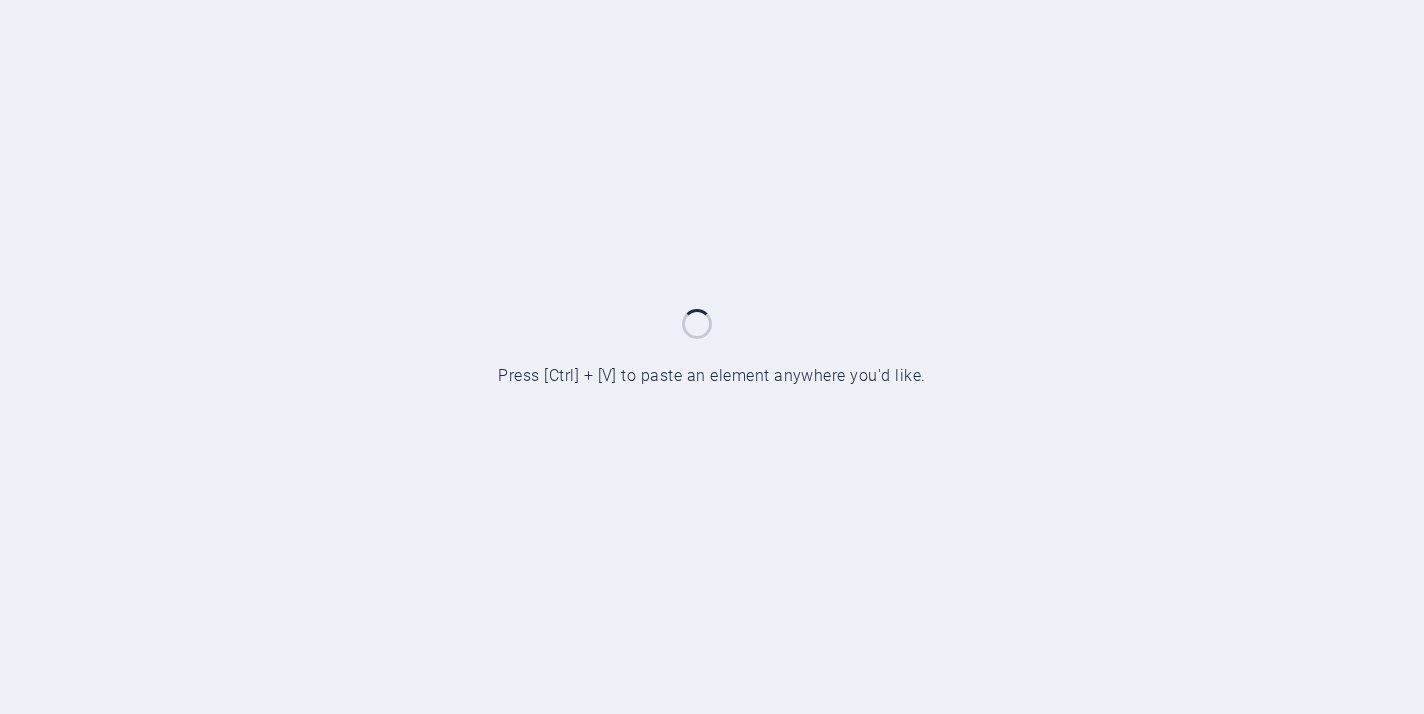 scroll, scrollTop: 0, scrollLeft: 0, axis: both 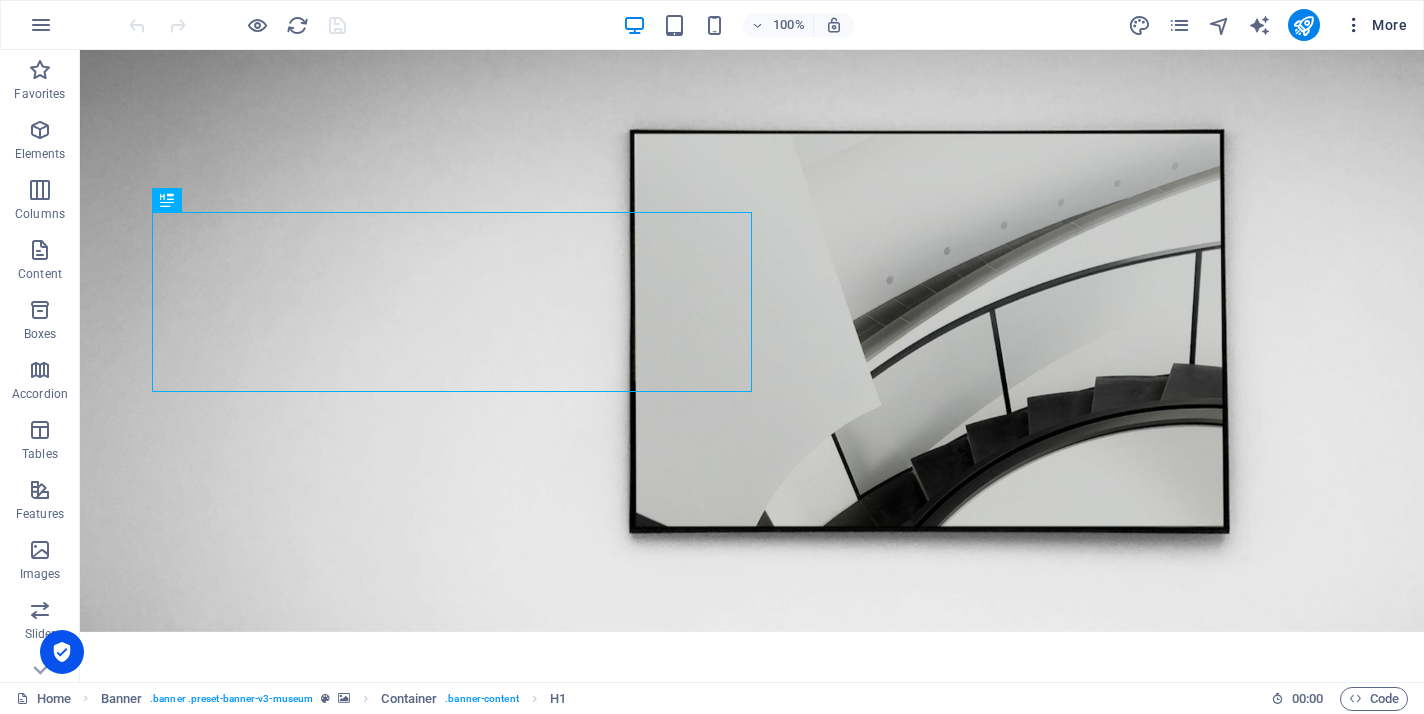 click on "More" at bounding box center (1375, 25) 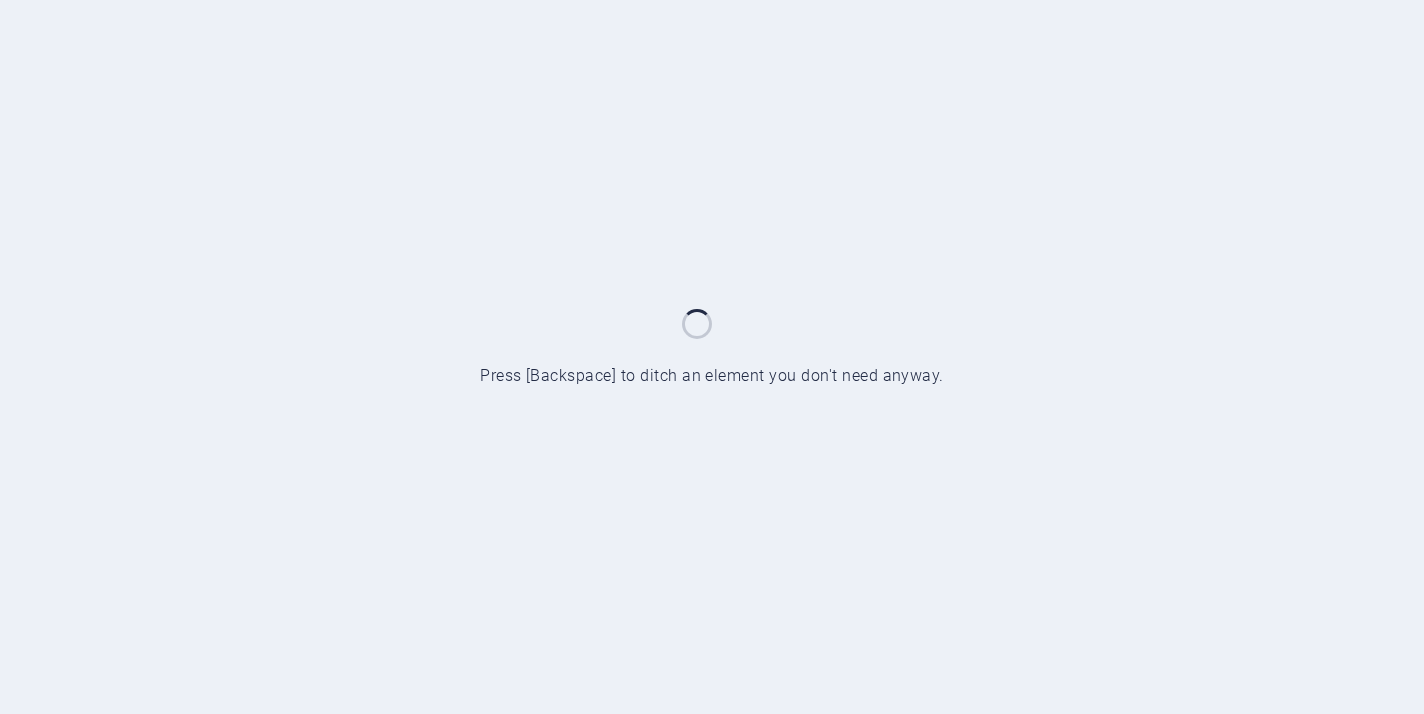 scroll, scrollTop: 0, scrollLeft: 0, axis: both 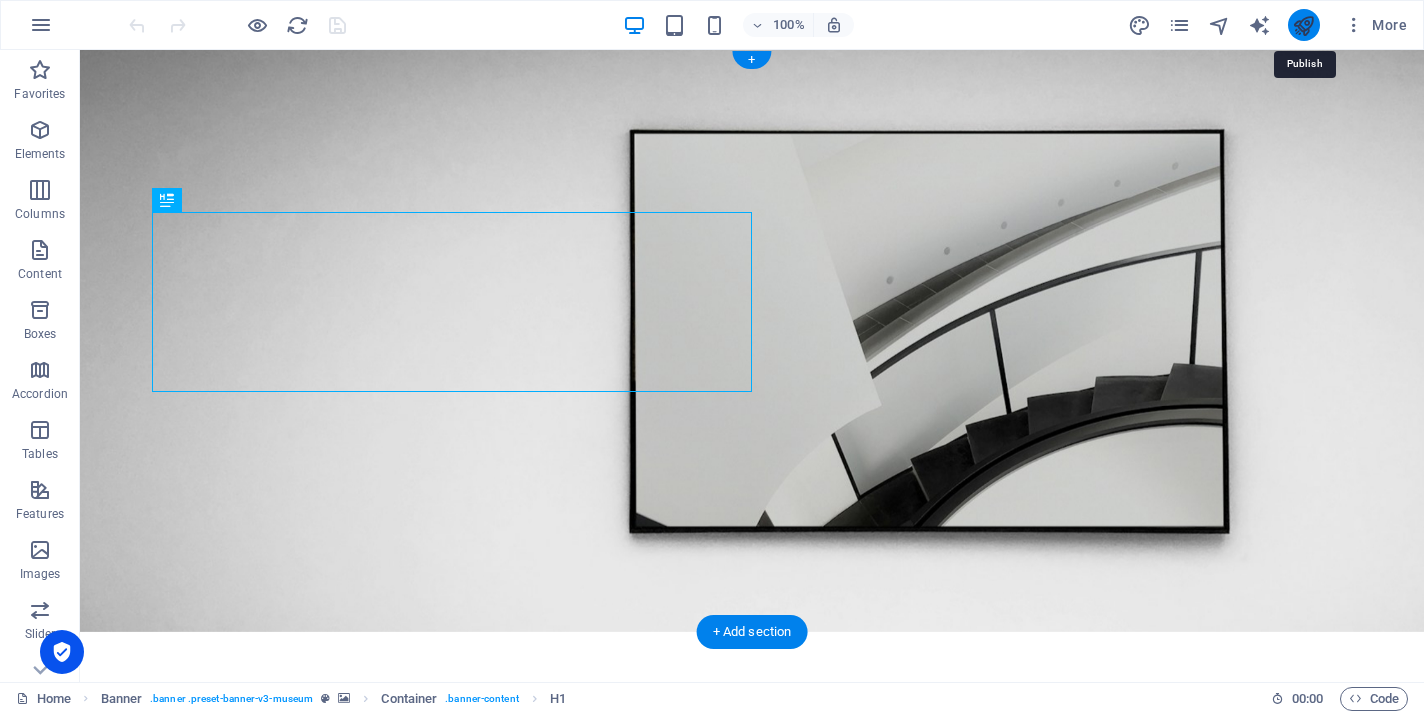 click at bounding box center (1303, 25) 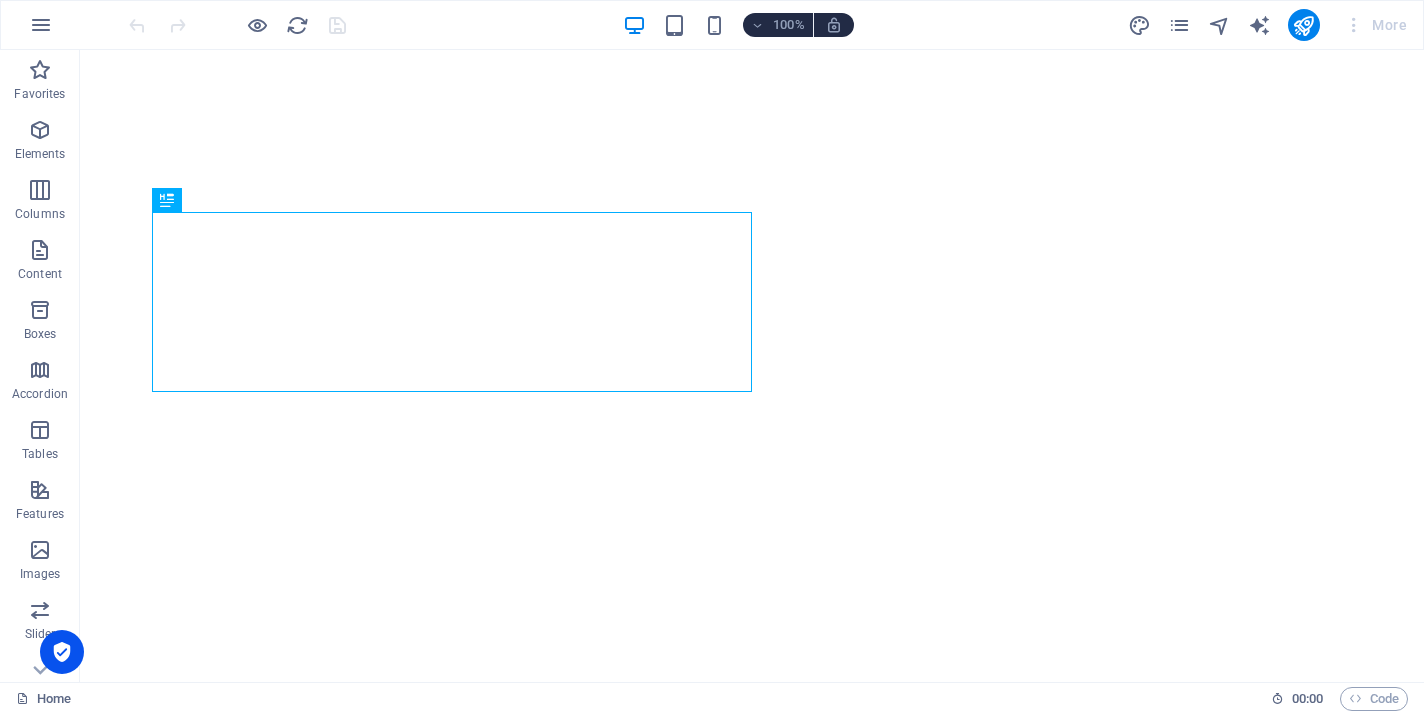 scroll, scrollTop: 0, scrollLeft: 0, axis: both 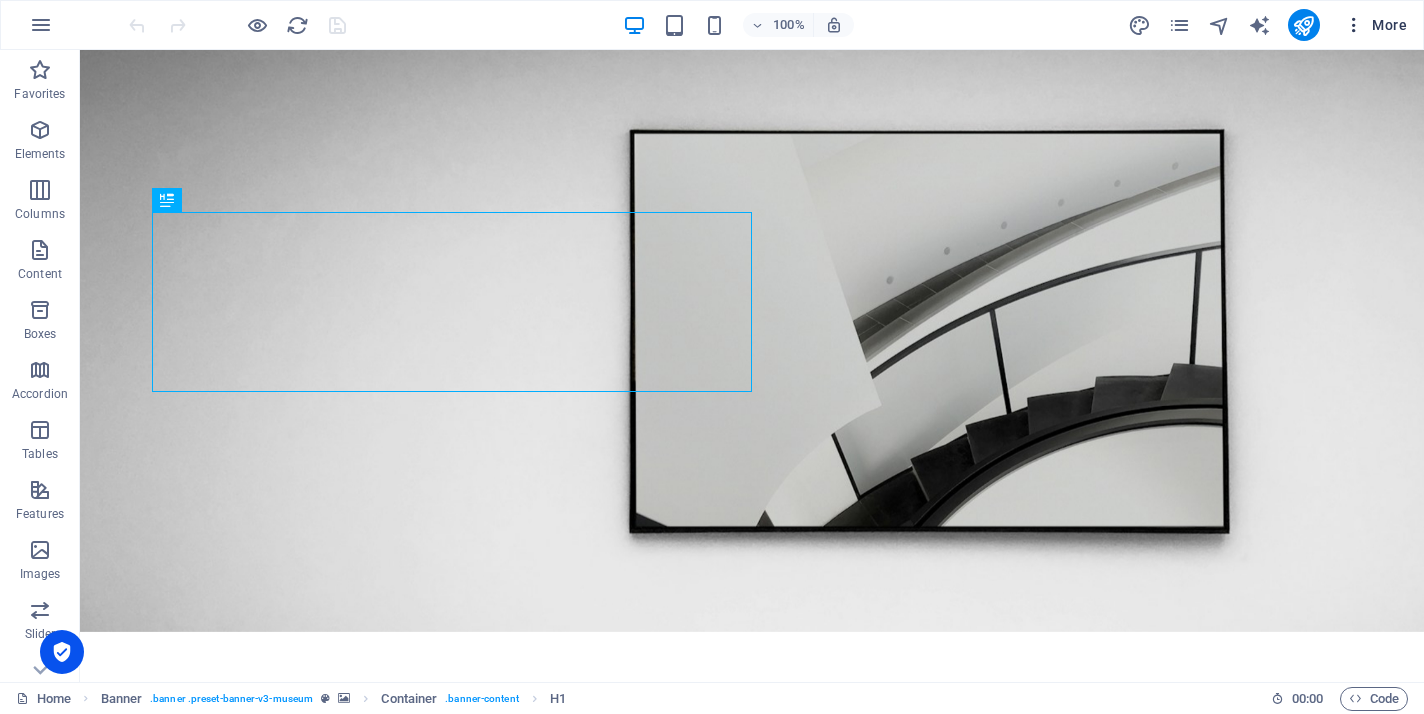 click at bounding box center [1354, 25] 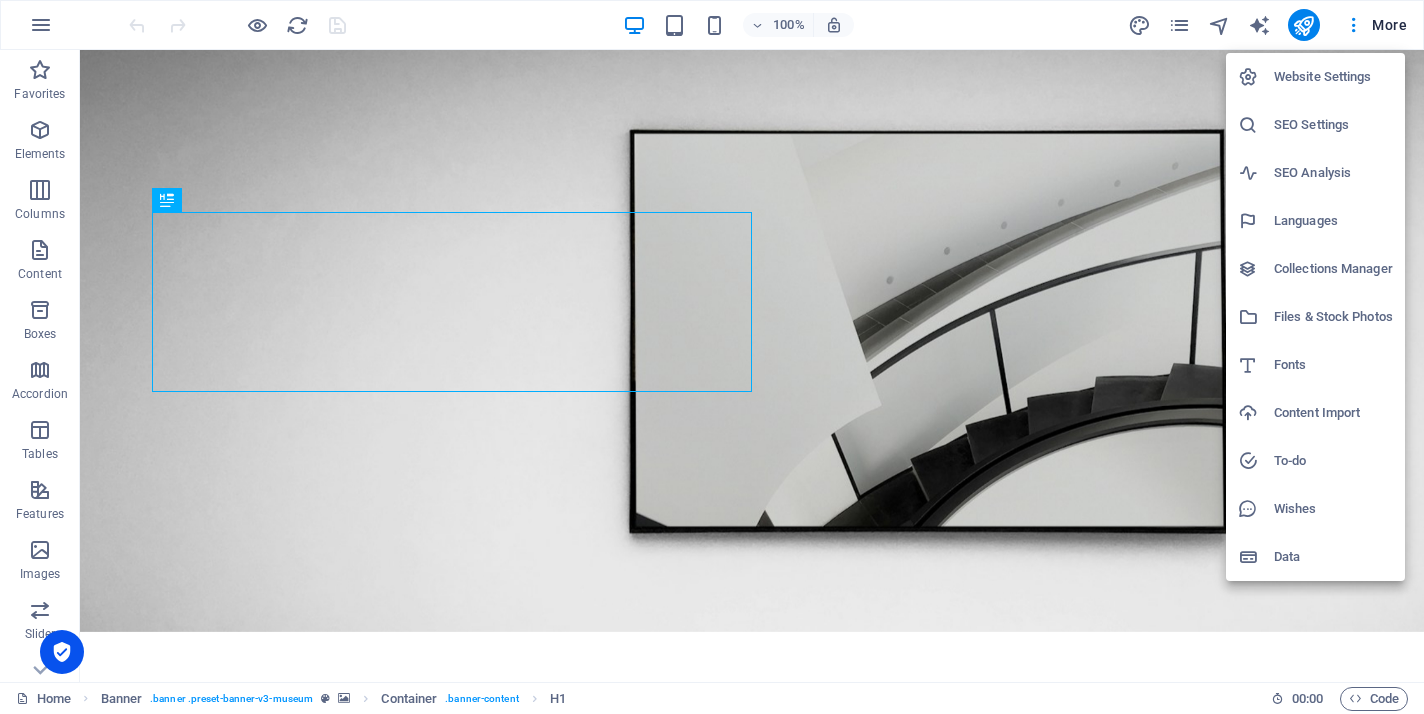 click on "Website Settings" at bounding box center [1333, 77] 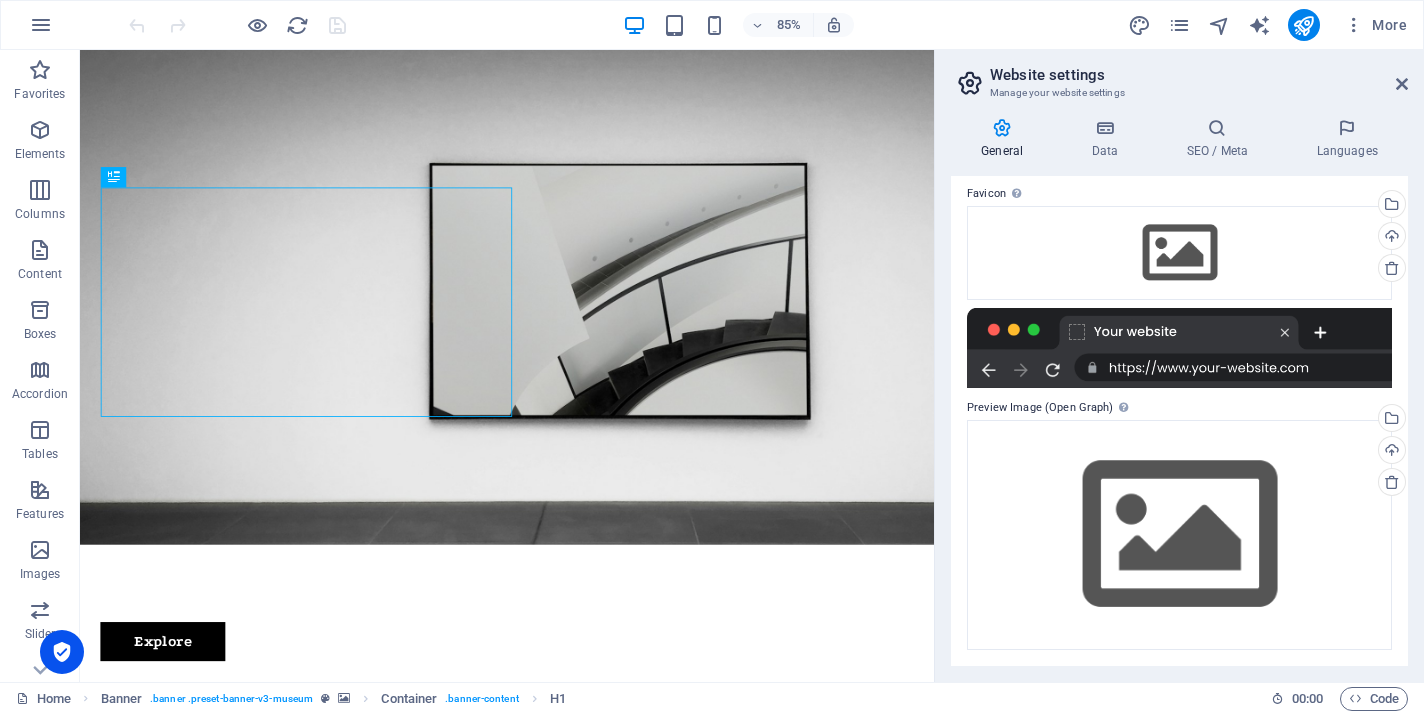 scroll, scrollTop: 191, scrollLeft: 0, axis: vertical 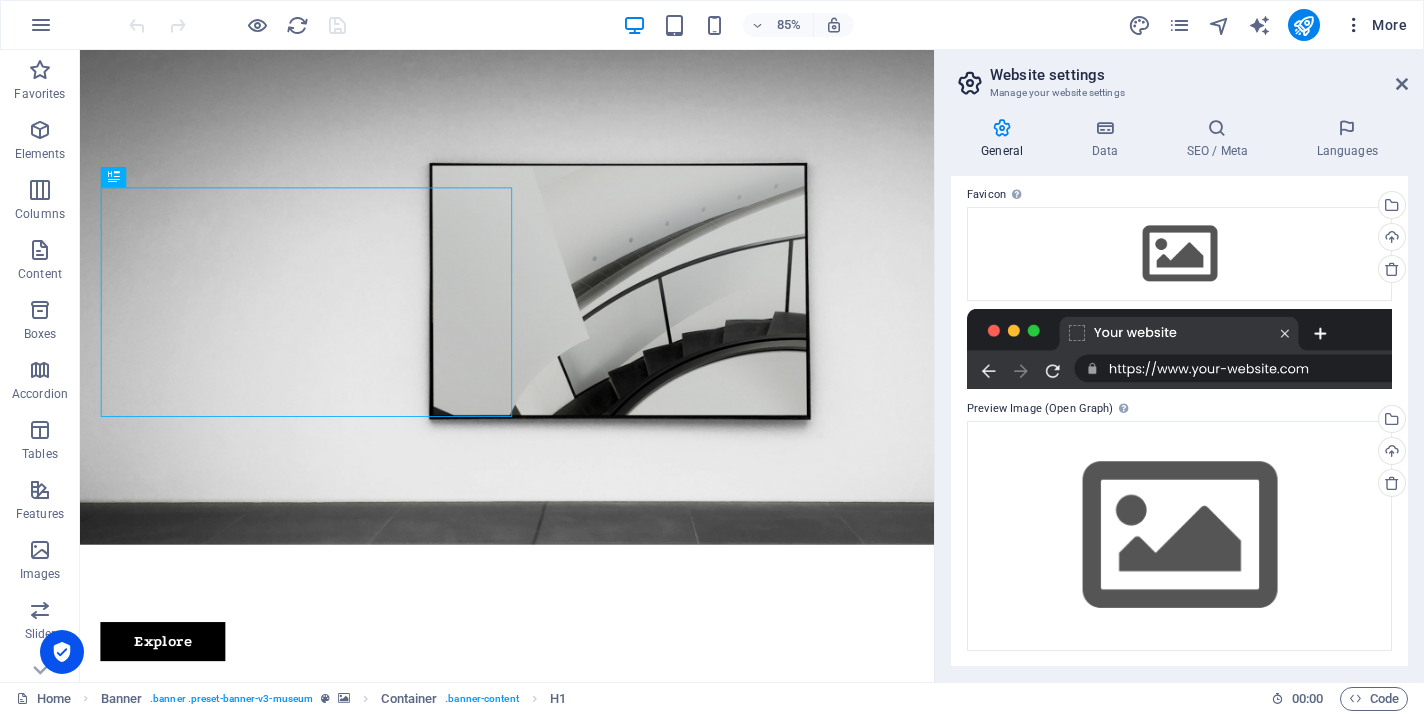 click on "More" at bounding box center [1375, 25] 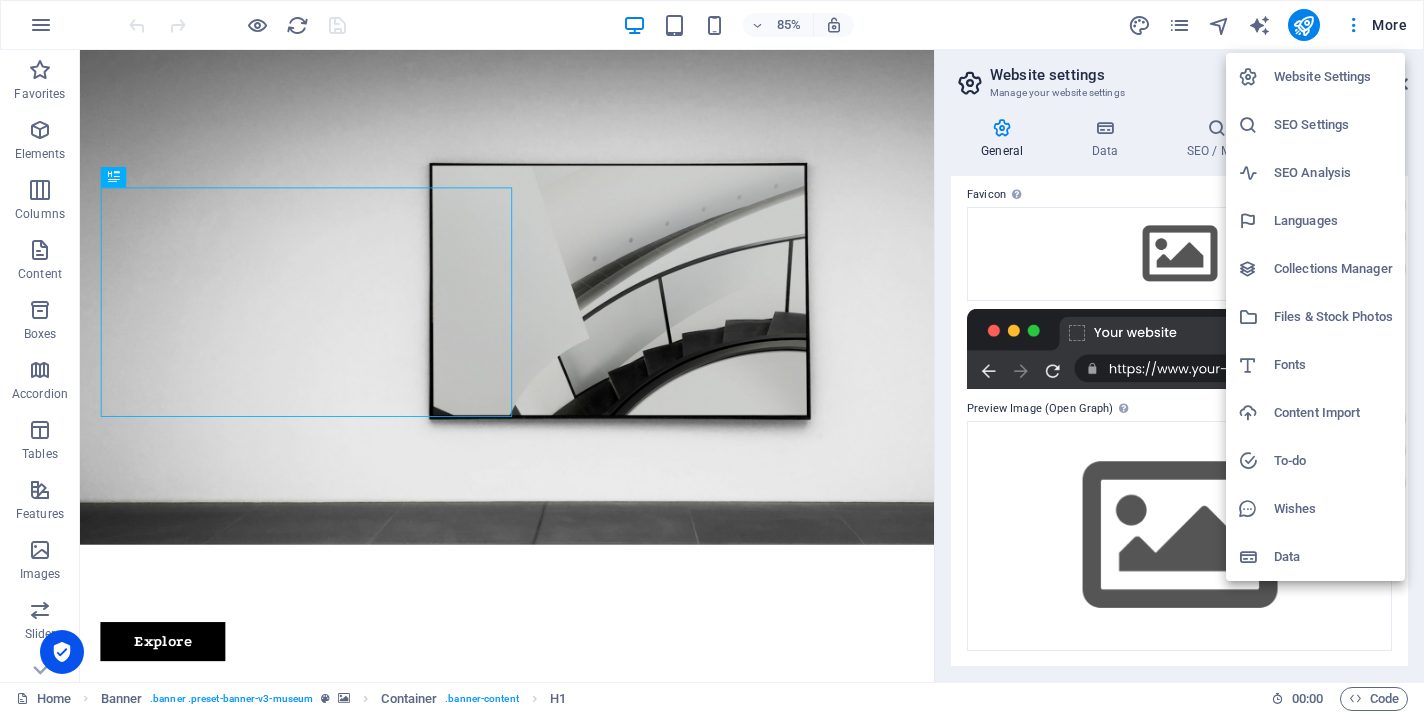 click at bounding box center (712, 357) 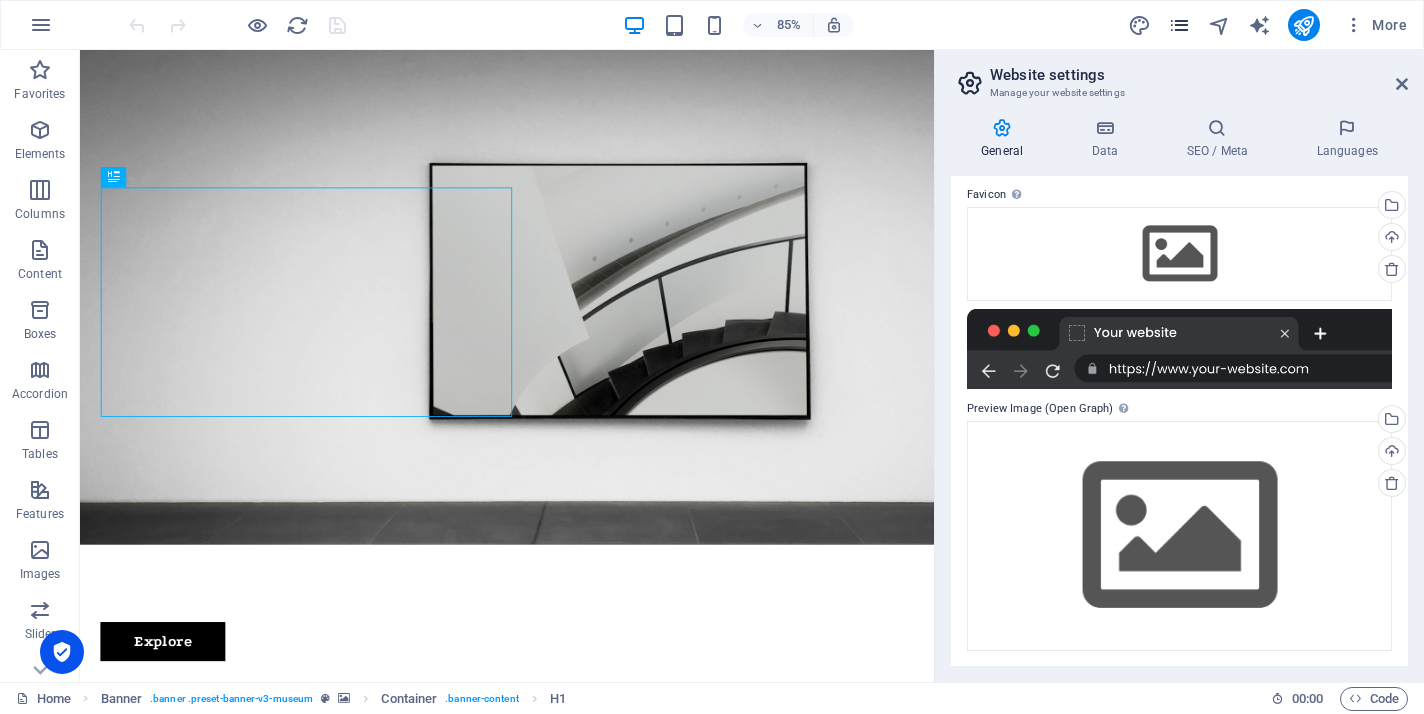 click at bounding box center (1179, 25) 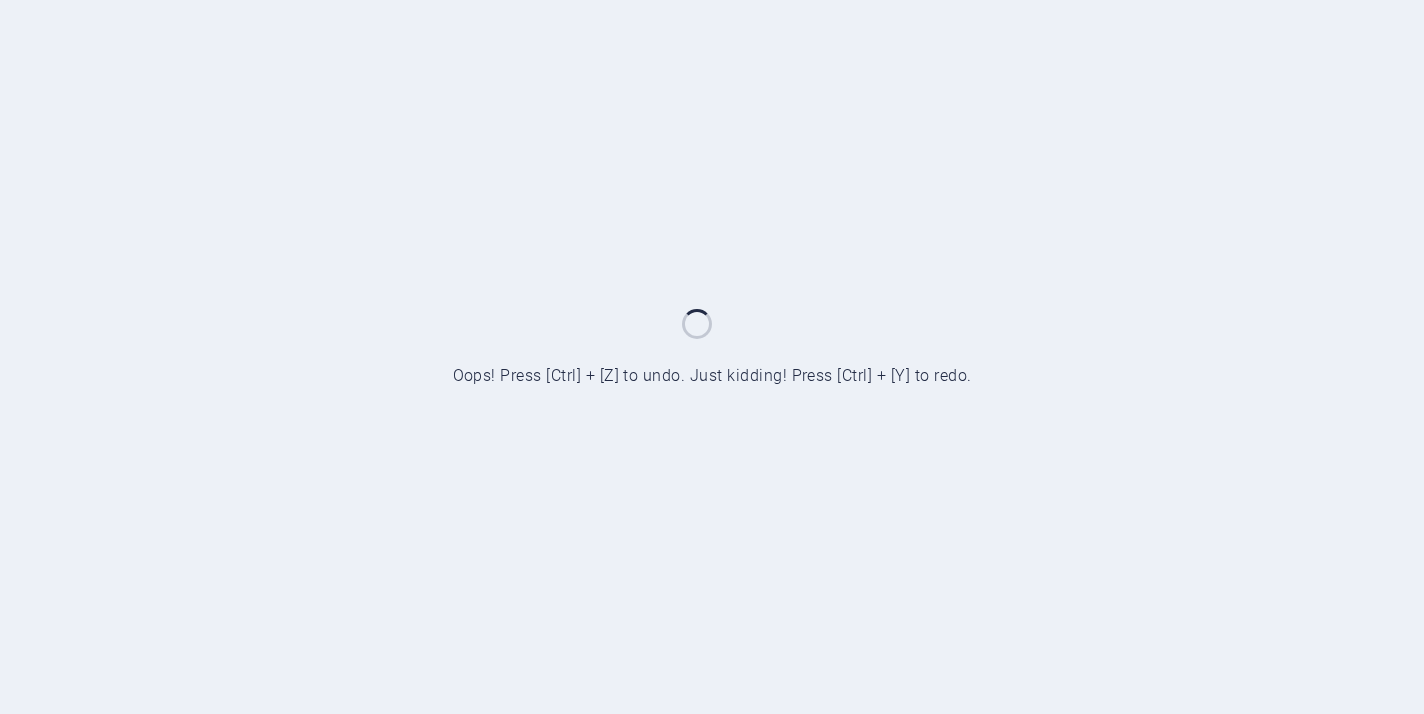 scroll, scrollTop: 0, scrollLeft: 0, axis: both 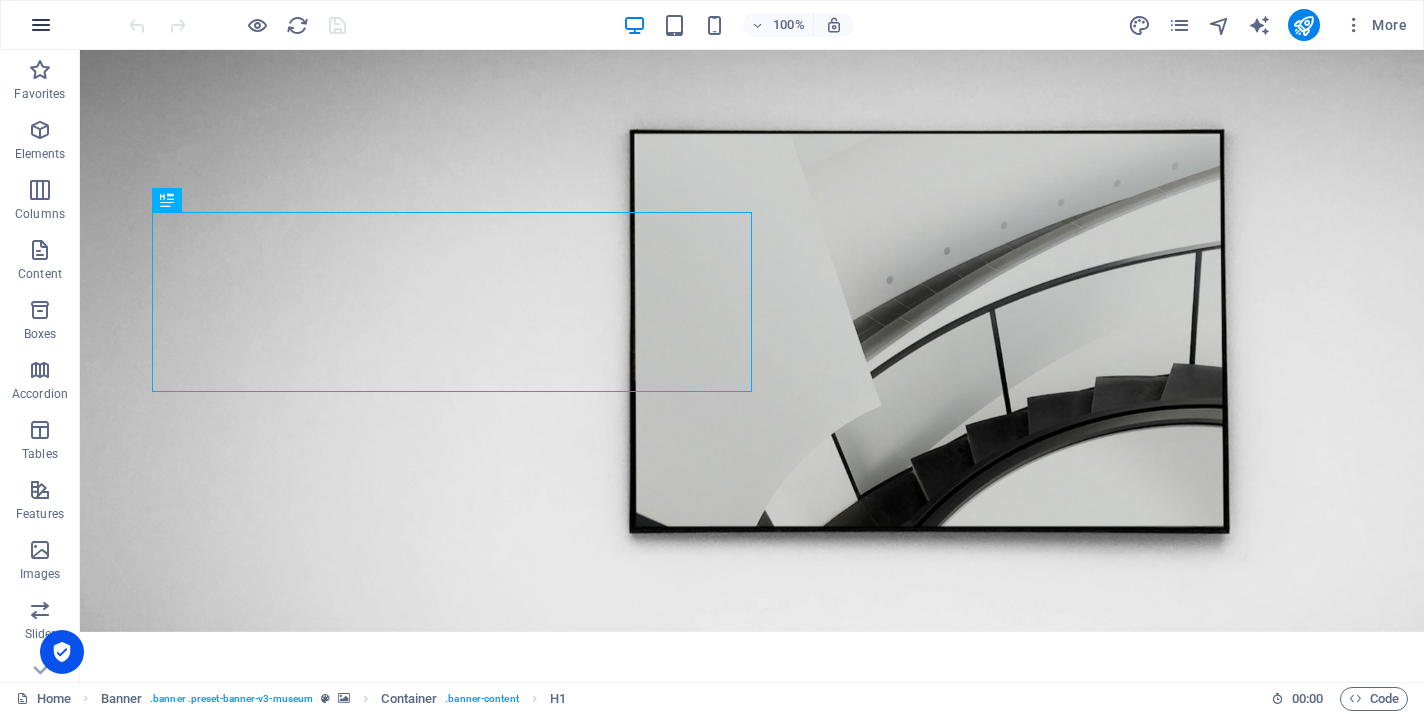 click at bounding box center [41, 25] 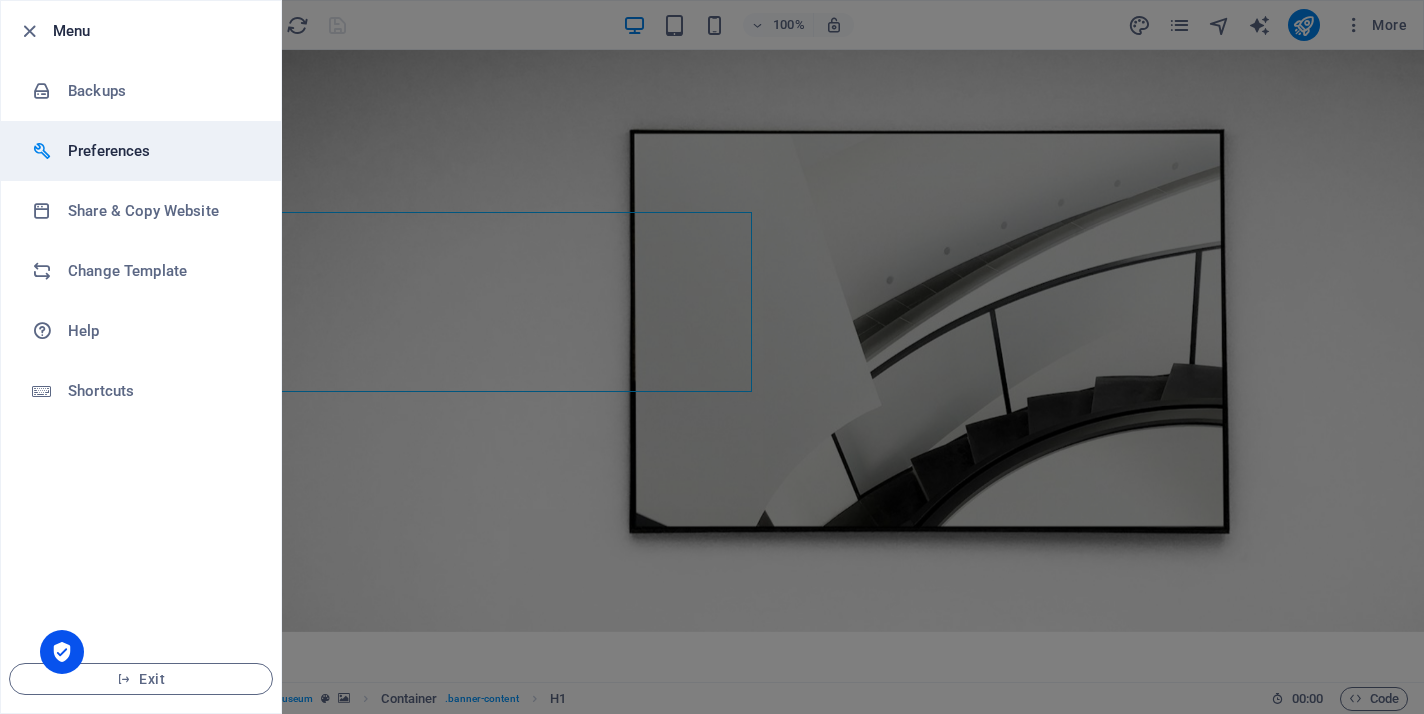 click on "Preferences" at bounding box center (160, 151) 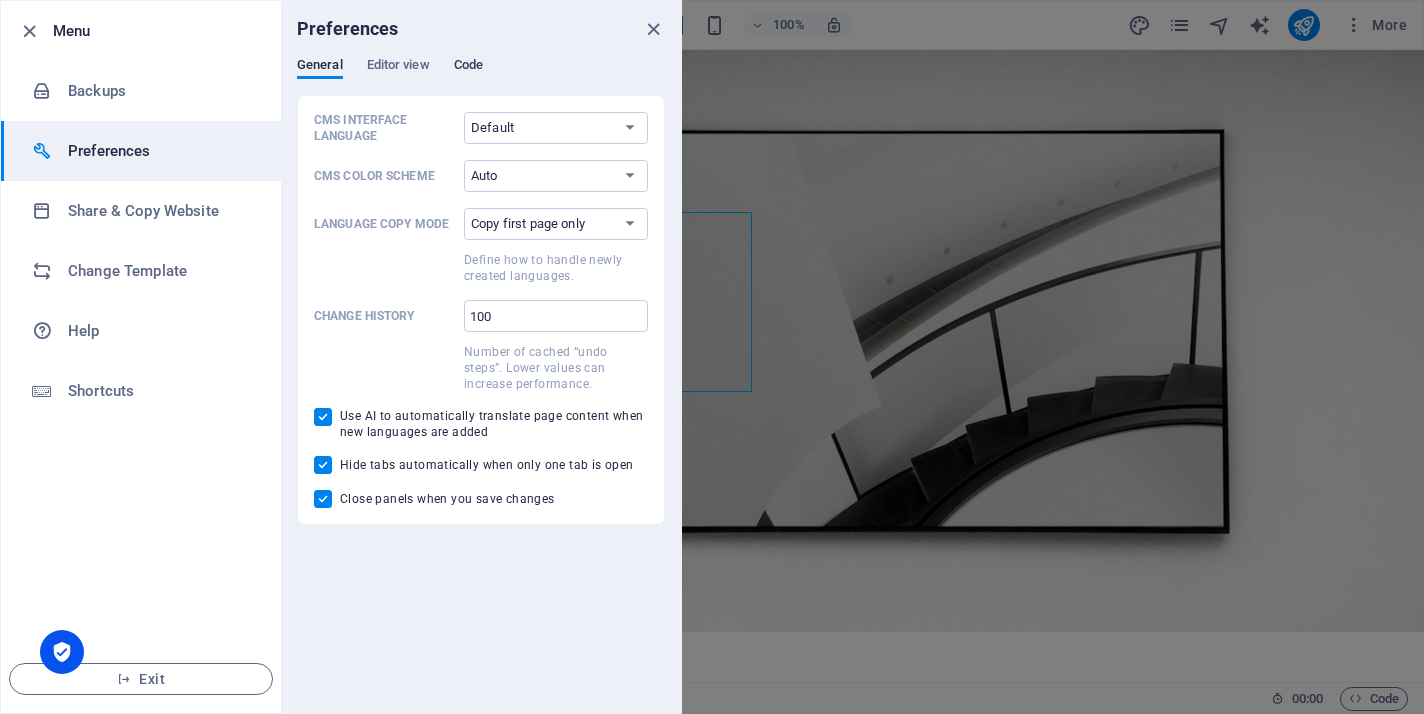 click on "Code" at bounding box center (468, 67) 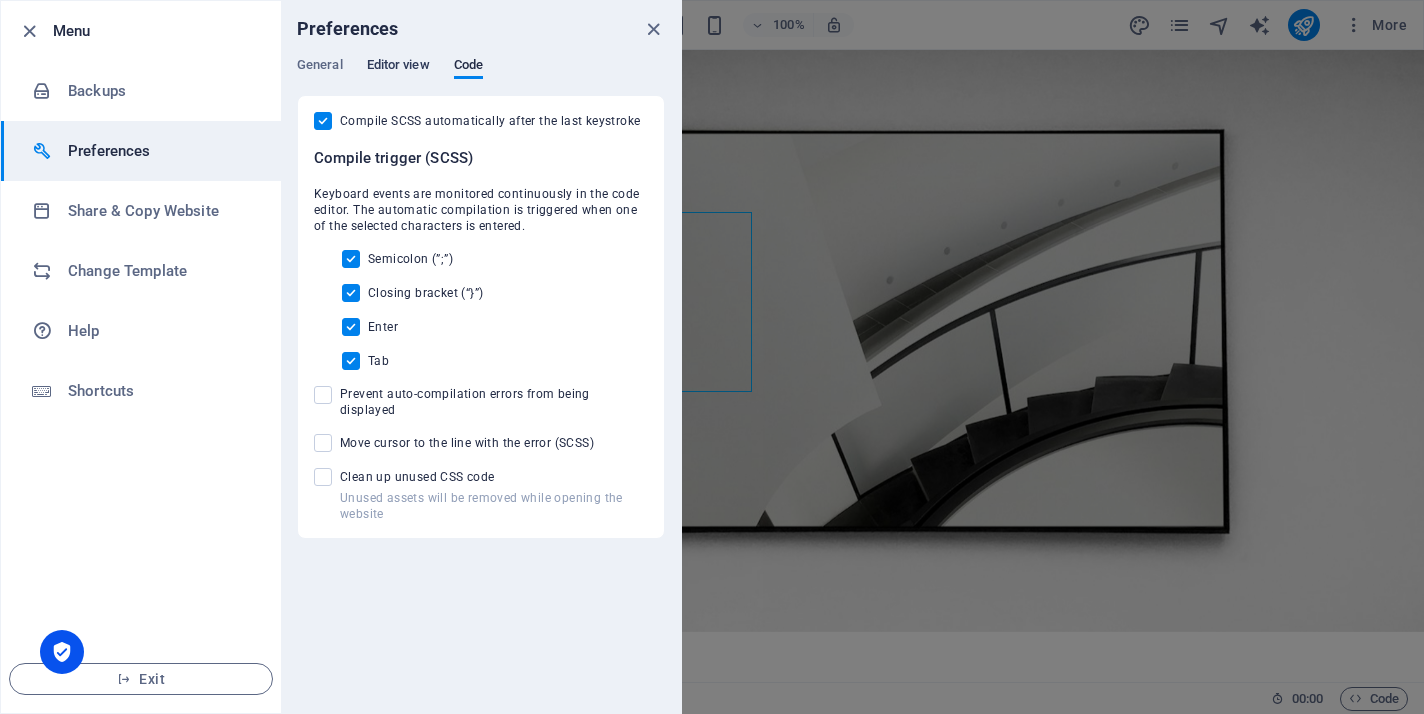 click on "Editor view" at bounding box center [398, 67] 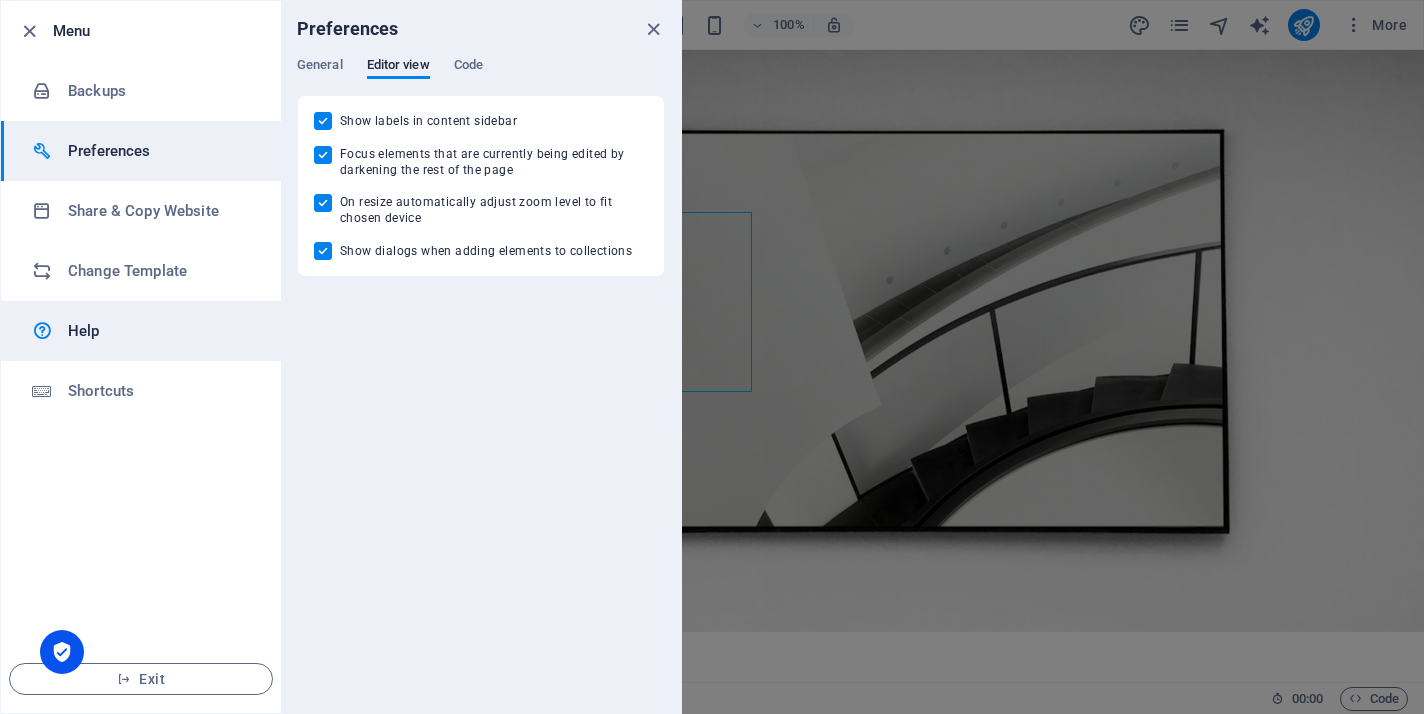 click on "Help" at bounding box center [141, 331] 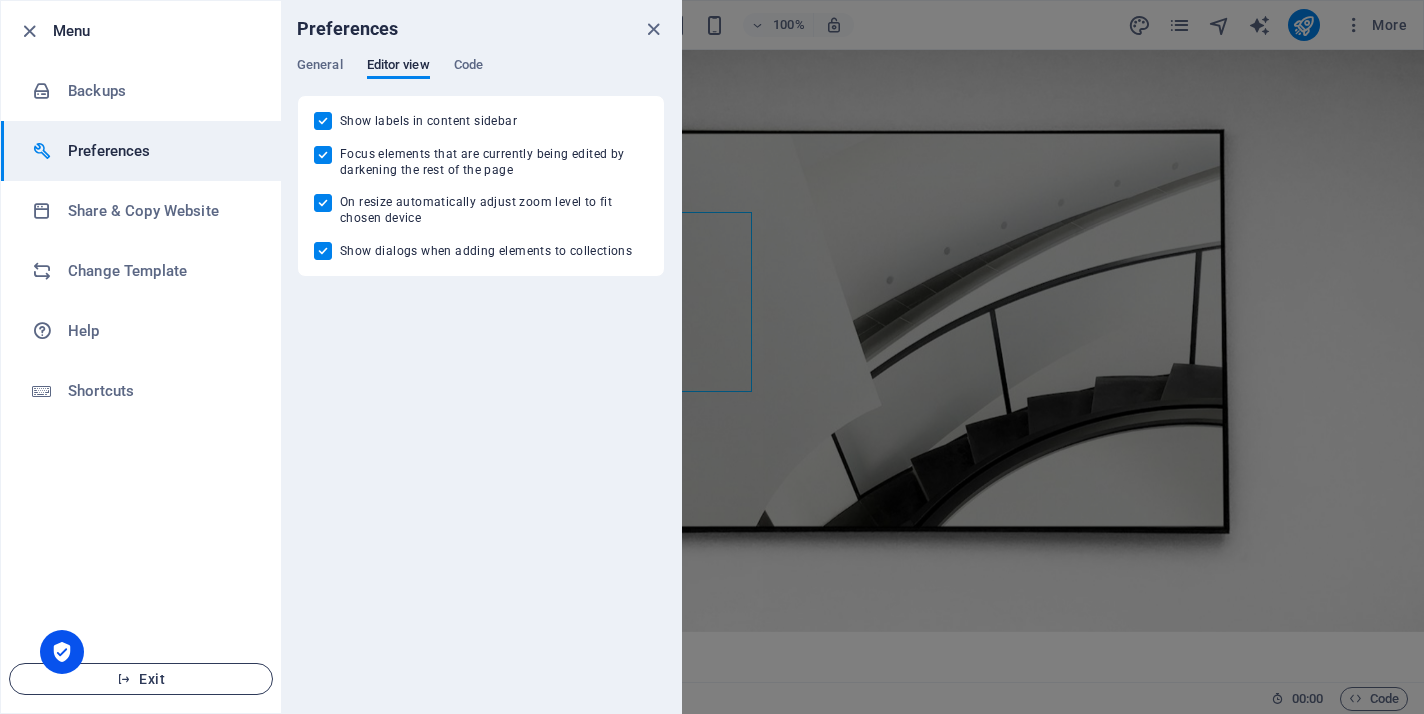 click at bounding box center (124, 679) 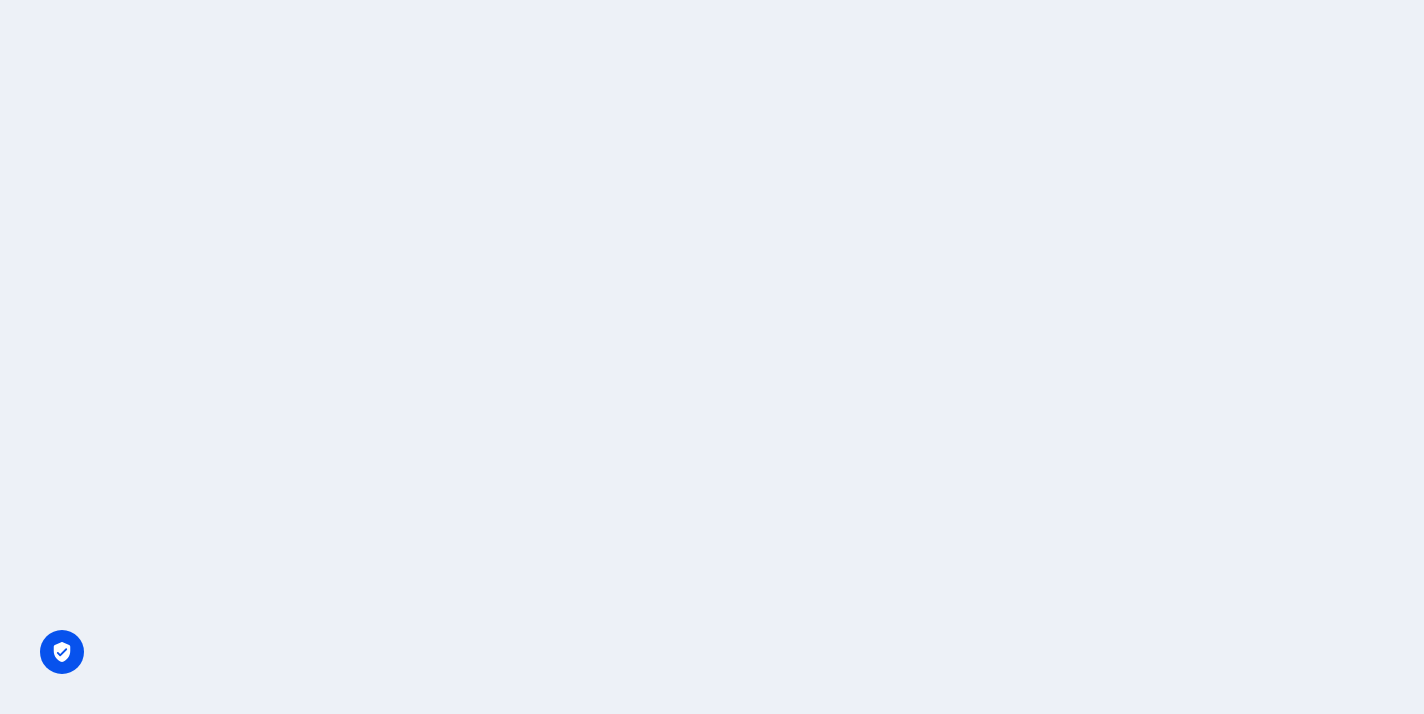 scroll, scrollTop: 0, scrollLeft: 0, axis: both 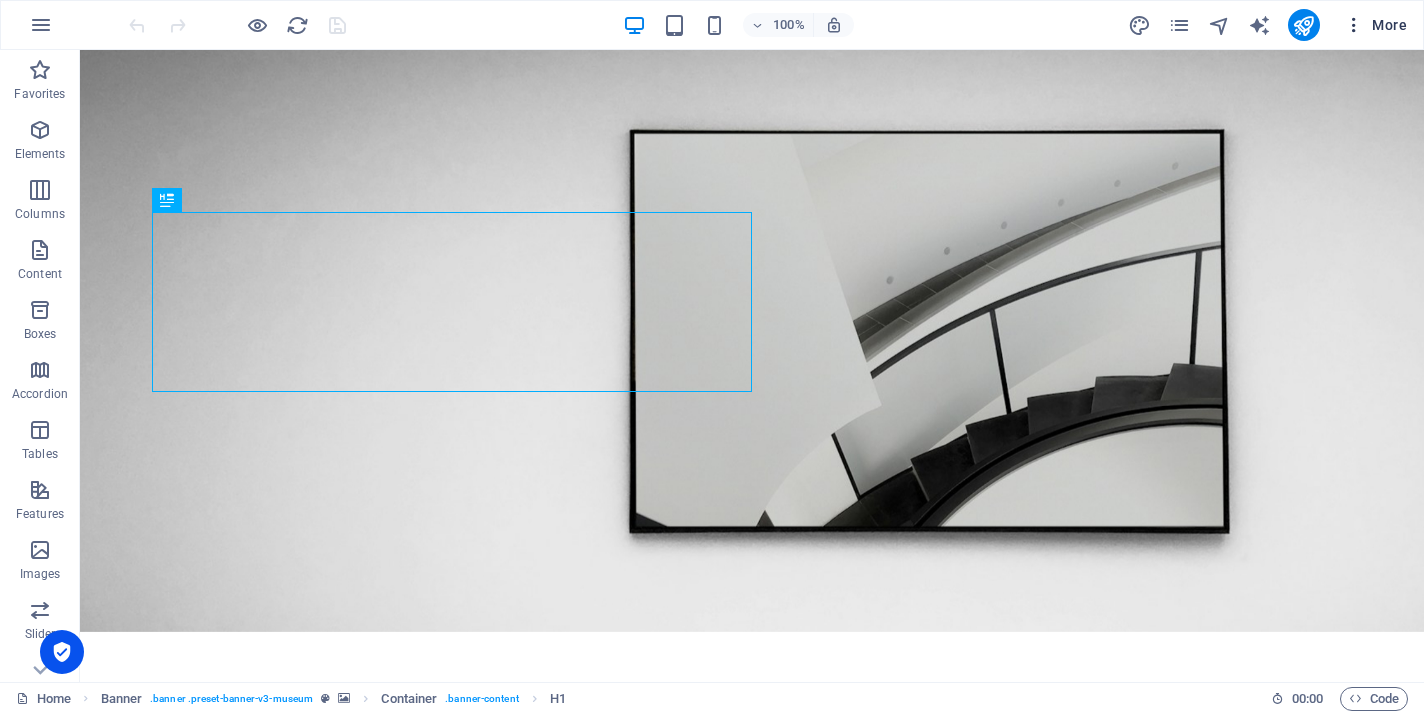 click on "More" at bounding box center [1375, 25] 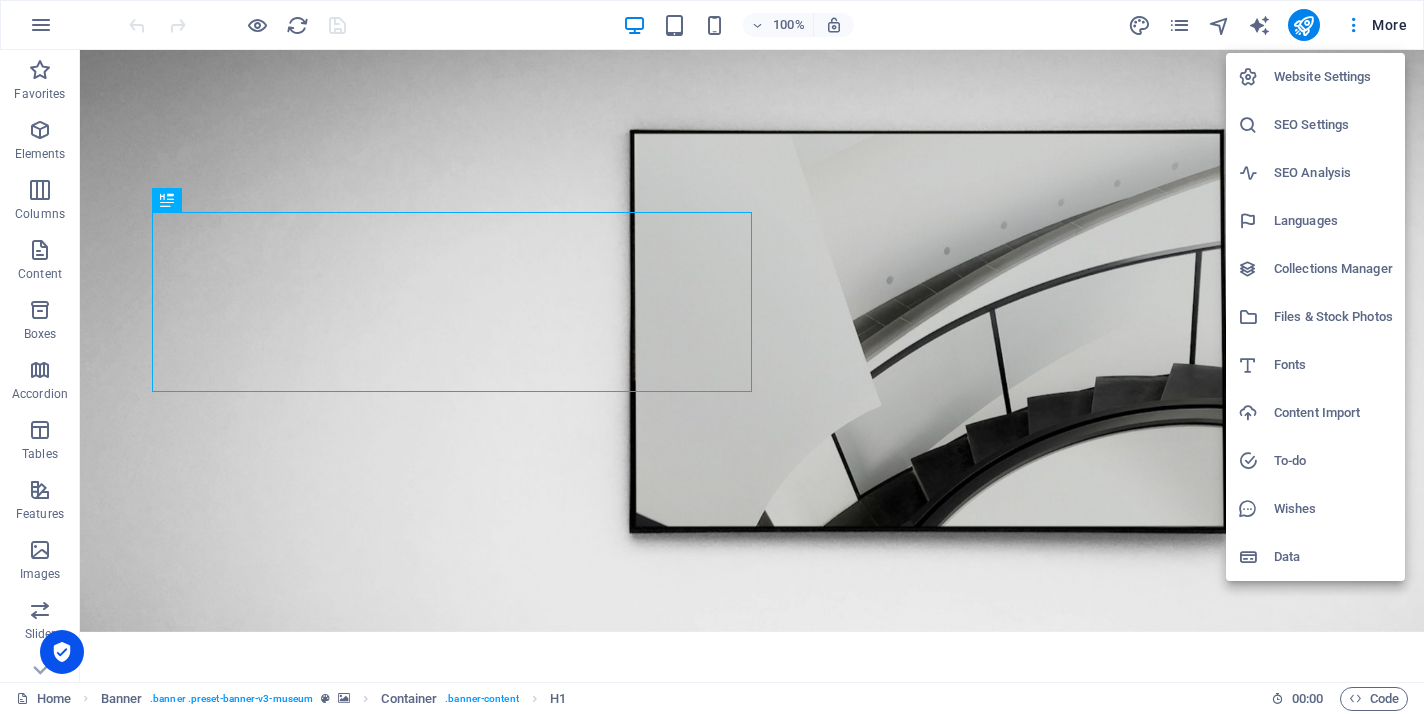 click at bounding box center [712, 357] 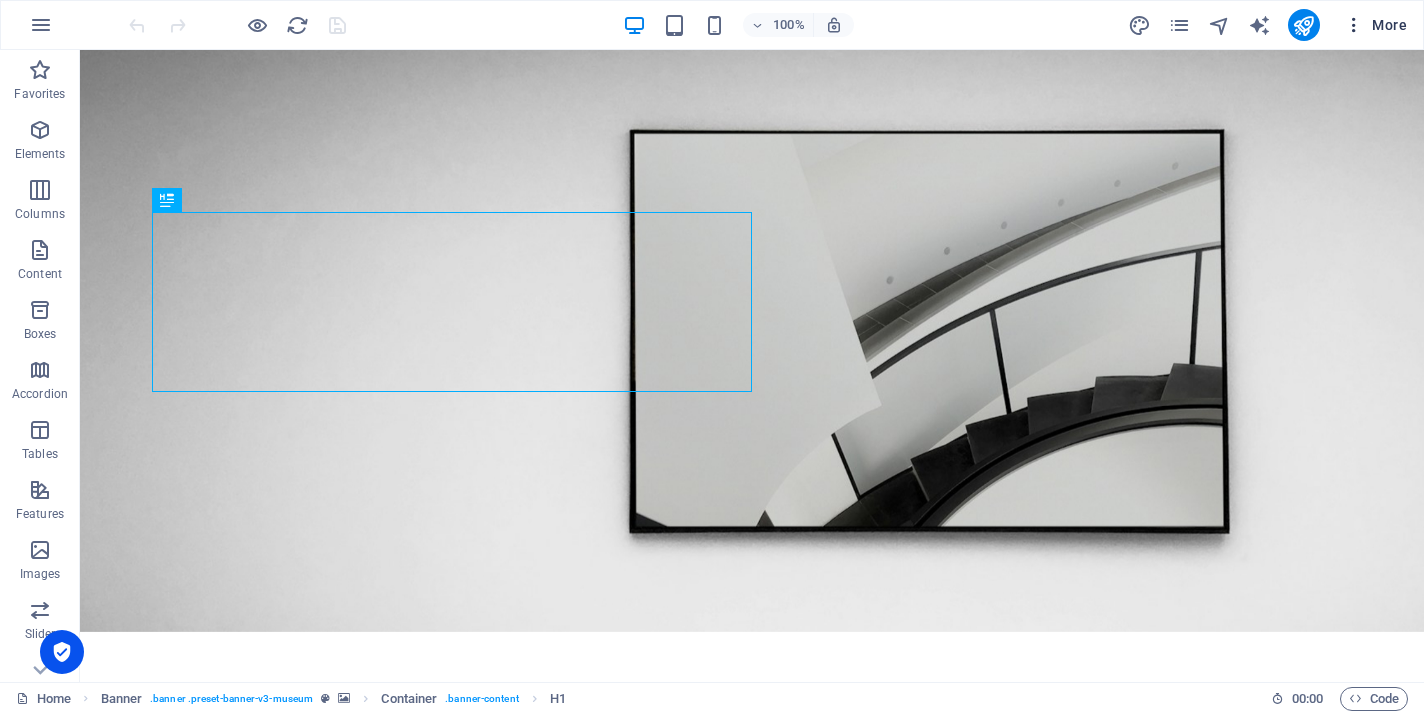 click on "More" at bounding box center [1375, 25] 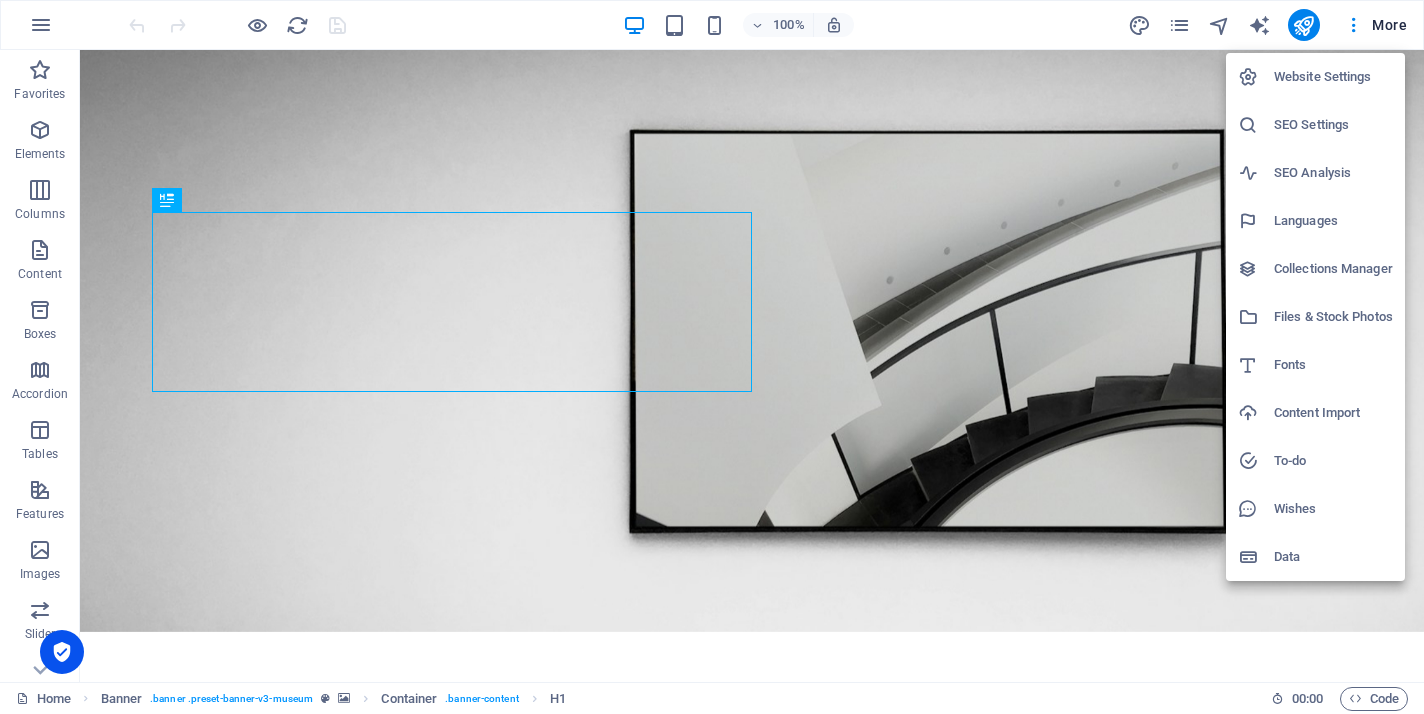 click at bounding box center [712, 357] 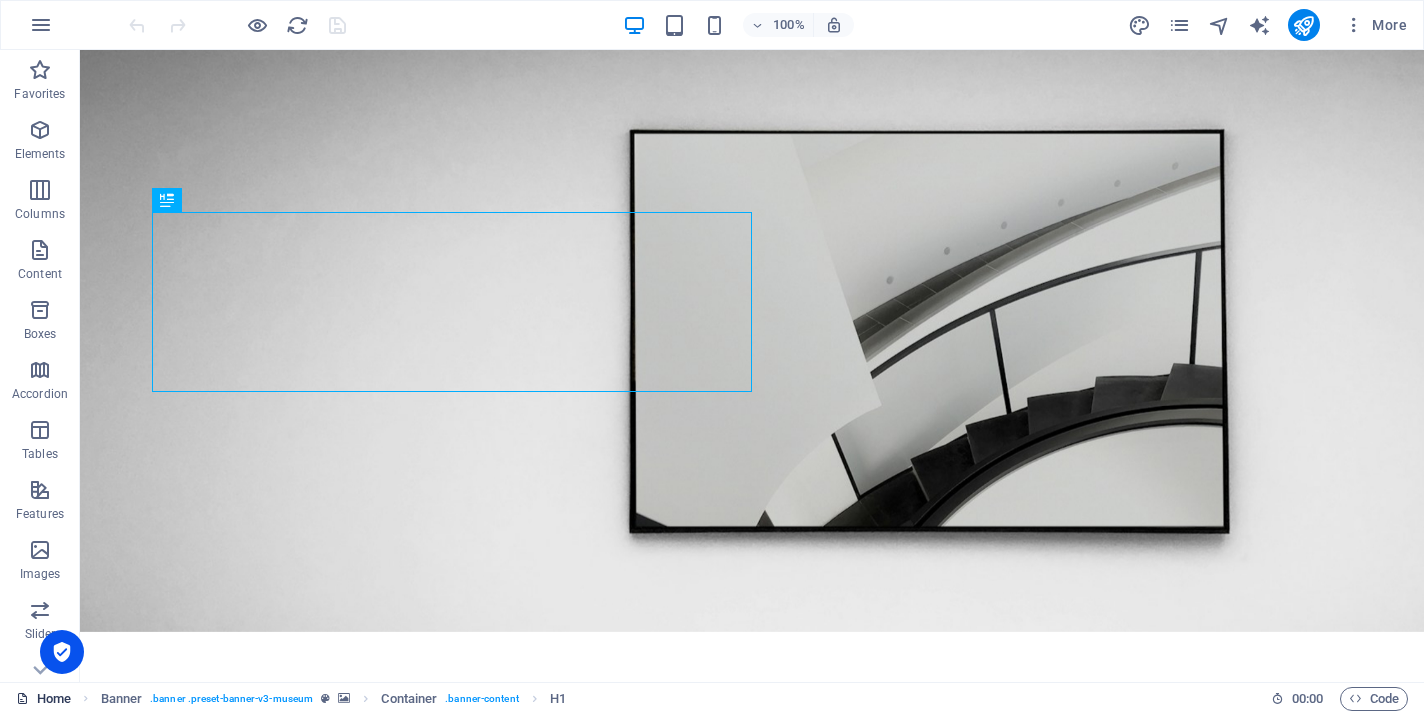 click on "Home" at bounding box center (43, 699) 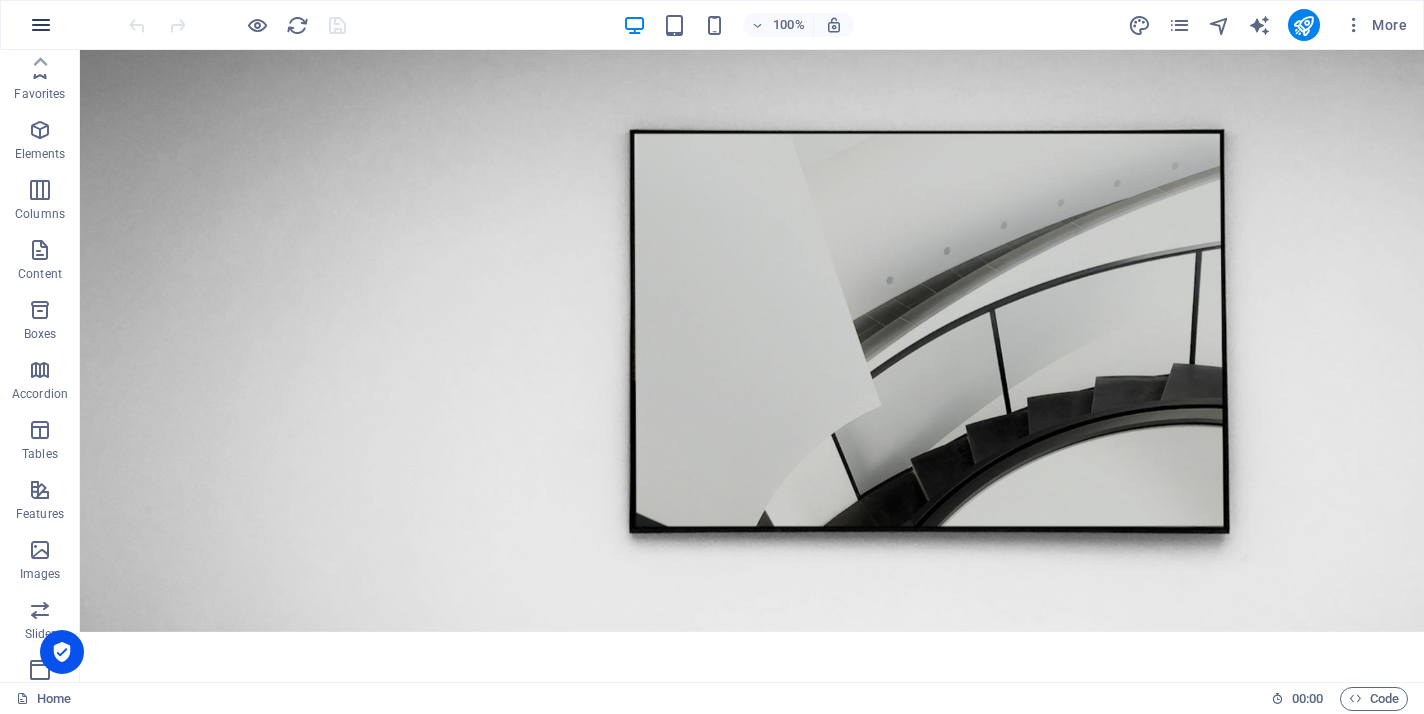 scroll, scrollTop: 0, scrollLeft: 0, axis: both 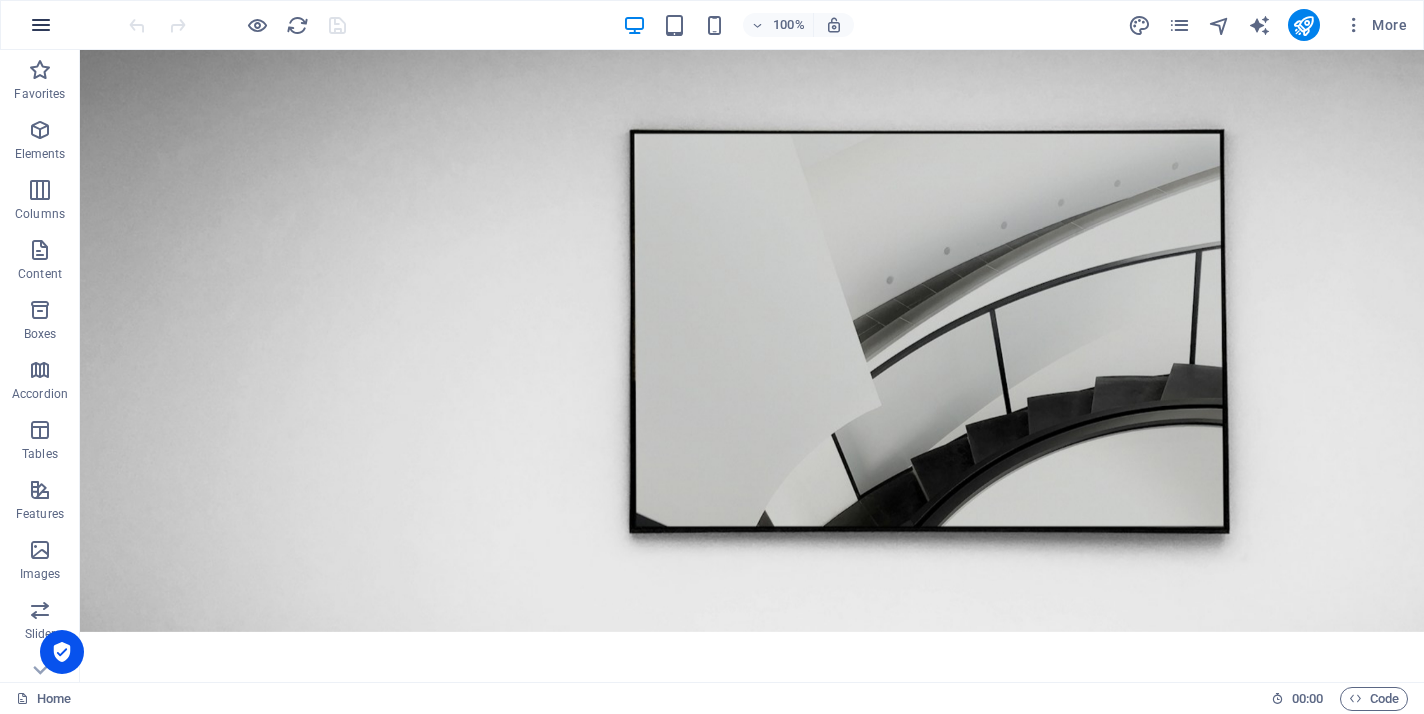 click at bounding box center (41, 25) 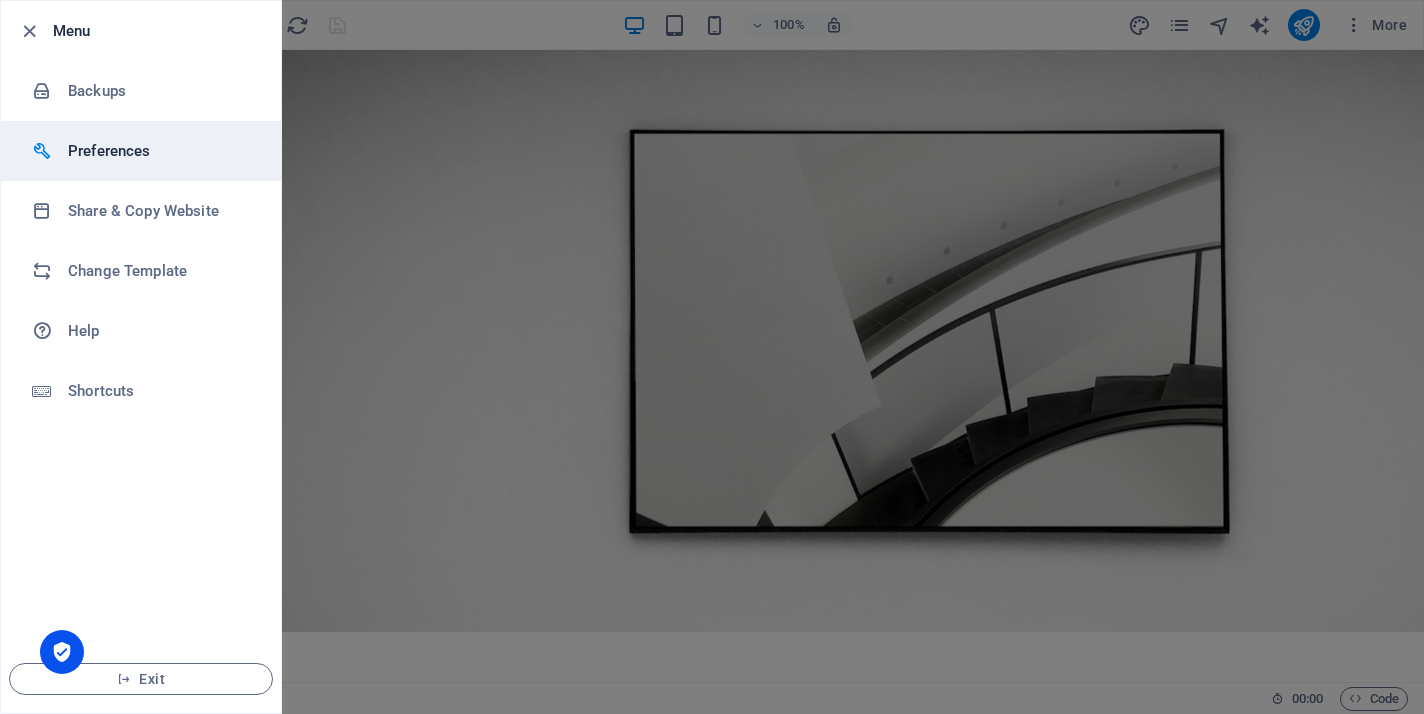 click on "Preferences" at bounding box center [160, 151] 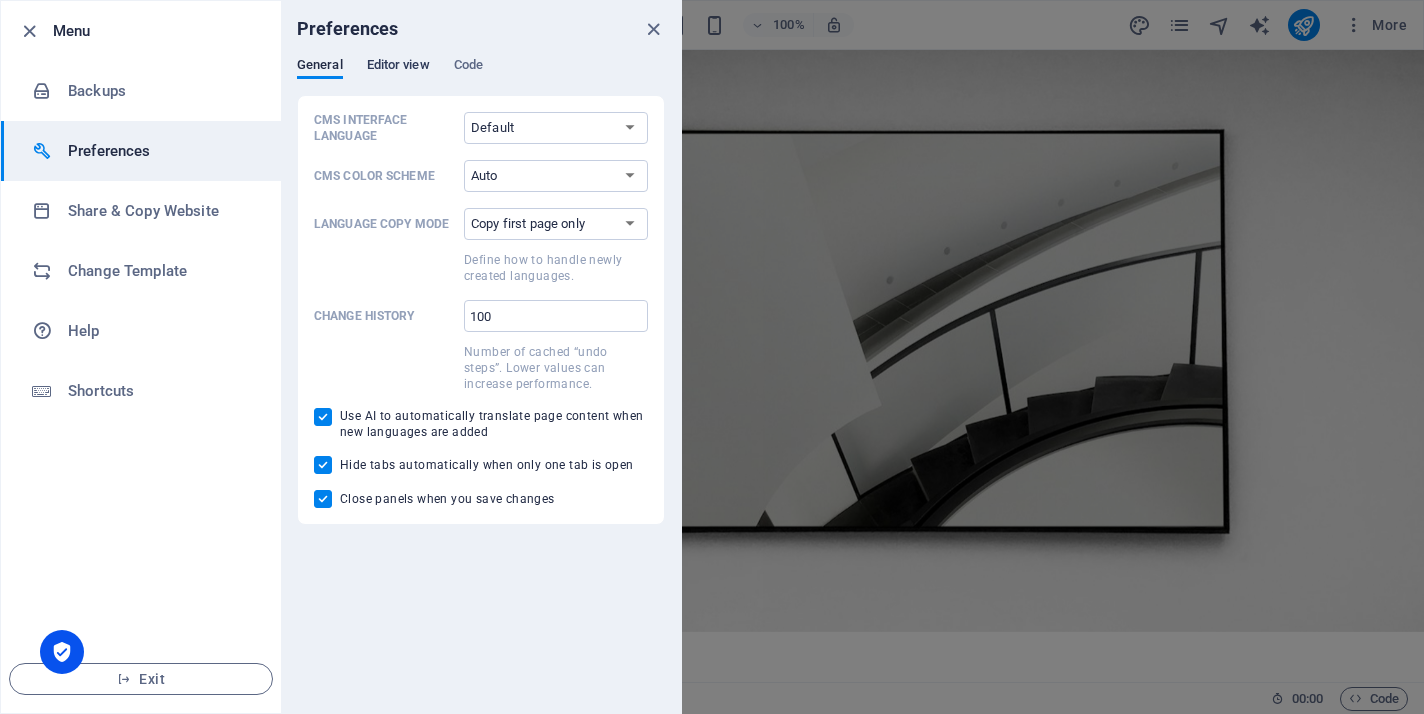 click on "Editor view" at bounding box center [398, 67] 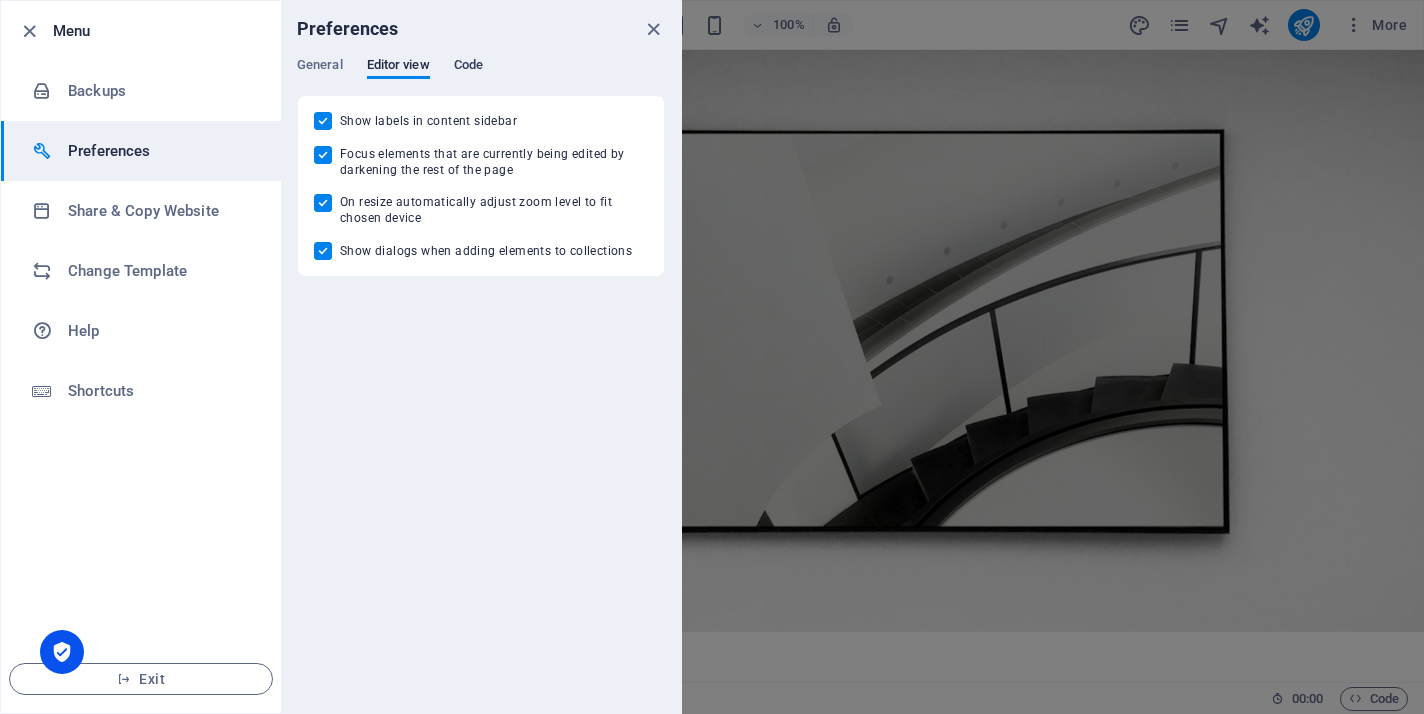 click on "Code" at bounding box center [468, 67] 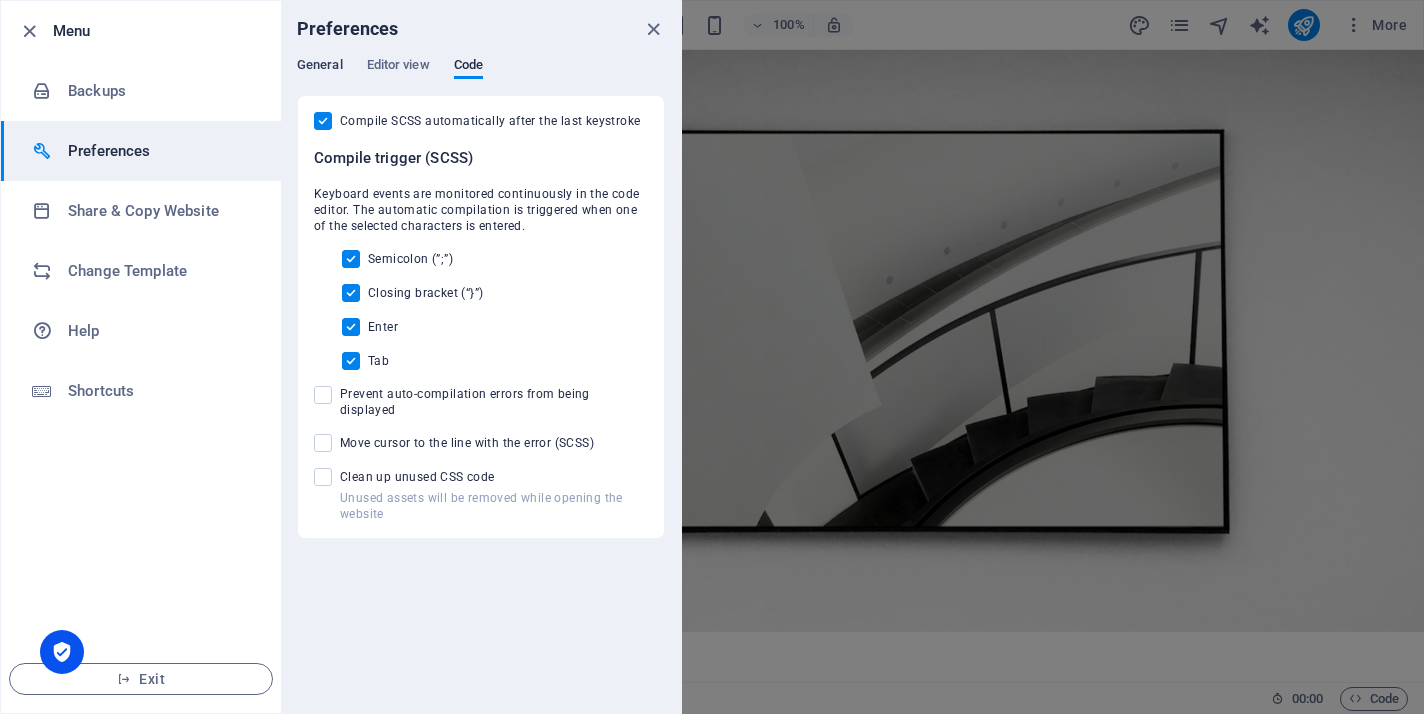 click on "General" at bounding box center [320, 67] 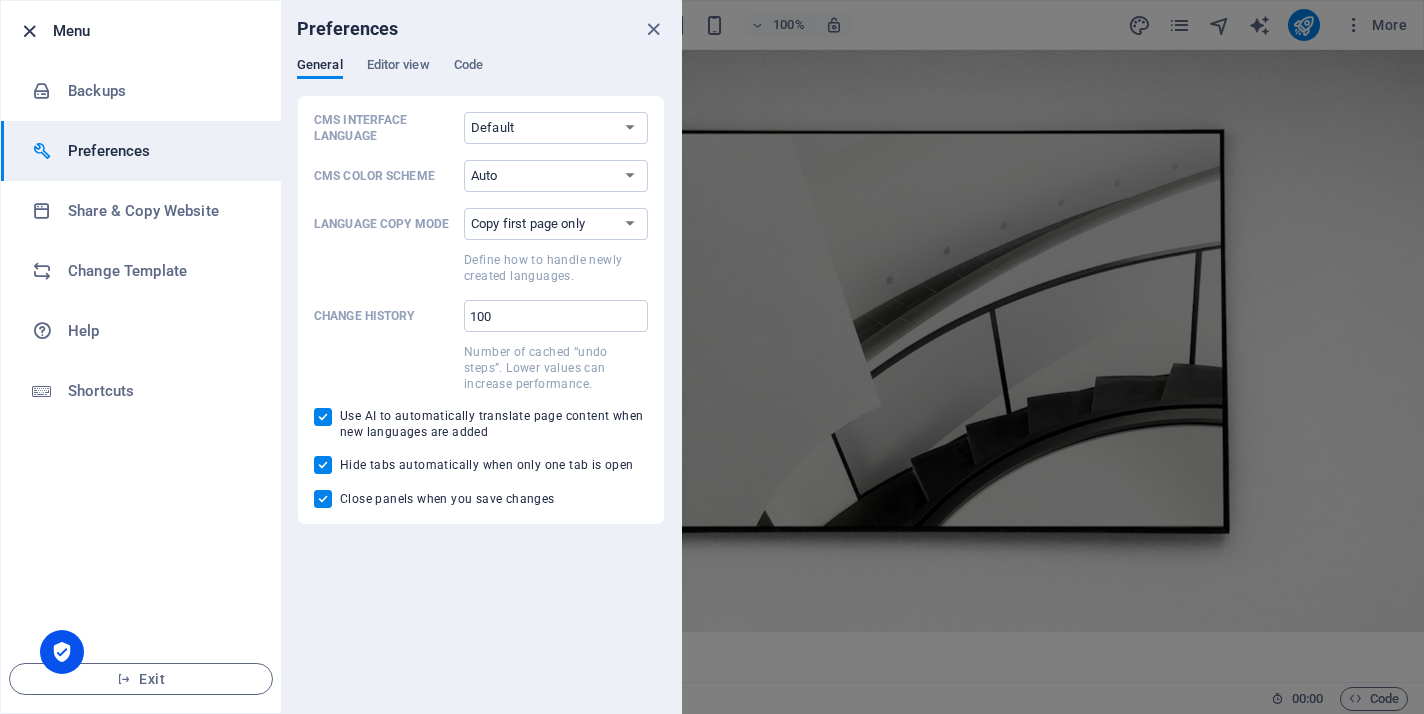 click at bounding box center [29, 31] 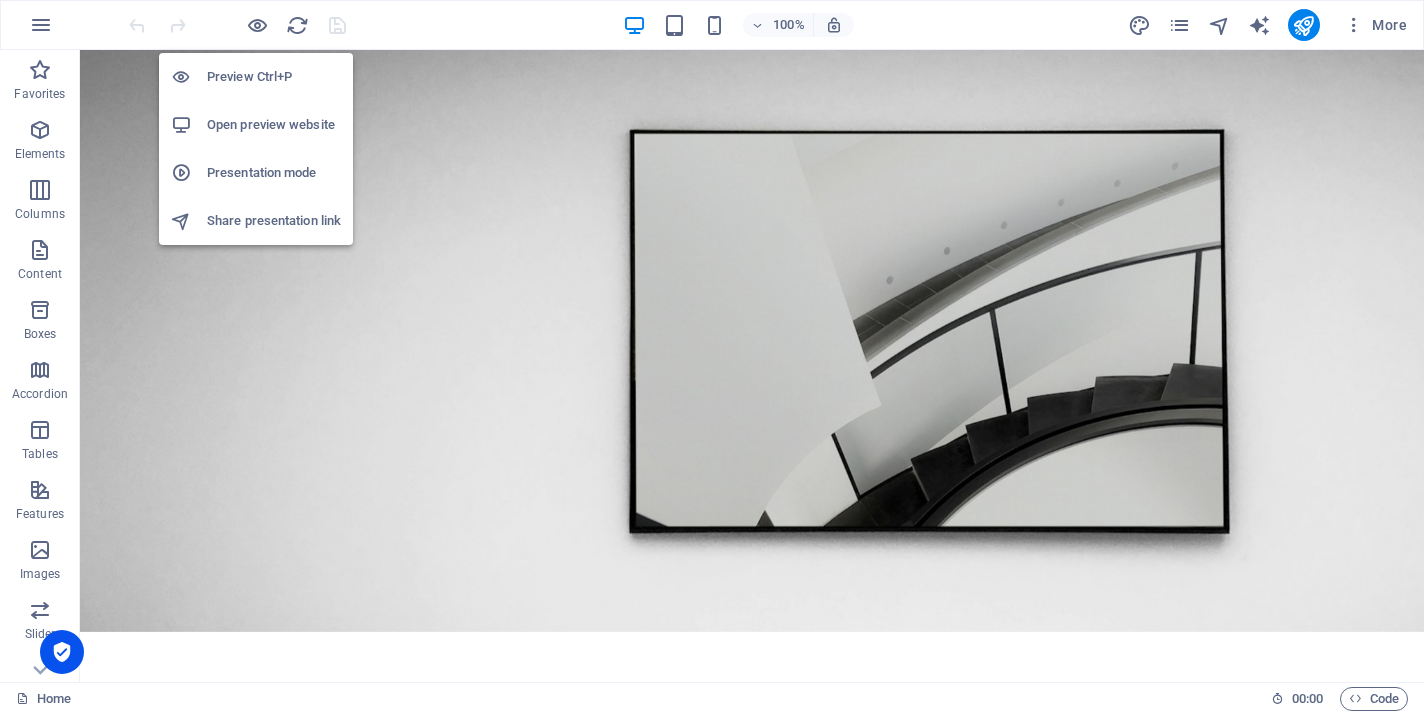 click on "Preview Ctrl+P" at bounding box center [274, 77] 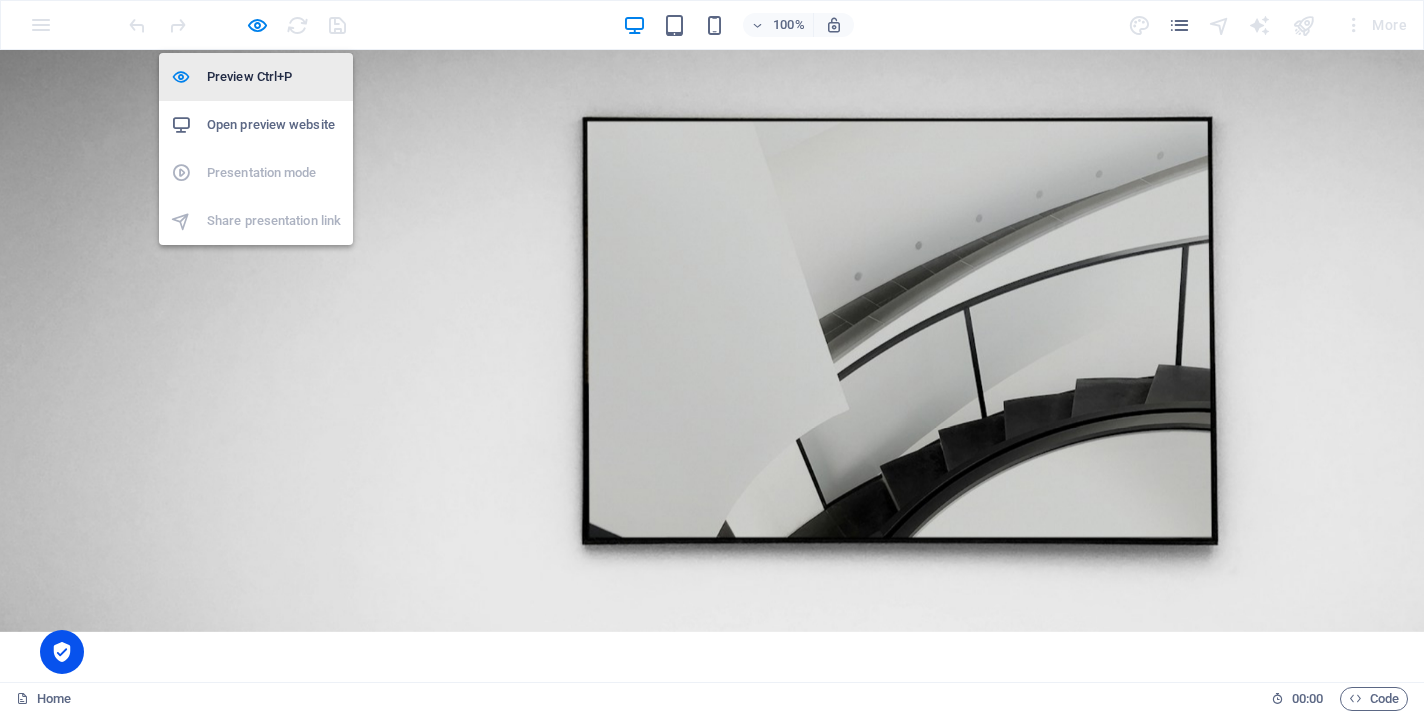 click on "Preview Ctrl+P" at bounding box center [274, 77] 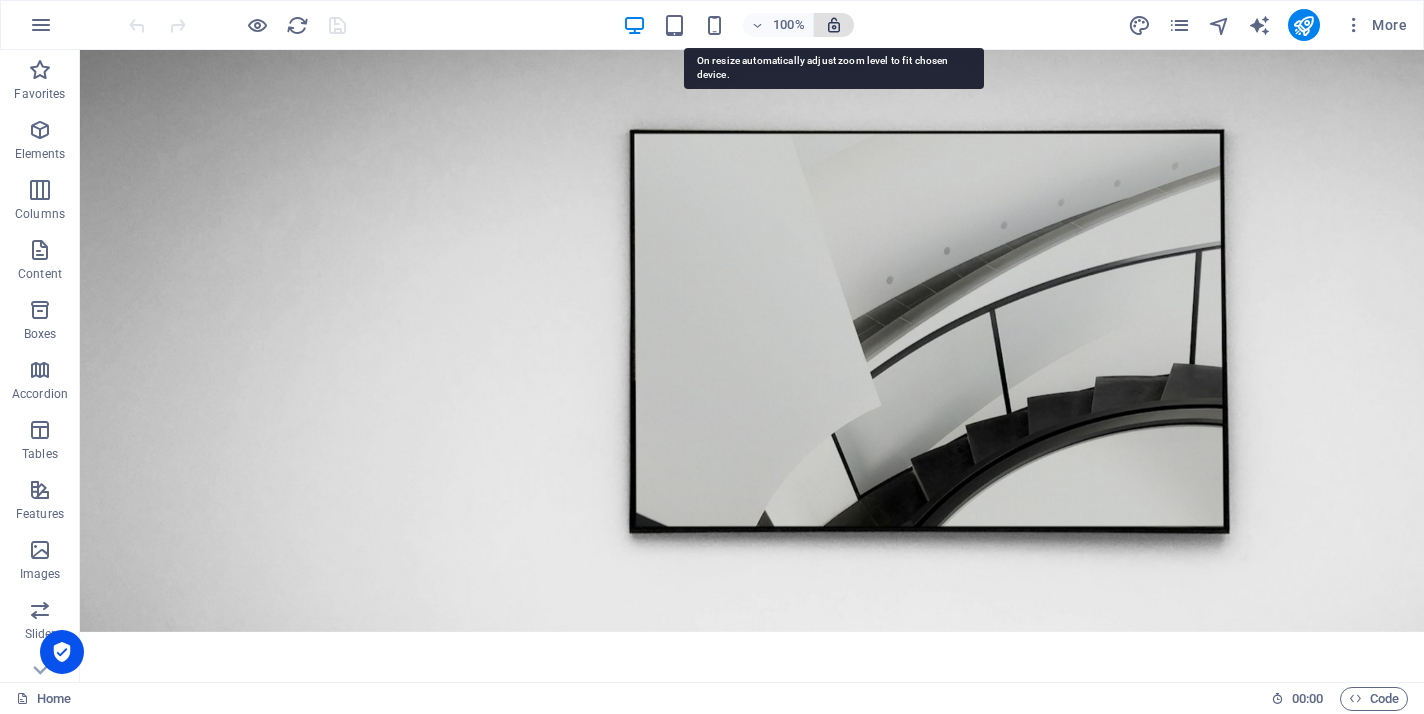 click at bounding box center [834, 25] 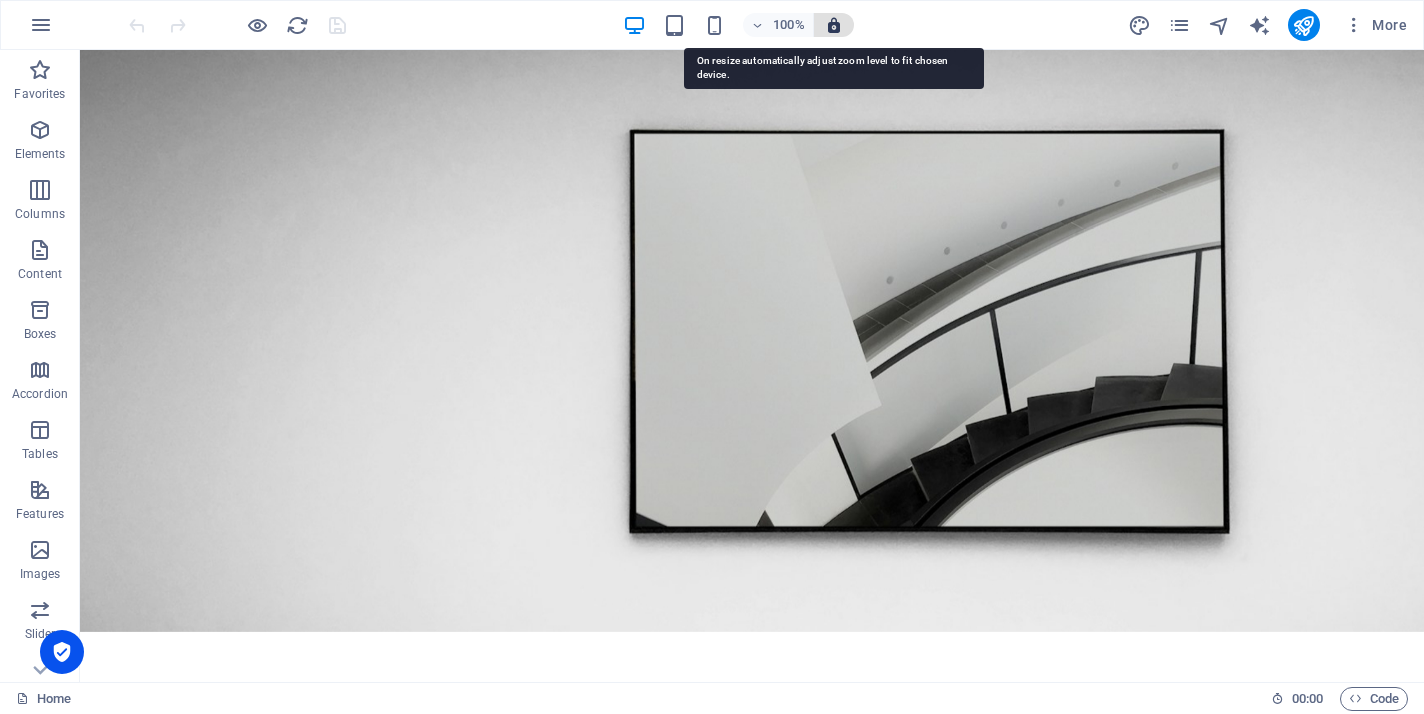 click at bounding box center (834, 25) 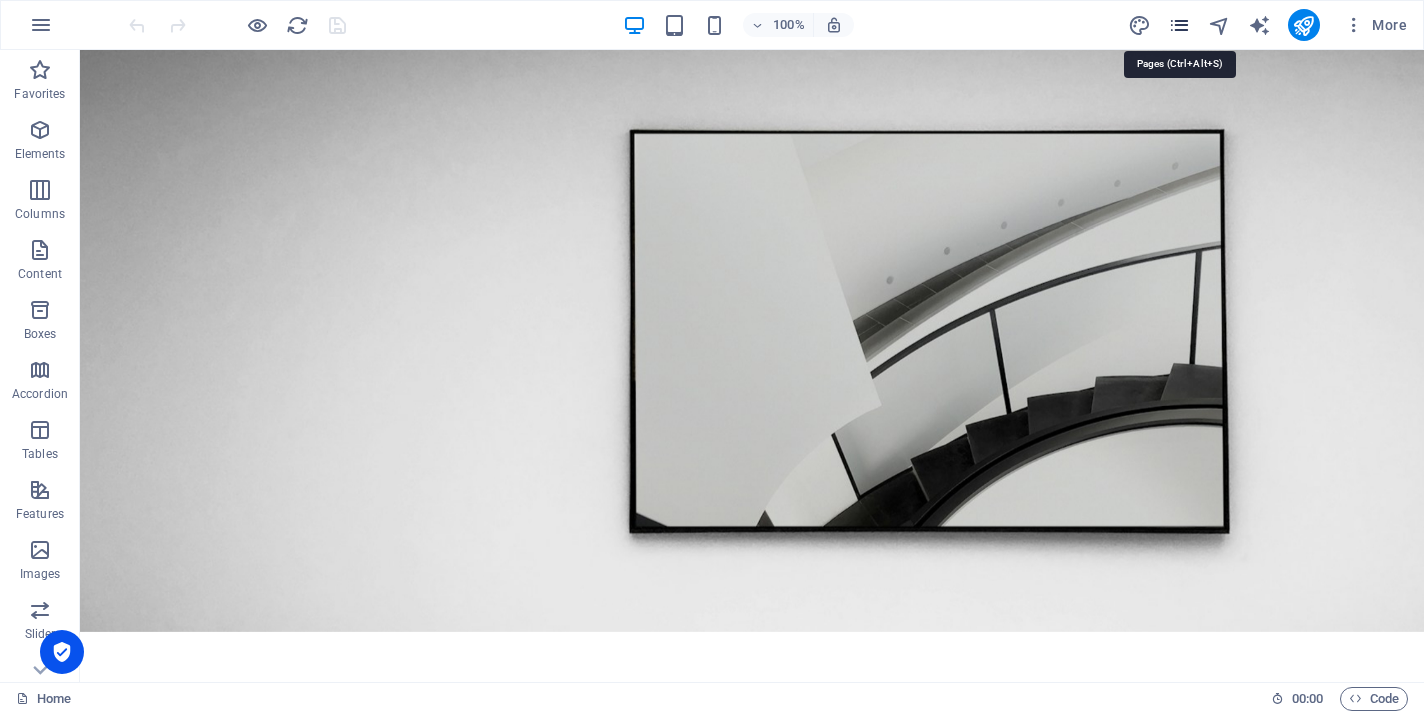 click at bounding box center (1179, 25) 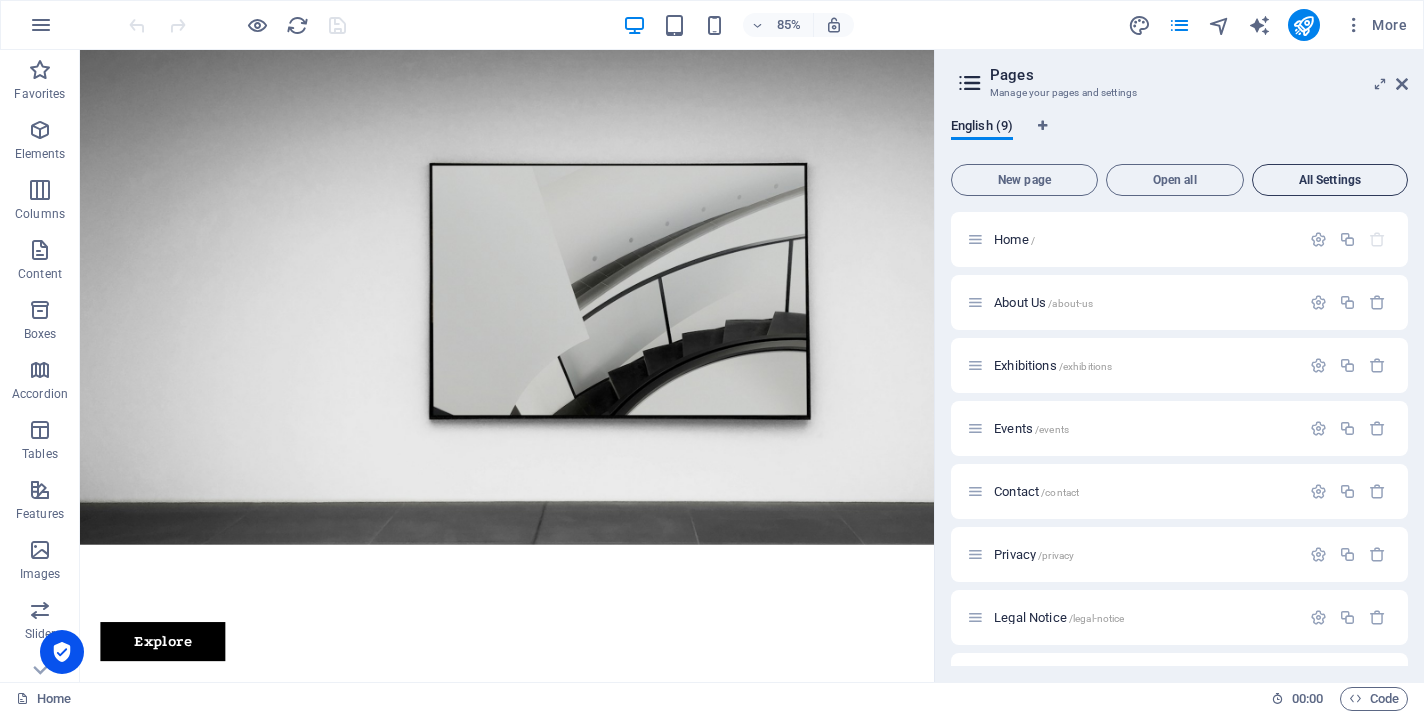 click on "All Settings" at bounding box center [1330, 180] 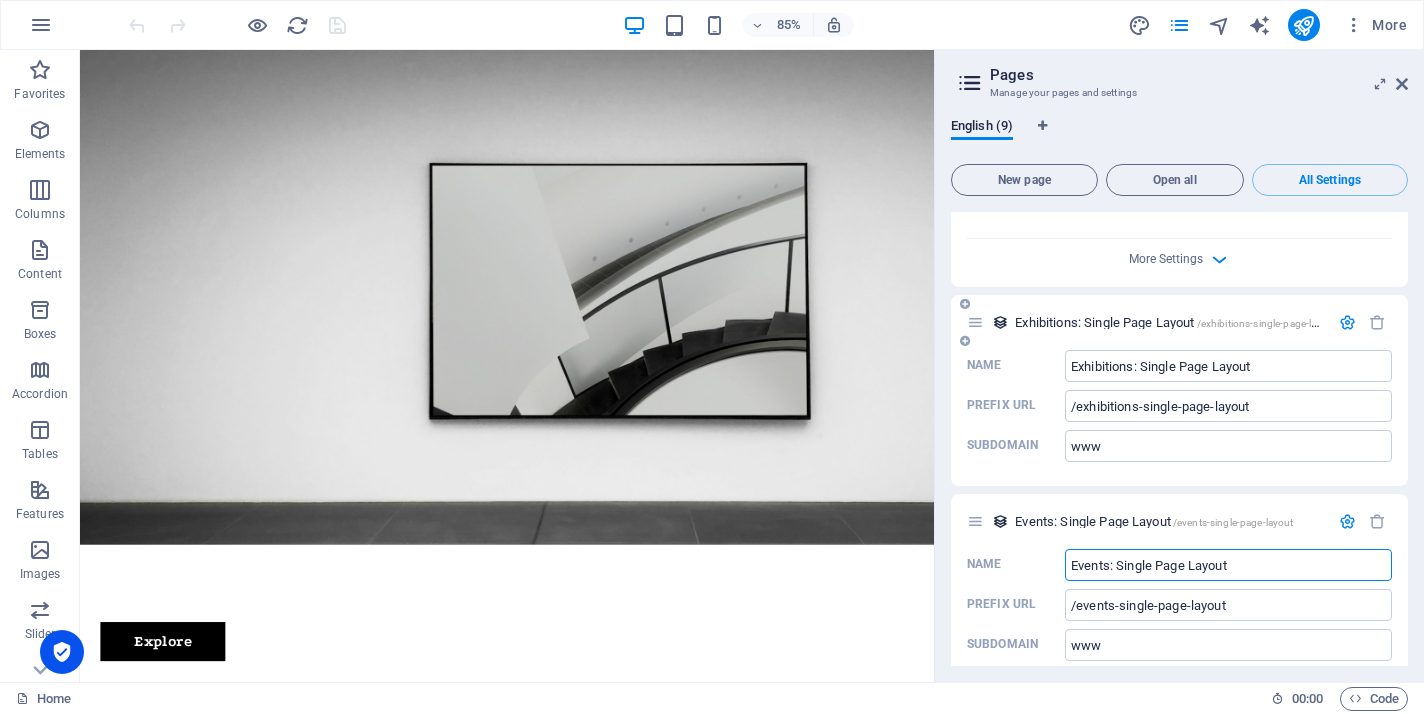 scroll, scrollTop: 5603, scrollLeft: 0, axis: vertical 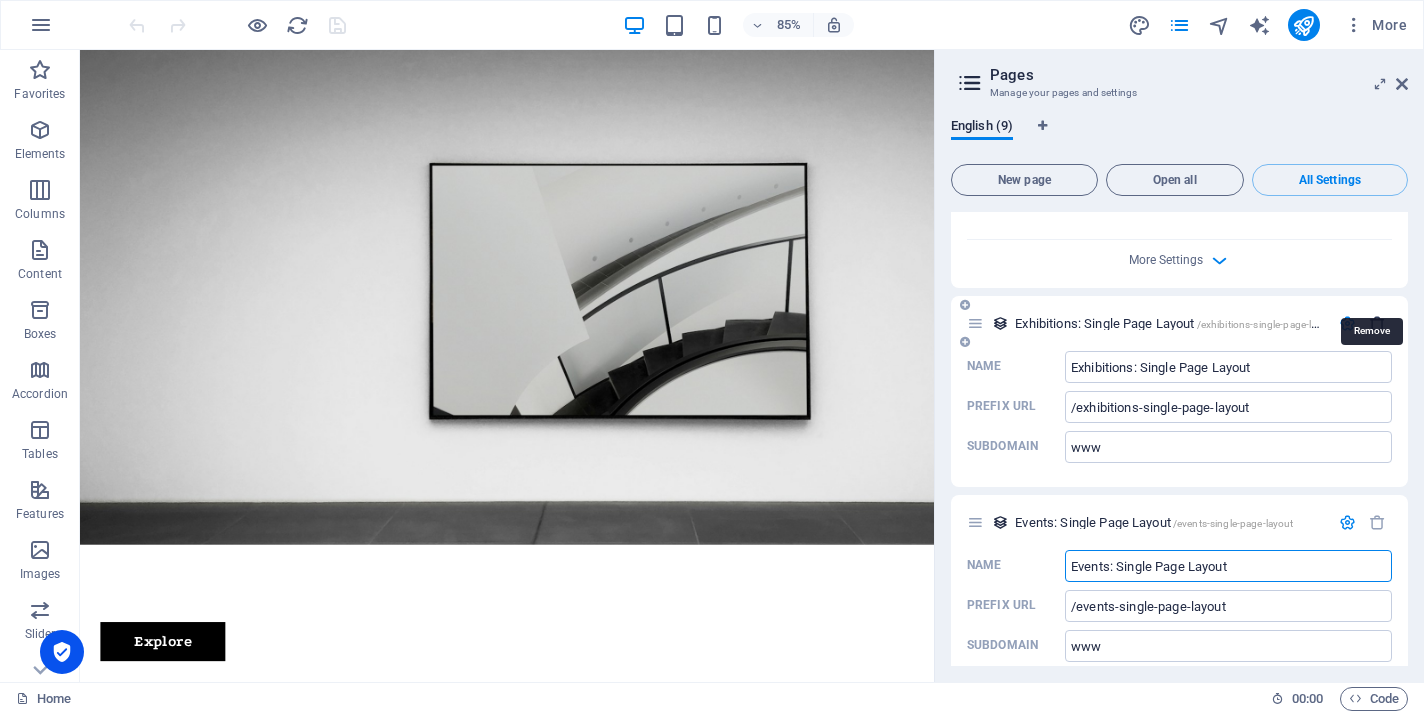 click at bounding box center (1377, 323) 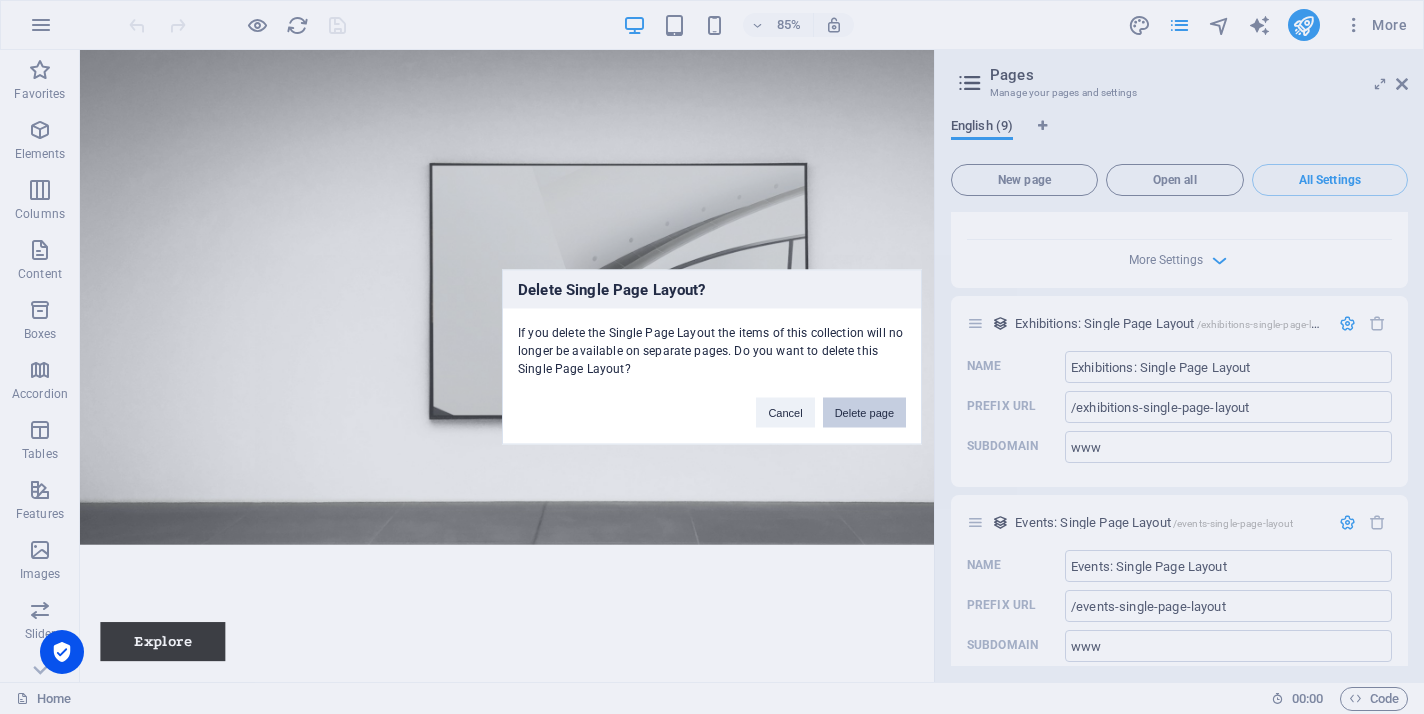 click on "Delete page" at bounding box center [864, 413] 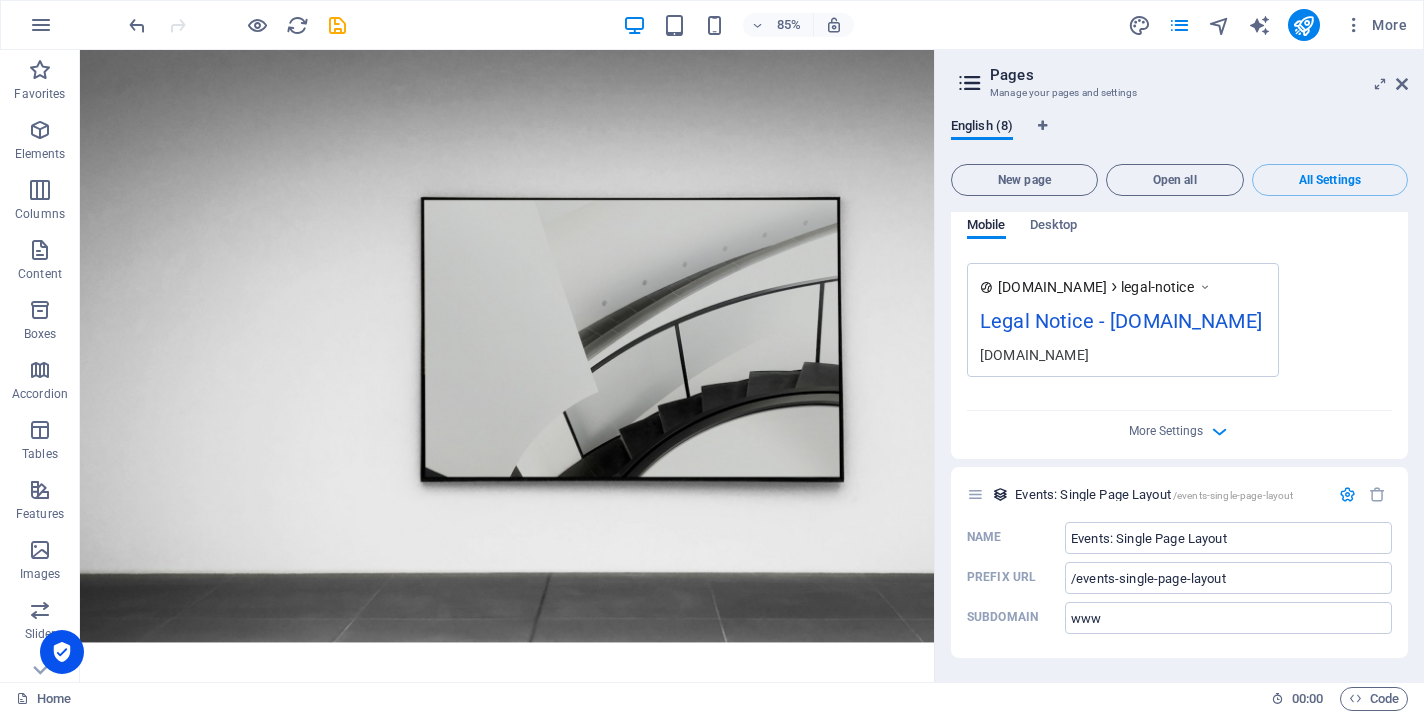 scroll, scrollTop: 5404, scrollLeft: 0, axis: vertical 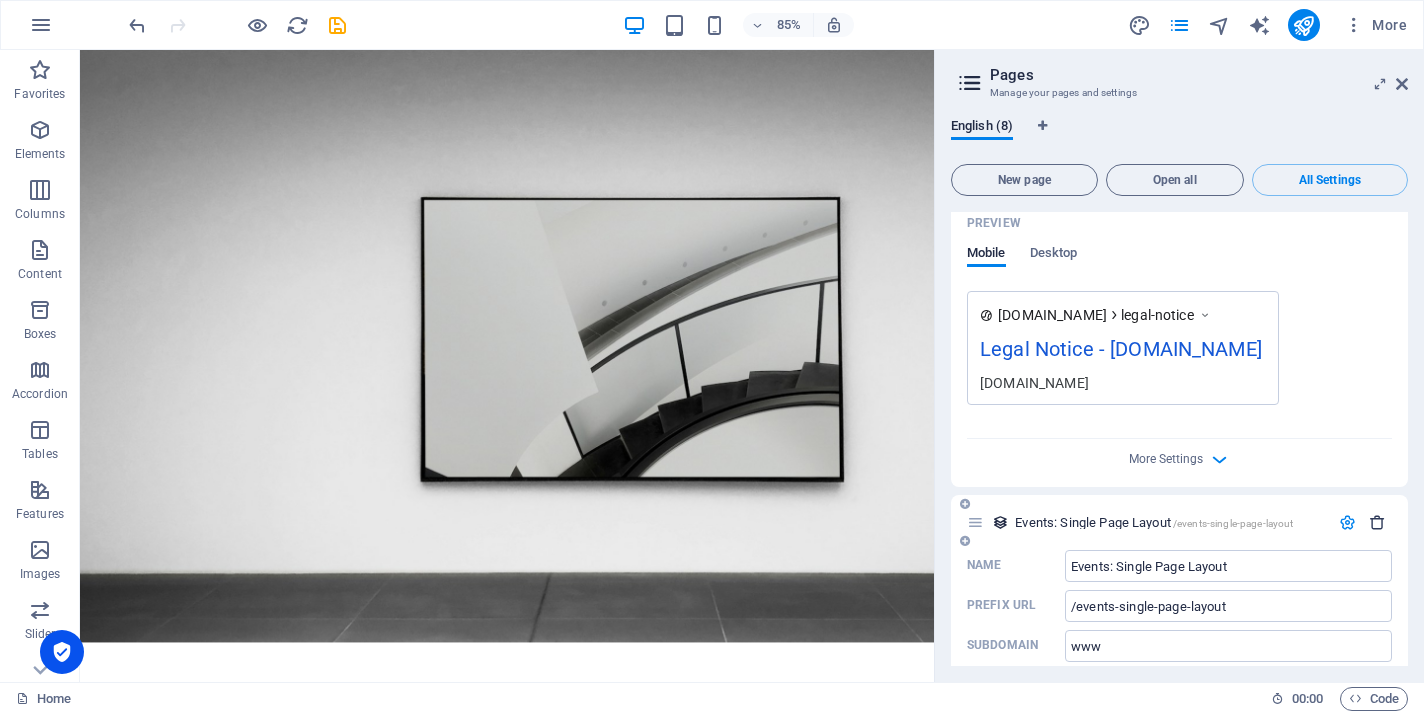 click at bounding box center (1377, 522) 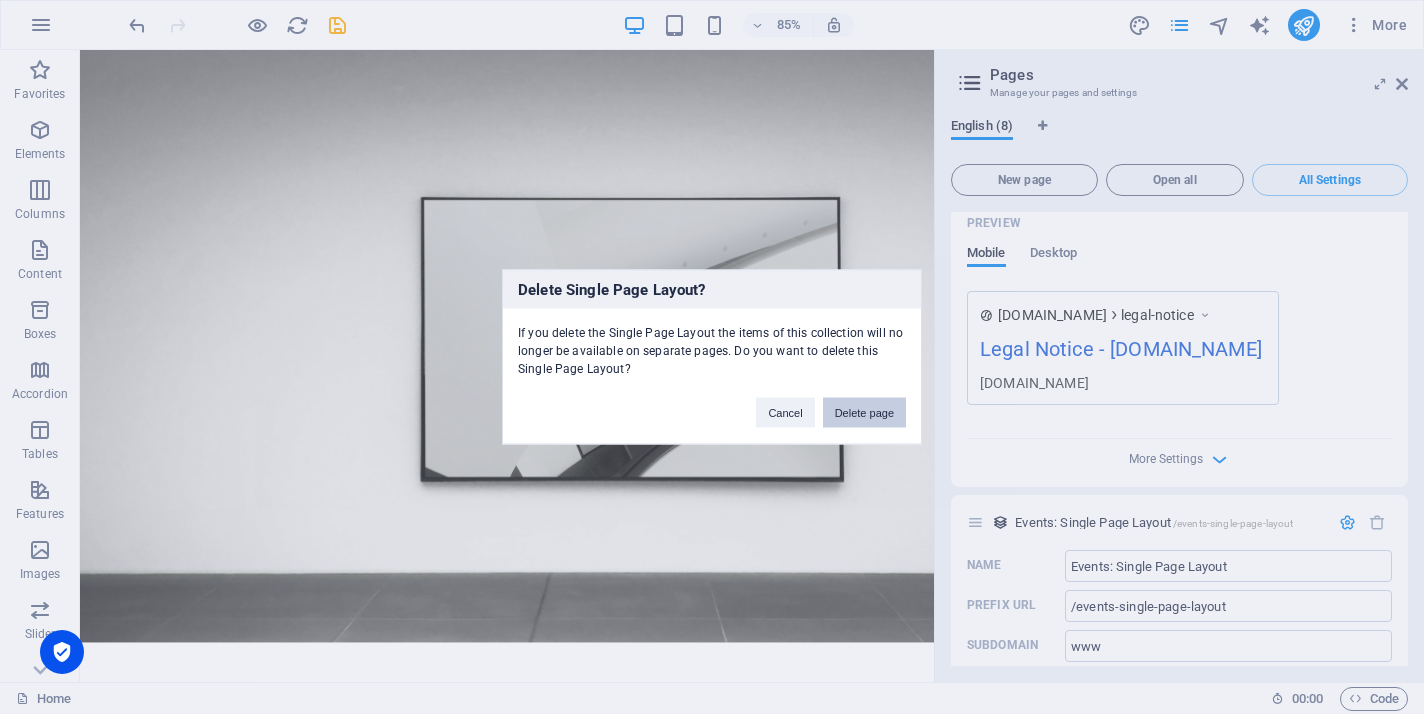 click on "Delete page" at bounding box center [864, 413] 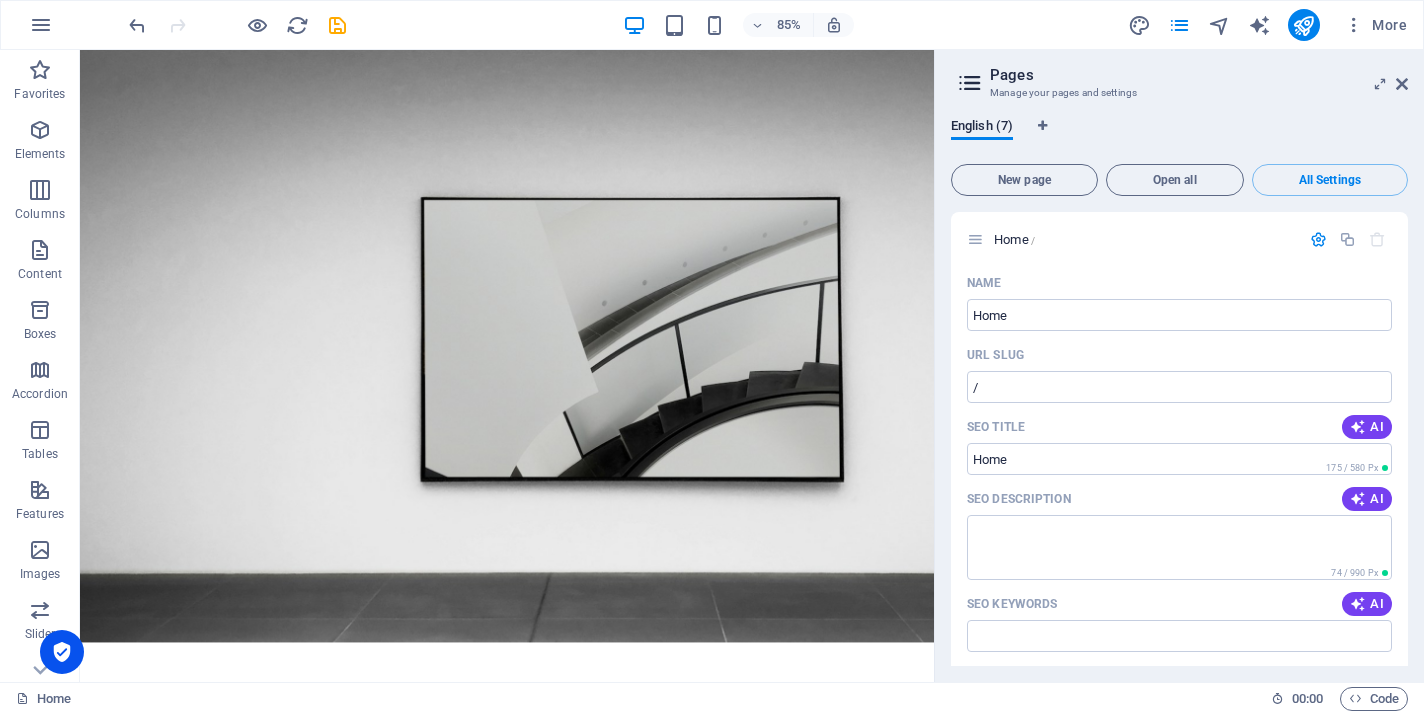 scroll, scrollTop: 0, scrollLeft: 0, axis: both 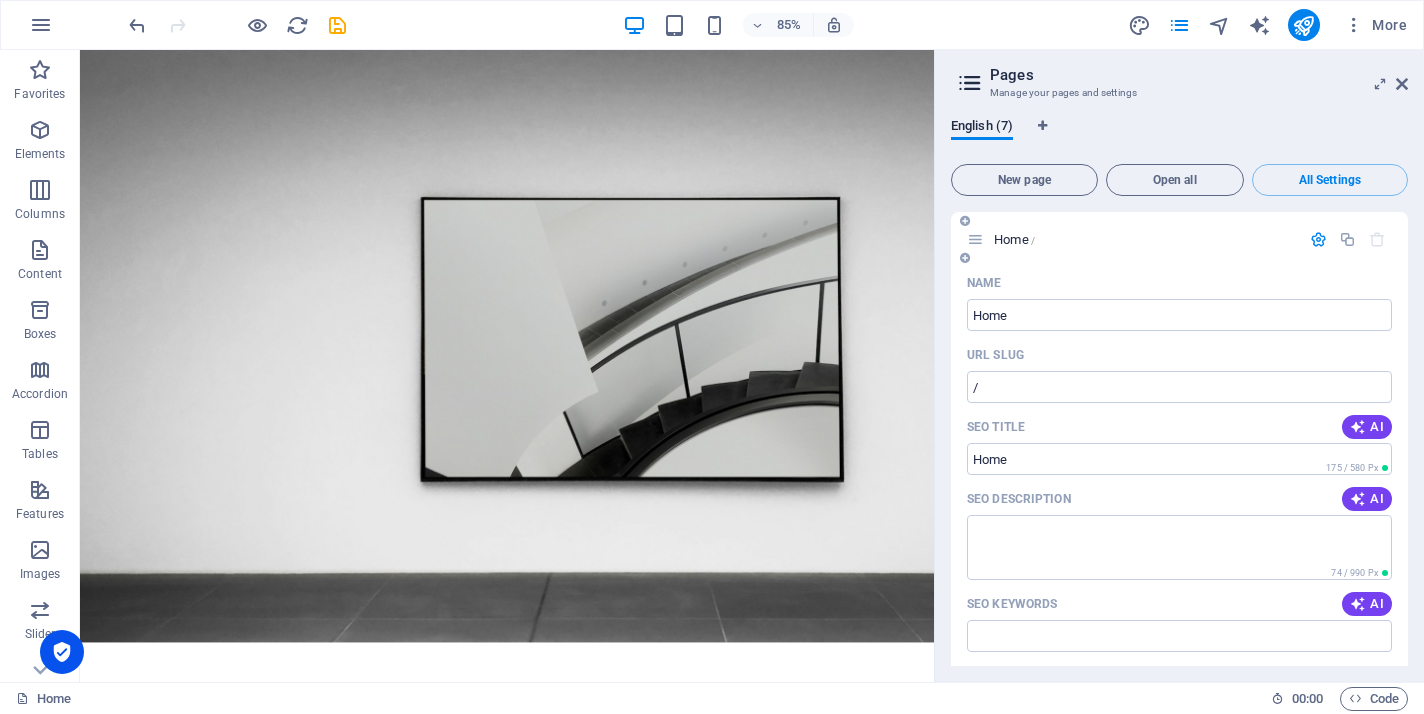 click at bounding box center [1318, 239] 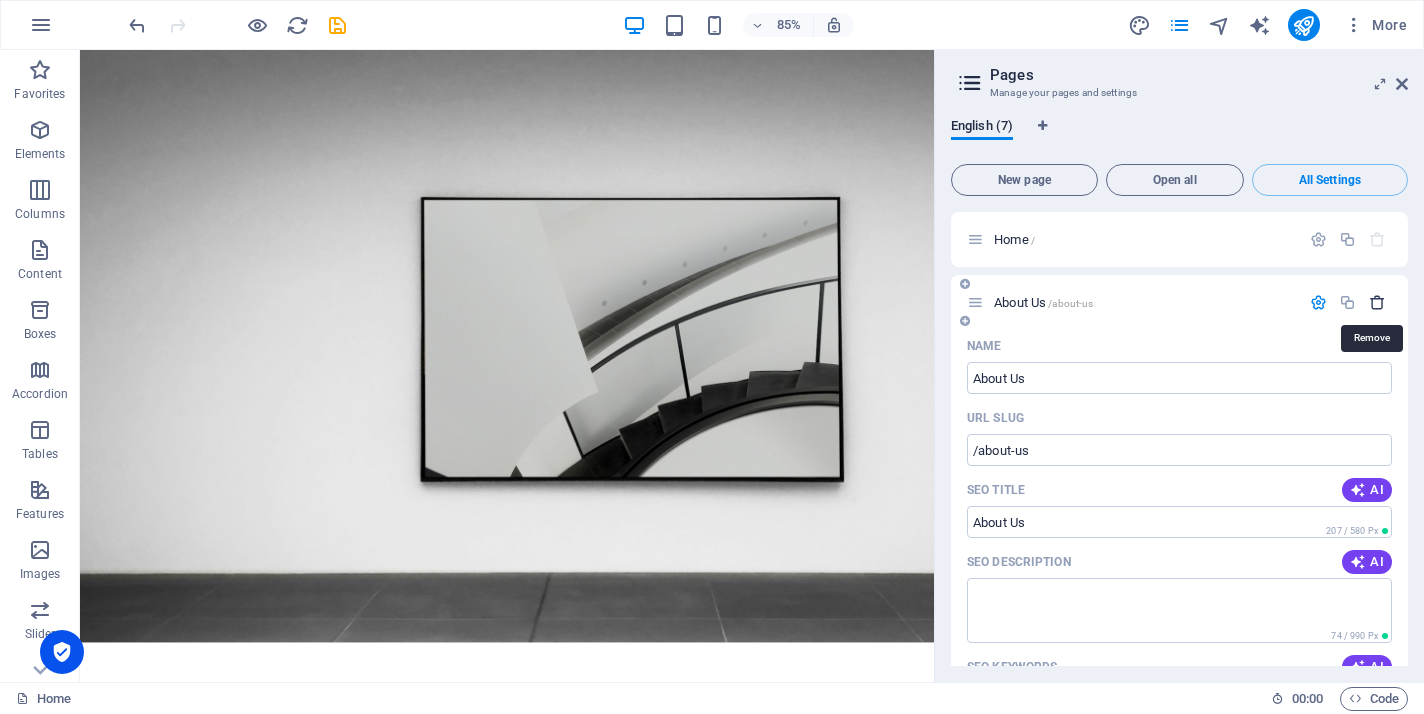 click at bounding box center (1377, 302) 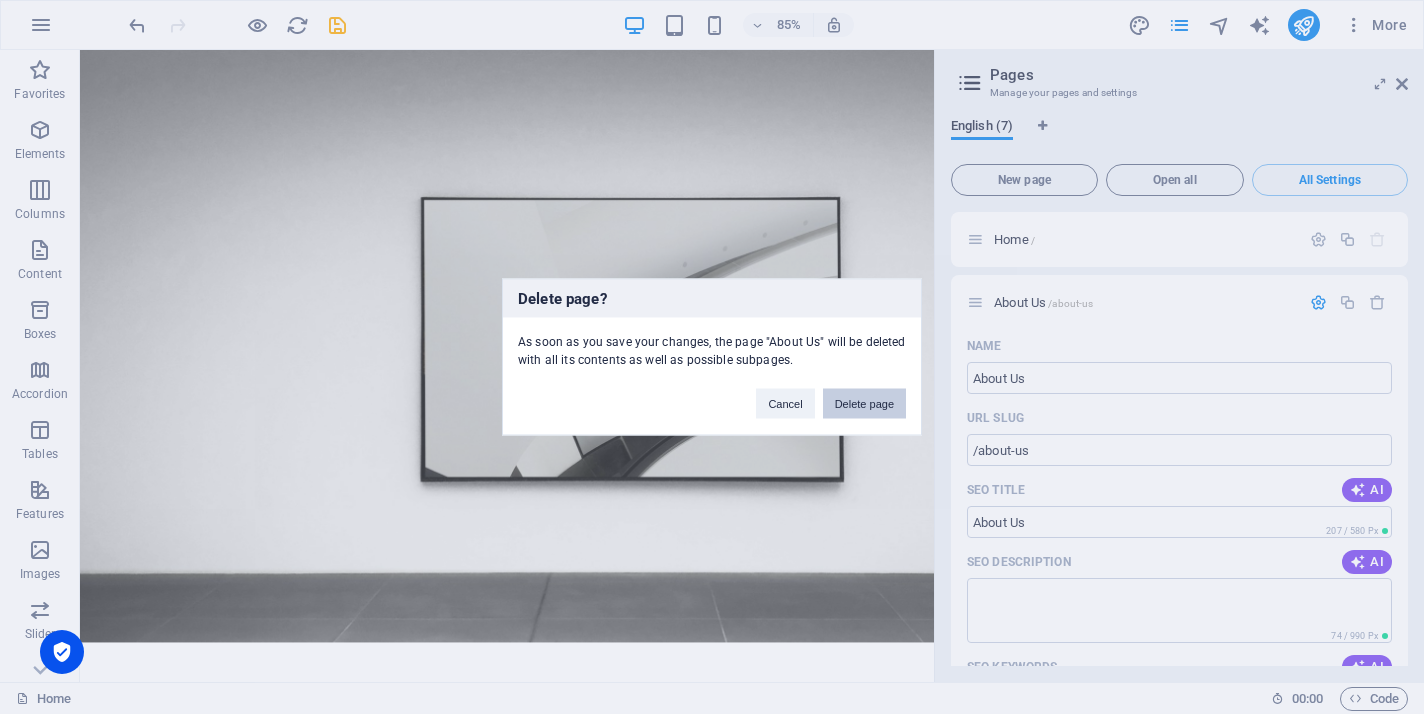 click on "Delete page" at bounding box center (864, 404) 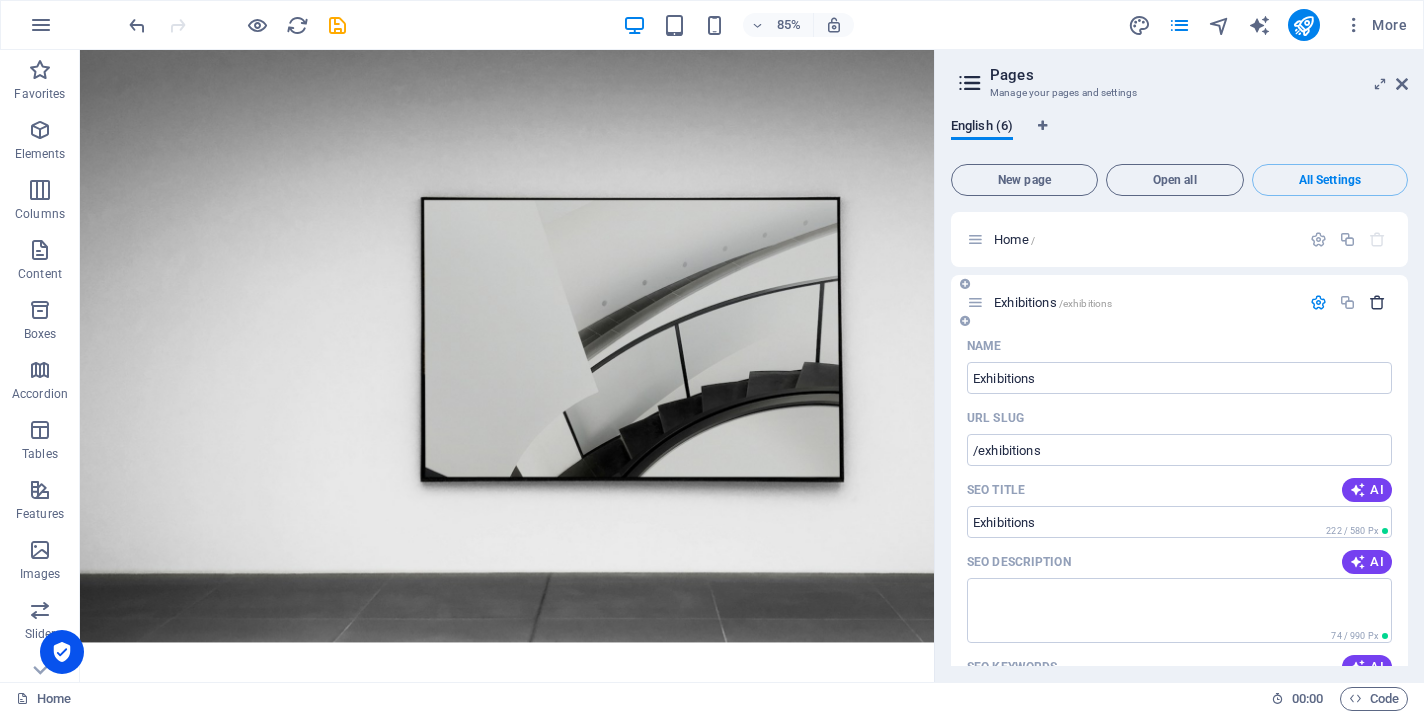 click at bounding box center (1377, 302) 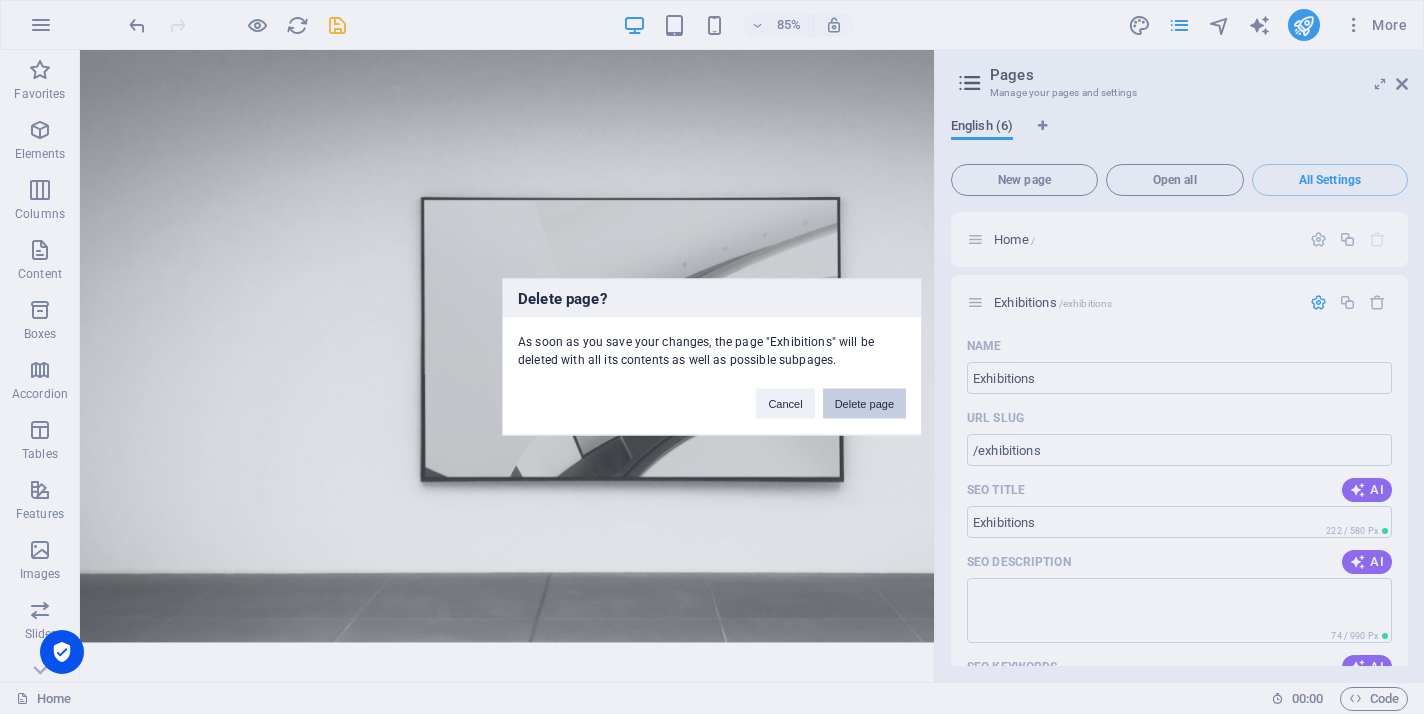 click on "Delete page" at bounding box center [864, 404] 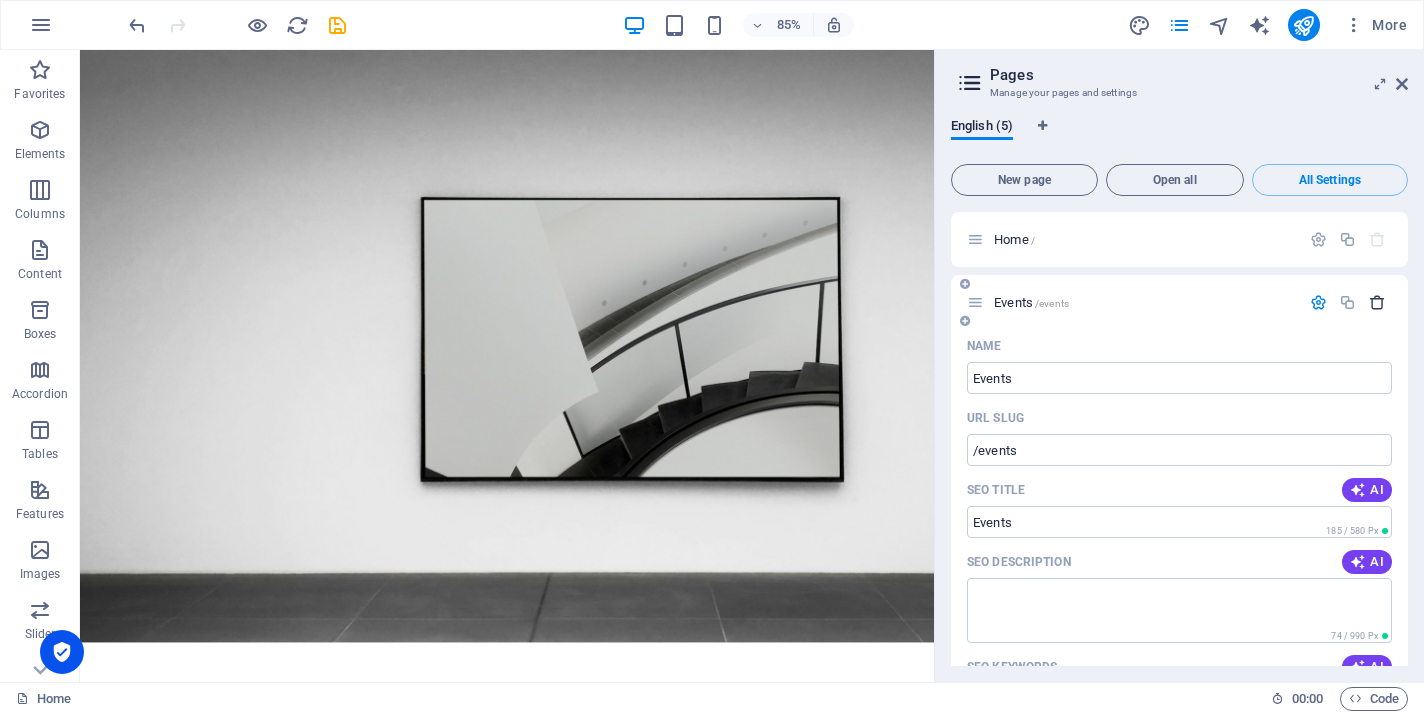 click at bounding box center [1377, 302] 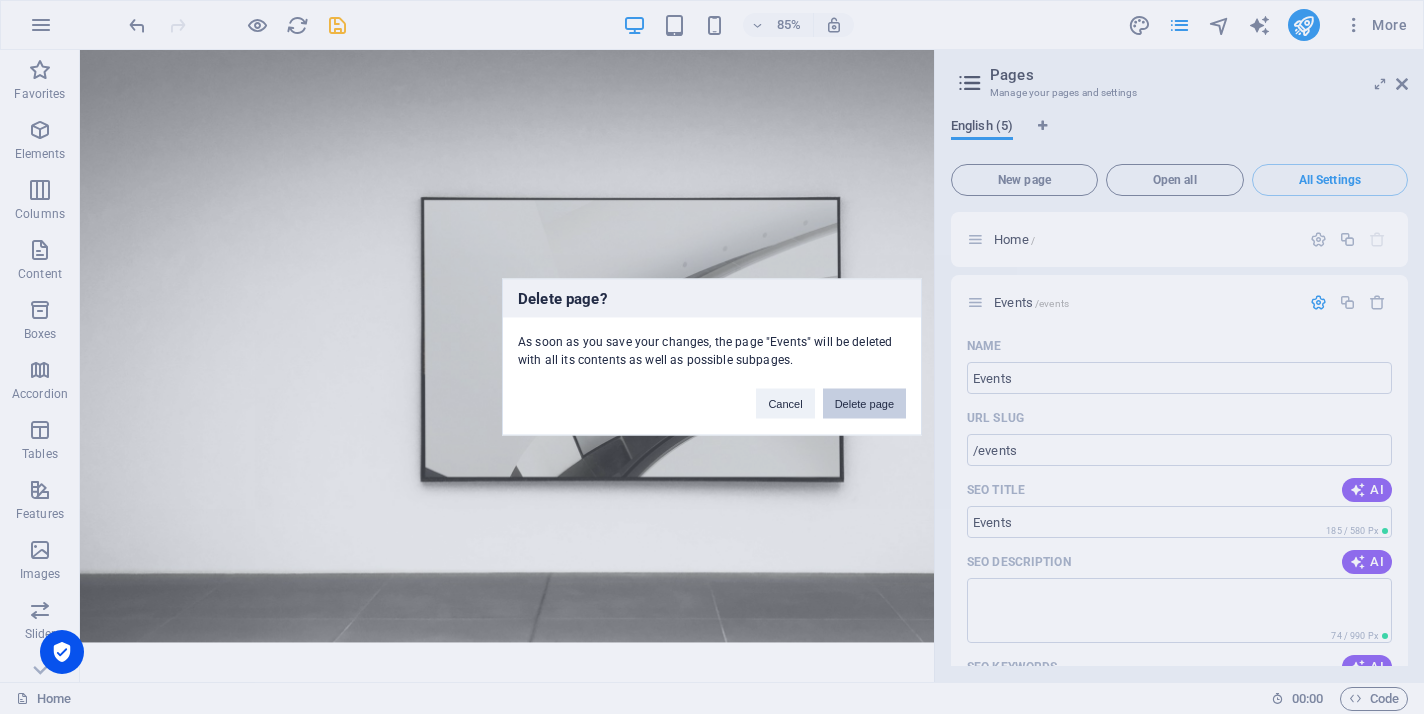 click on "Delete page" at bounding box center (864, 404) 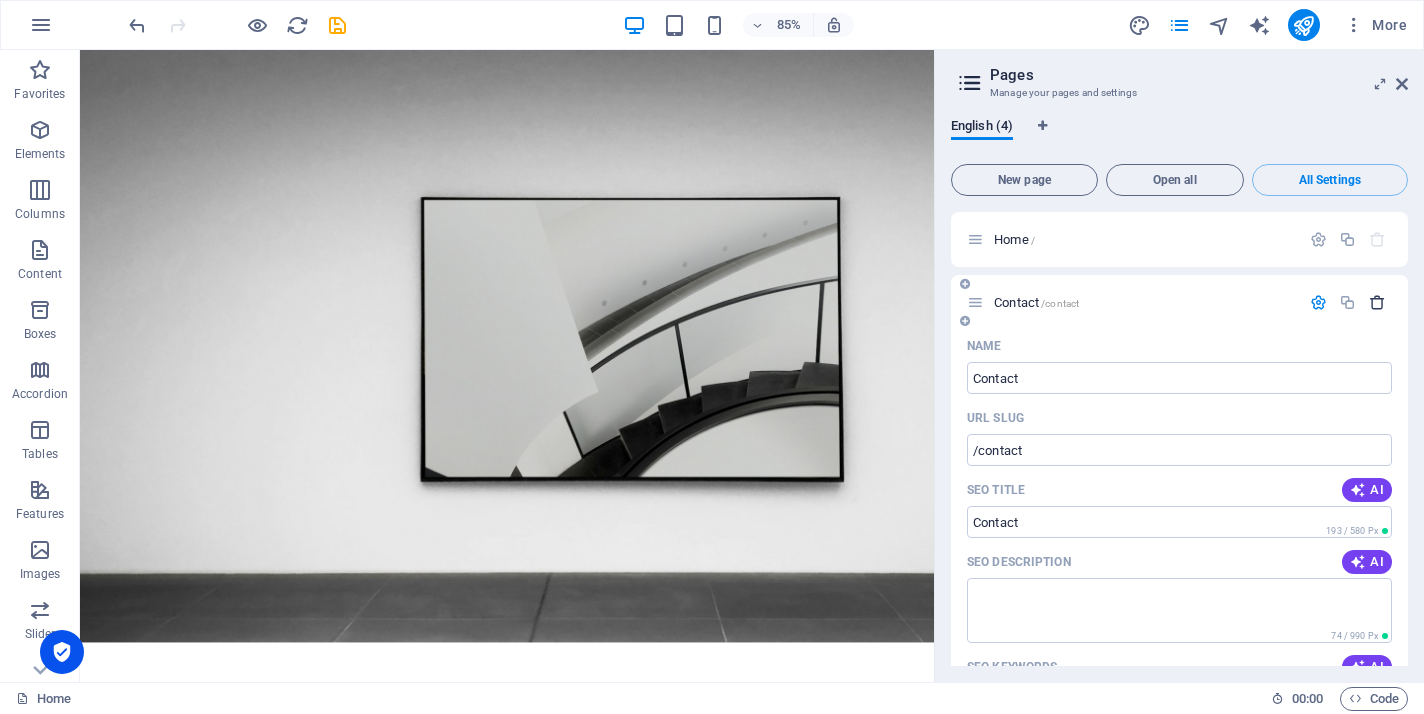 click at bounding box center [1377, 302] 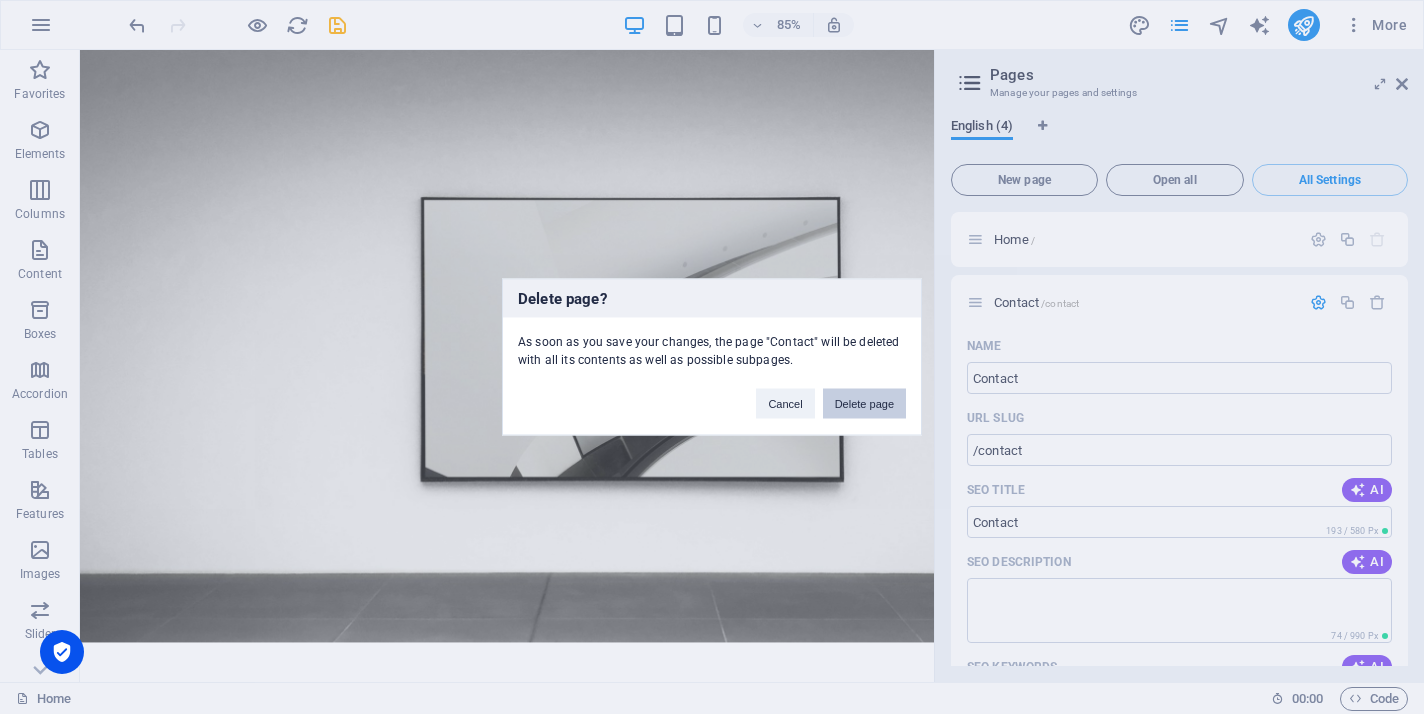 click on "Delete page" at bounding box center (864, 404) 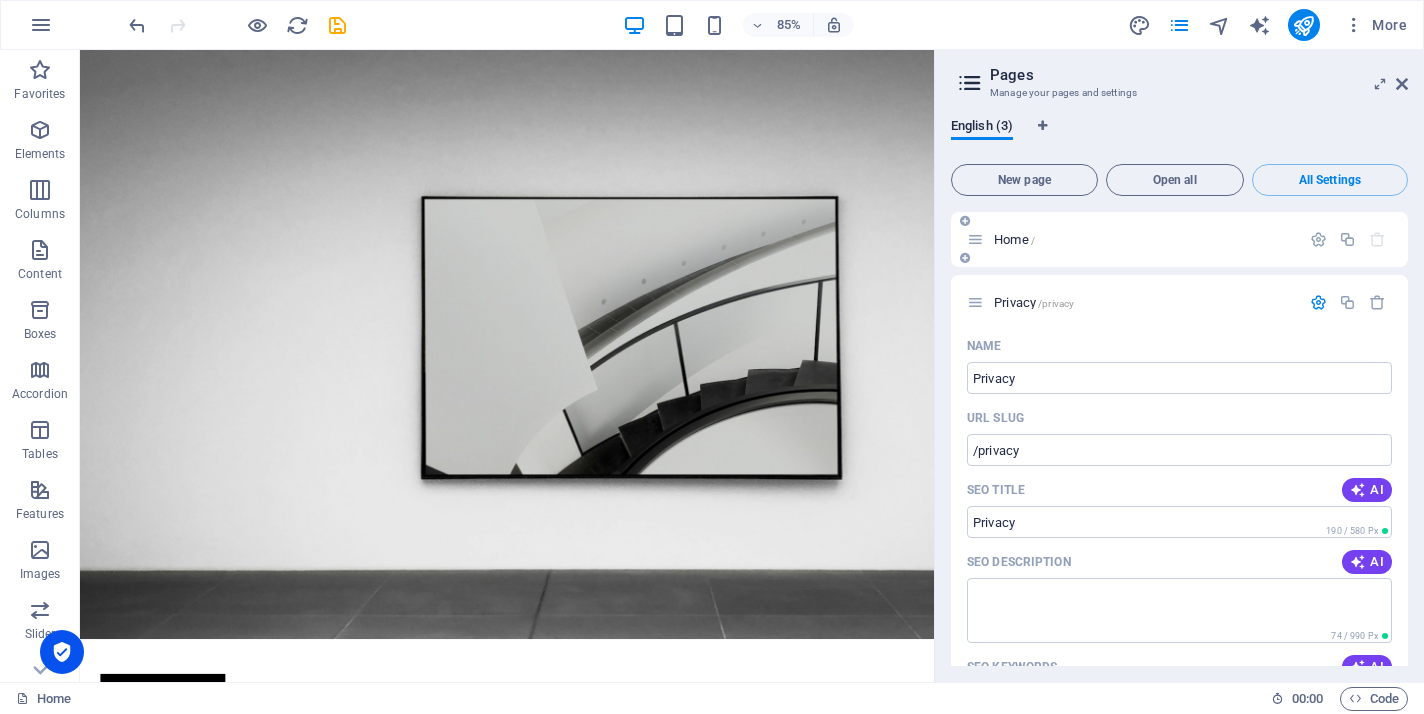 click at bounding box center [1377, 239] 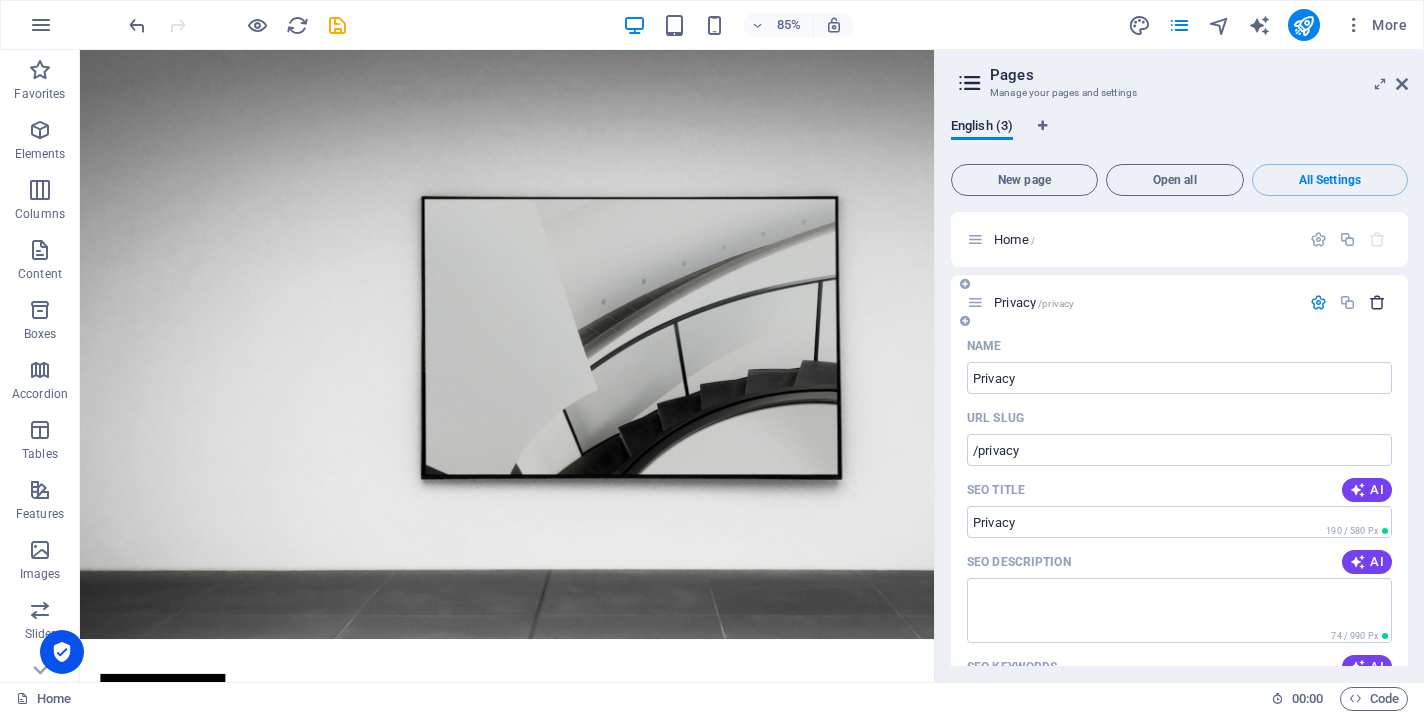 click at bounding box center [1377, 302] 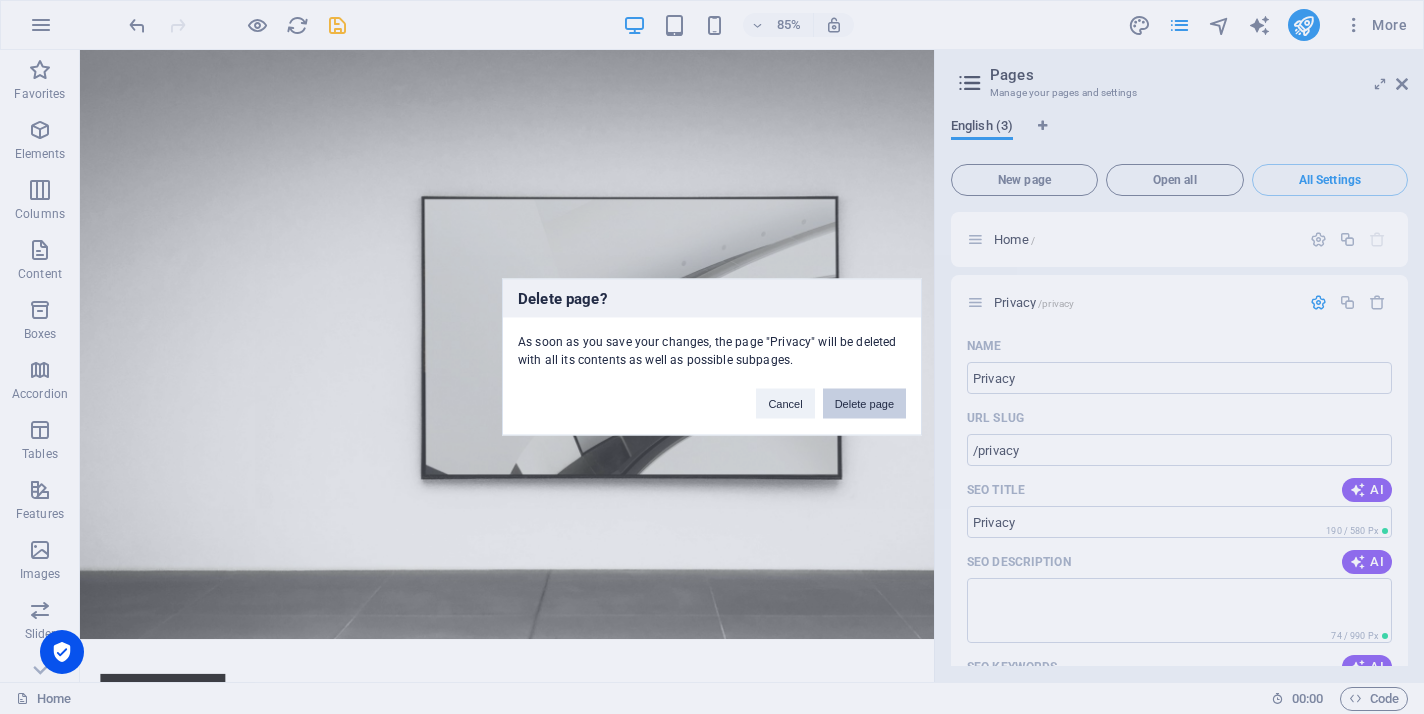 click on "Delete page" at bounding box center (864, 404) 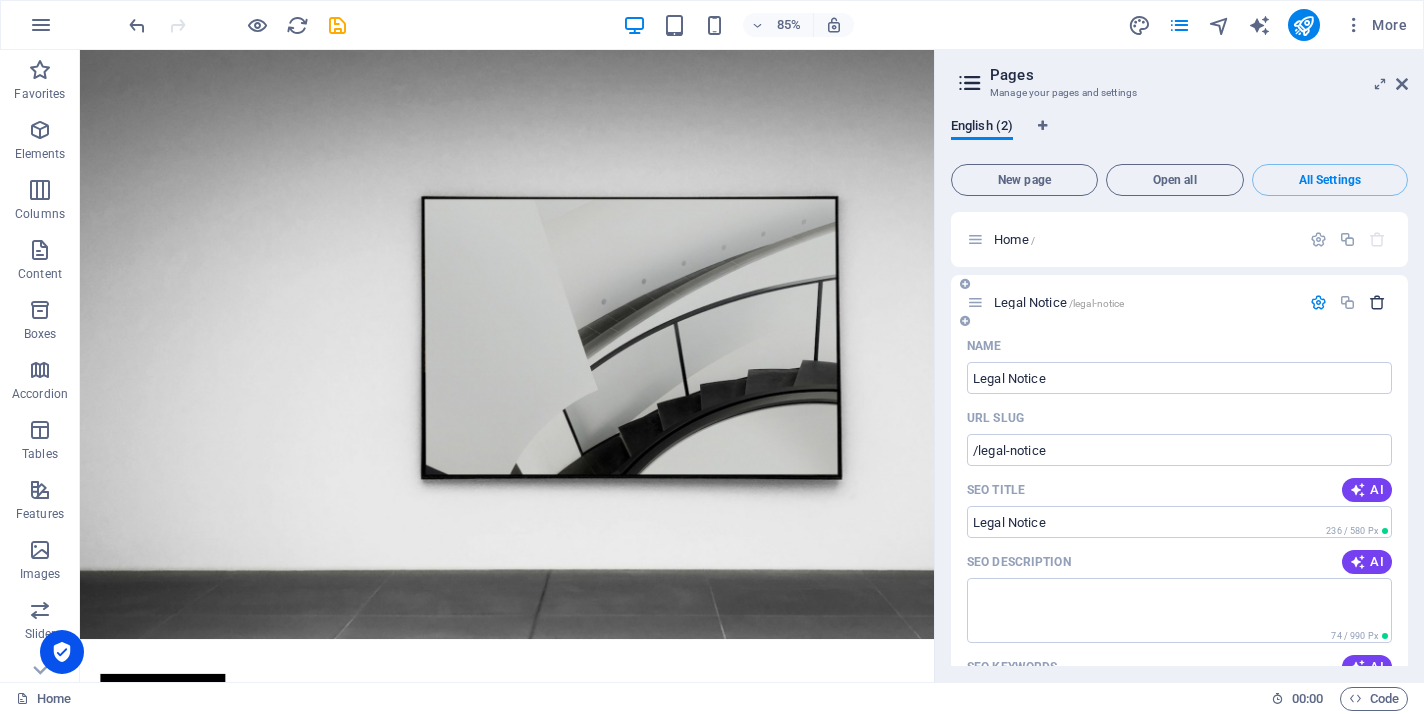 click at bounding box center (1377, 302) 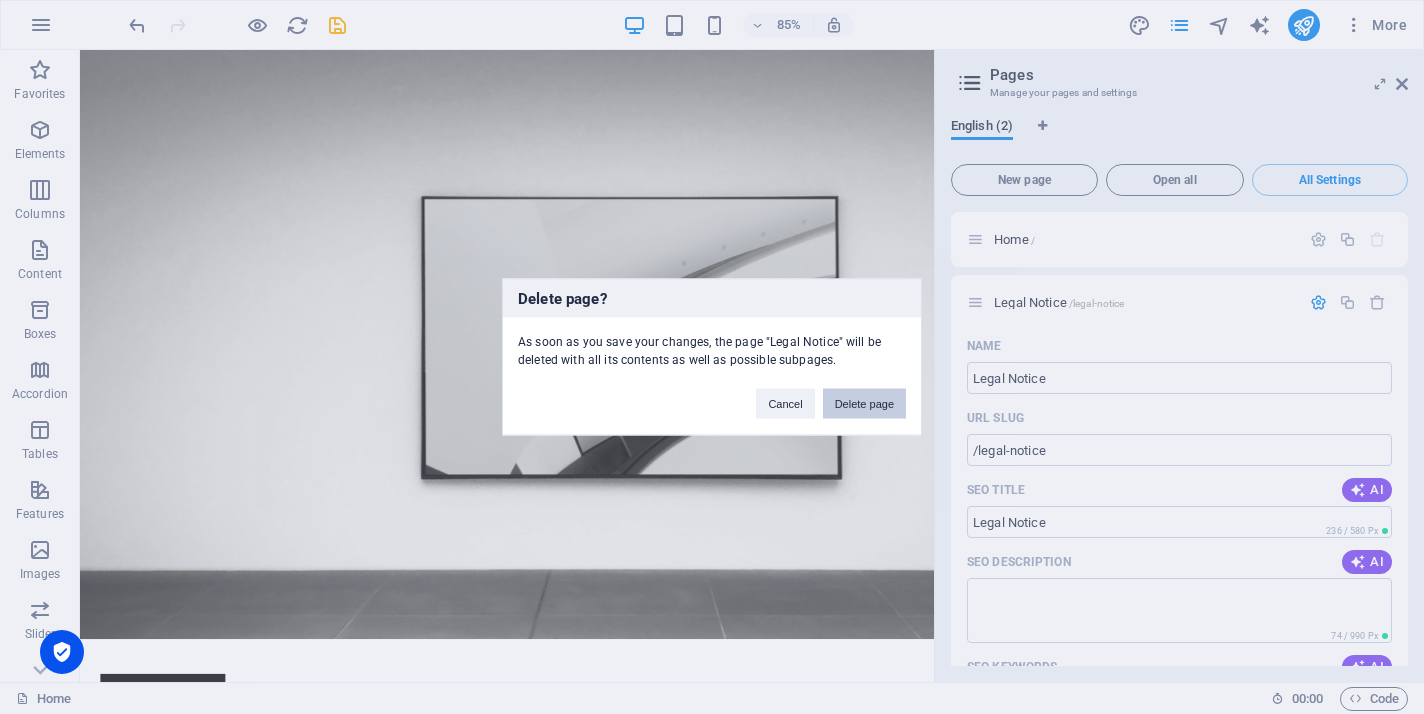 click on "Delete page" at bounding box center [864, 404] 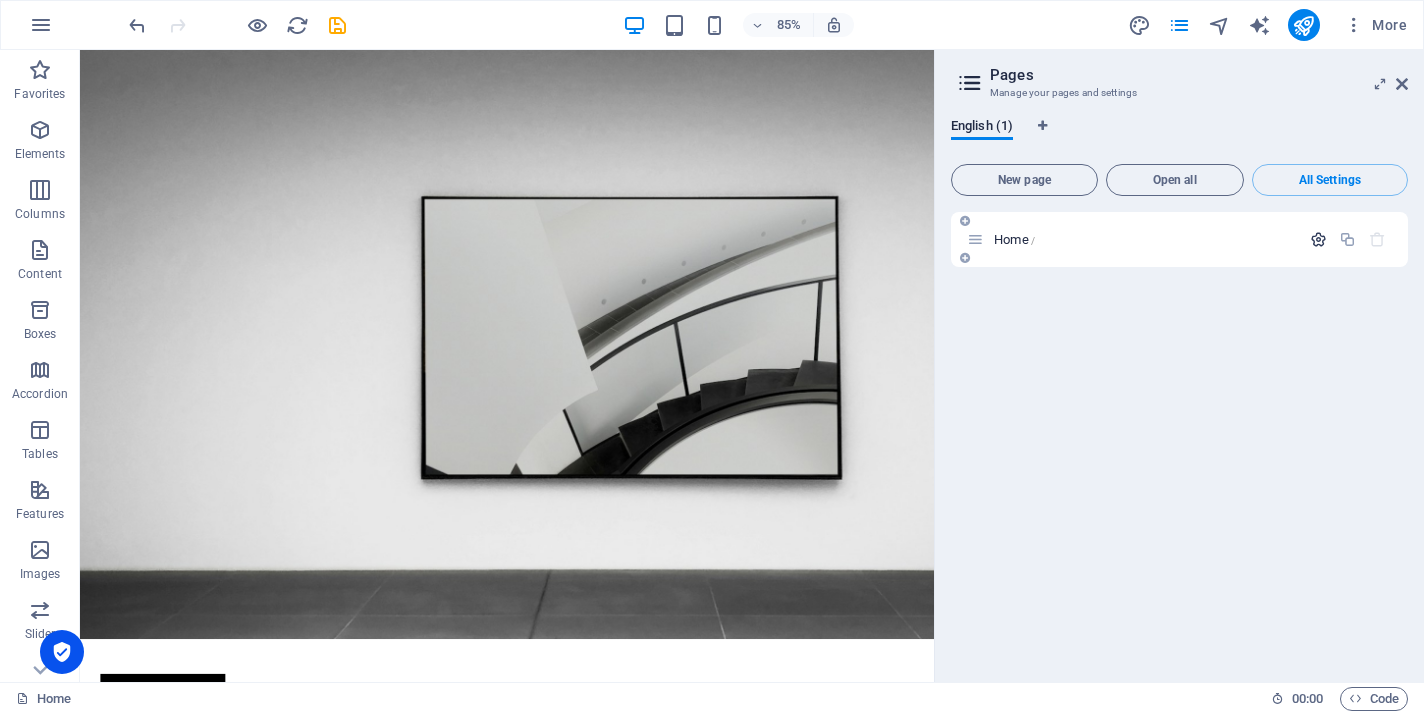 click at bounding box center (1318, 239) 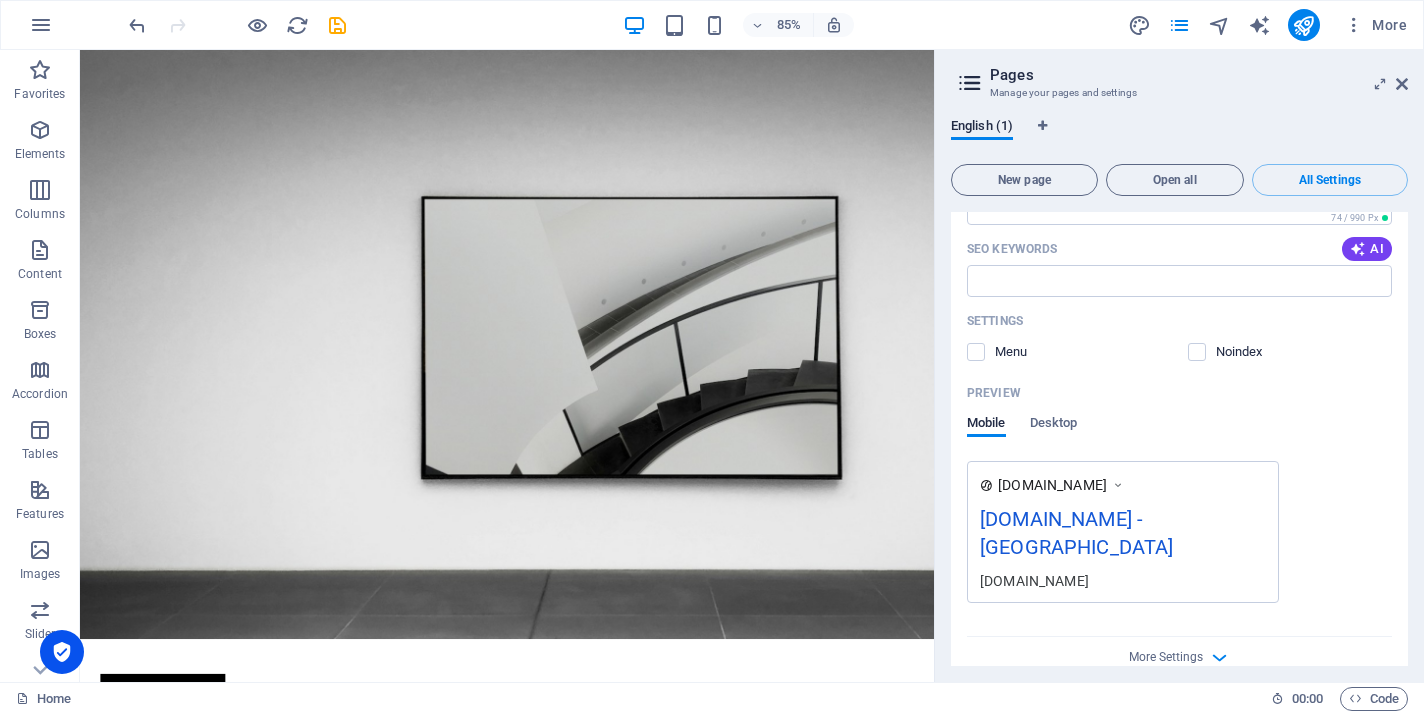 scroll, scrollTop: 354, scrollLeft: 0, axis: vertical 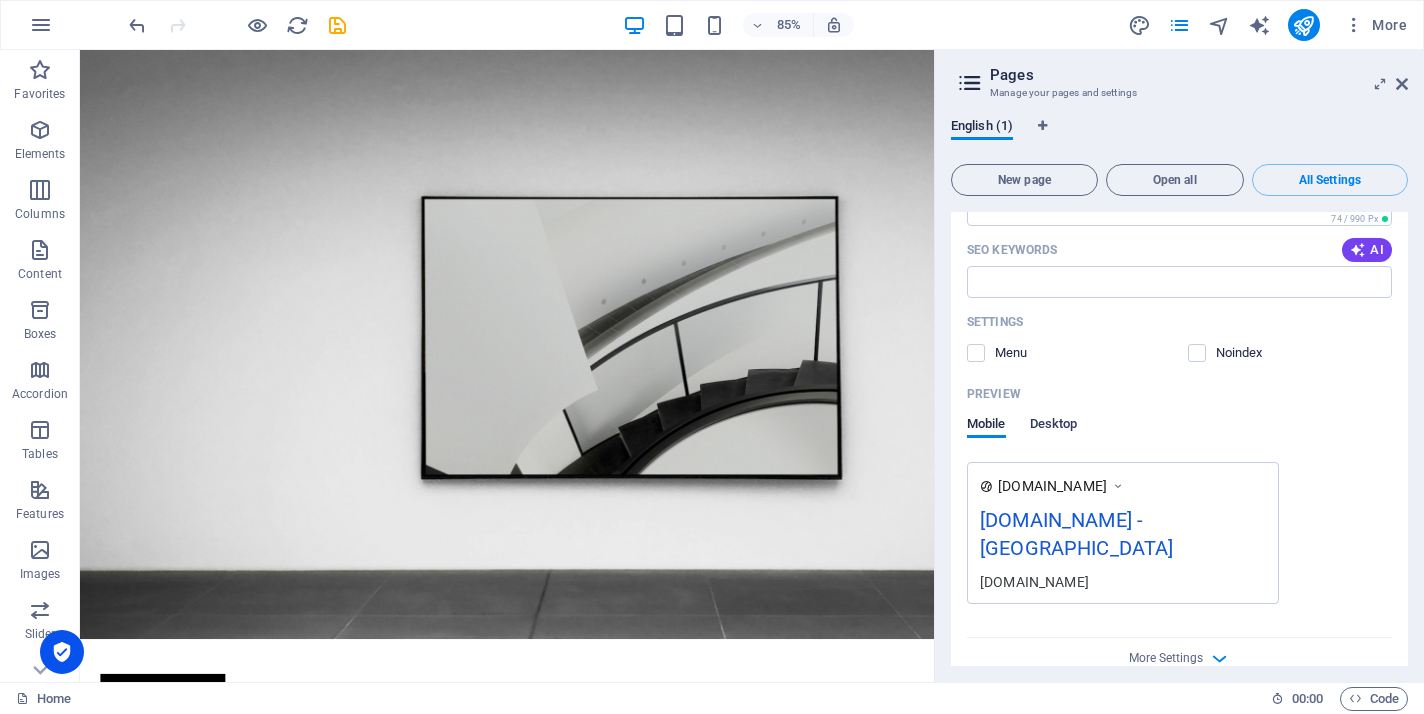 click on "Desktop" at bounding box center (1054, 426) 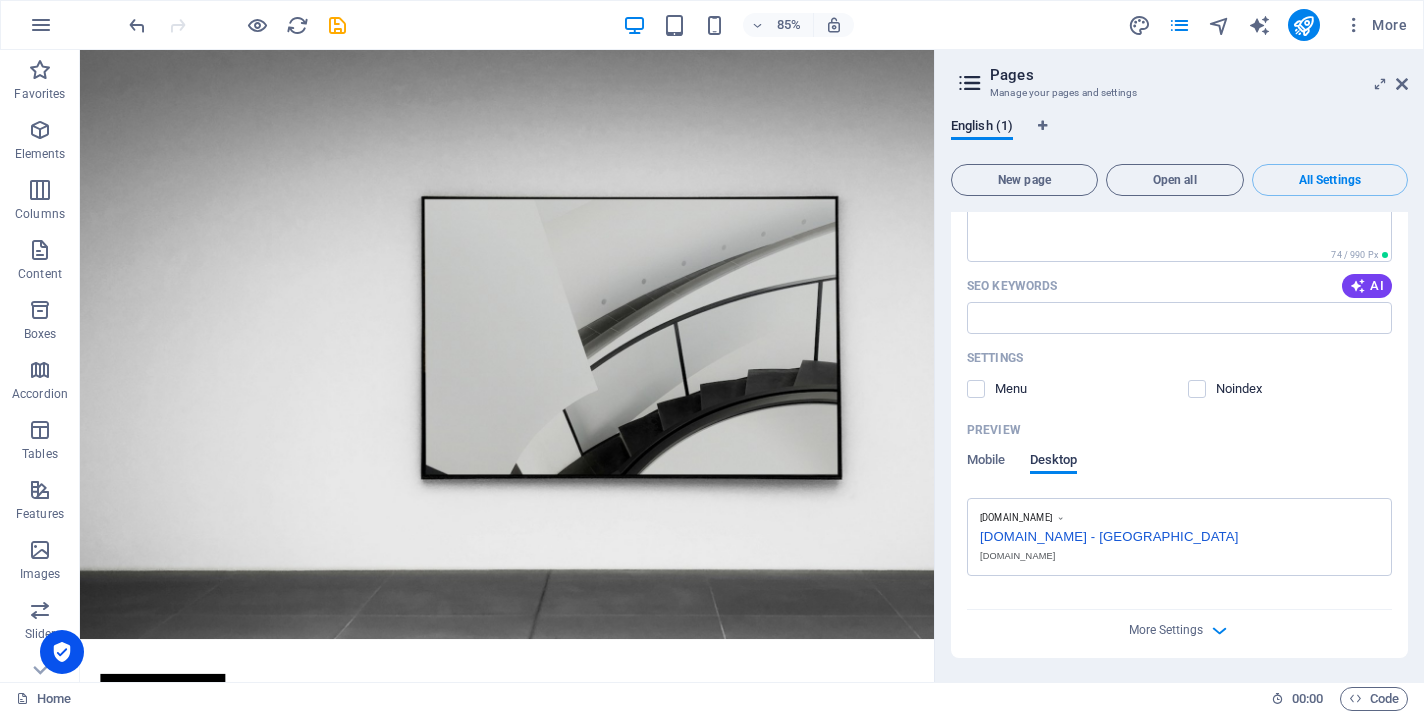 scroll, scrollTop: 316, scrollLeft: 0, axis: vertical 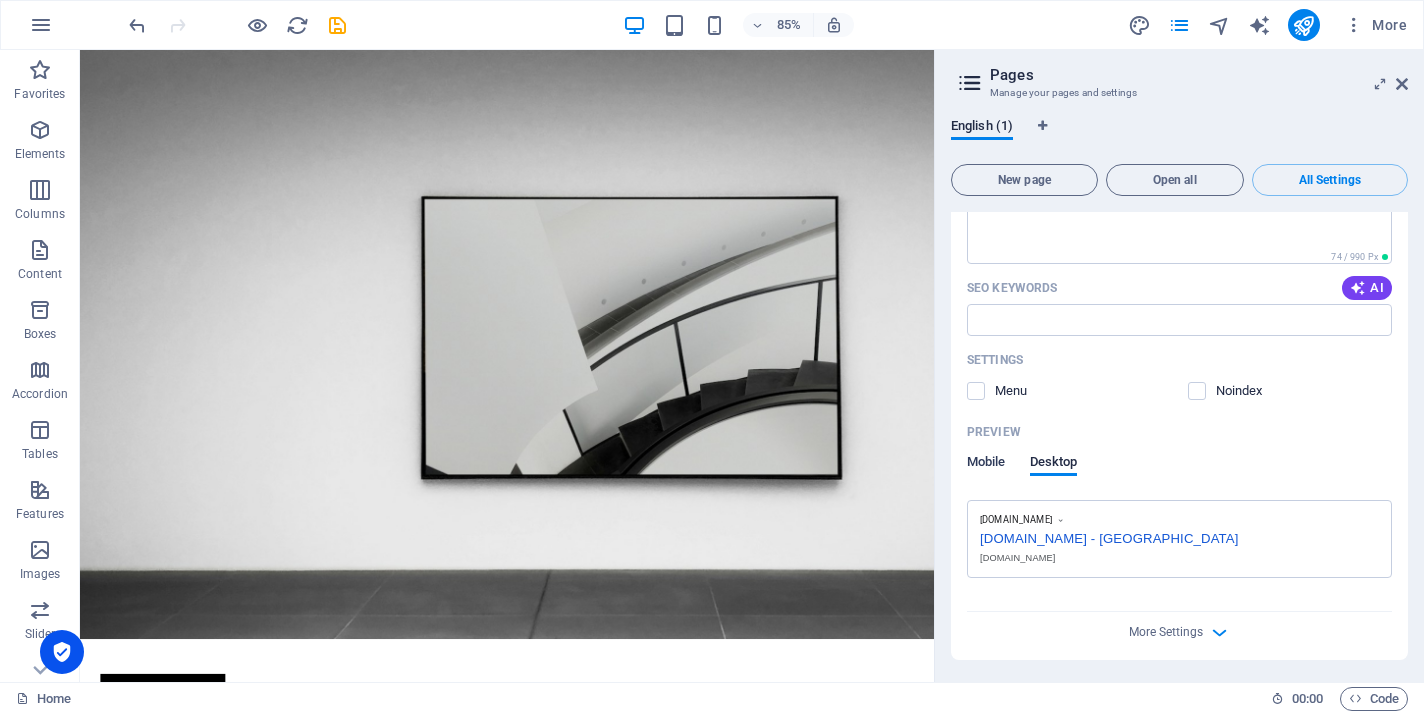 click on "Mobile" at bounding box center [986, 464] 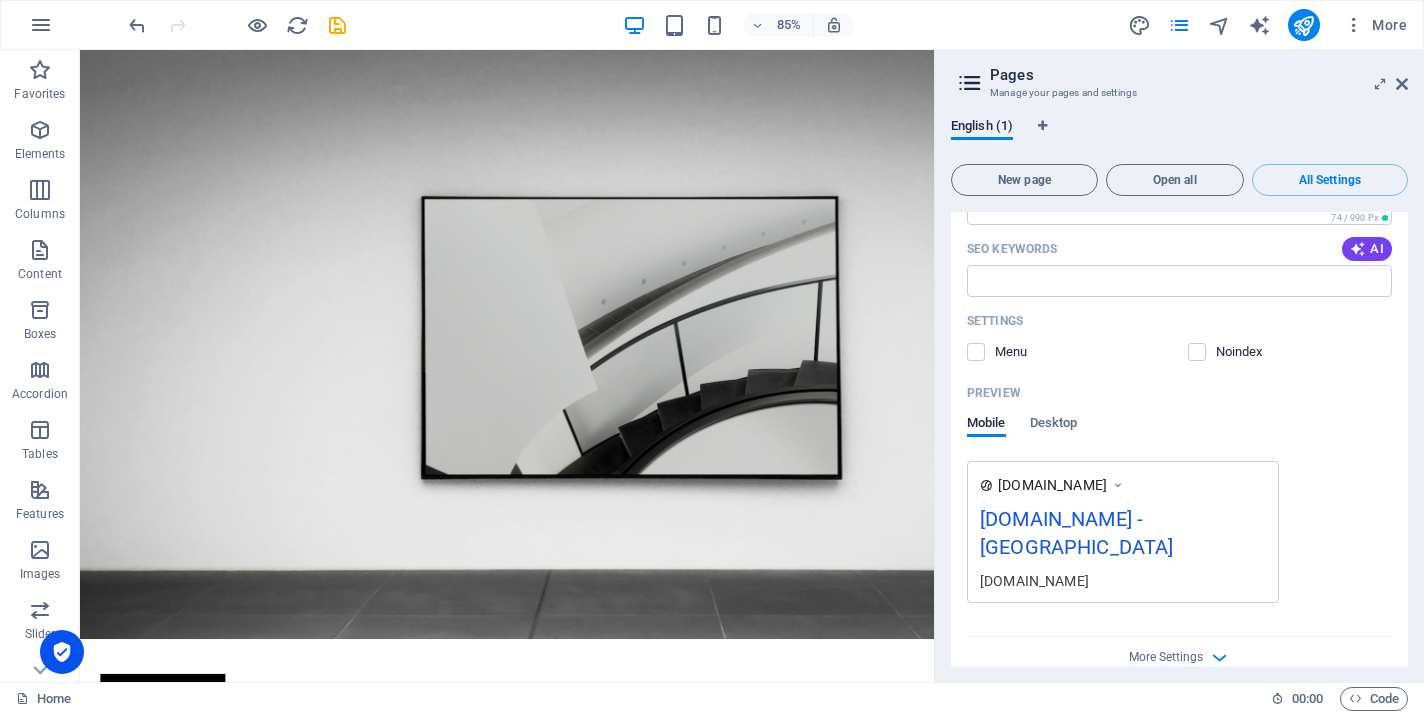 scroll, scrollTop: 354, scrollLeft: 0, axis: vertical 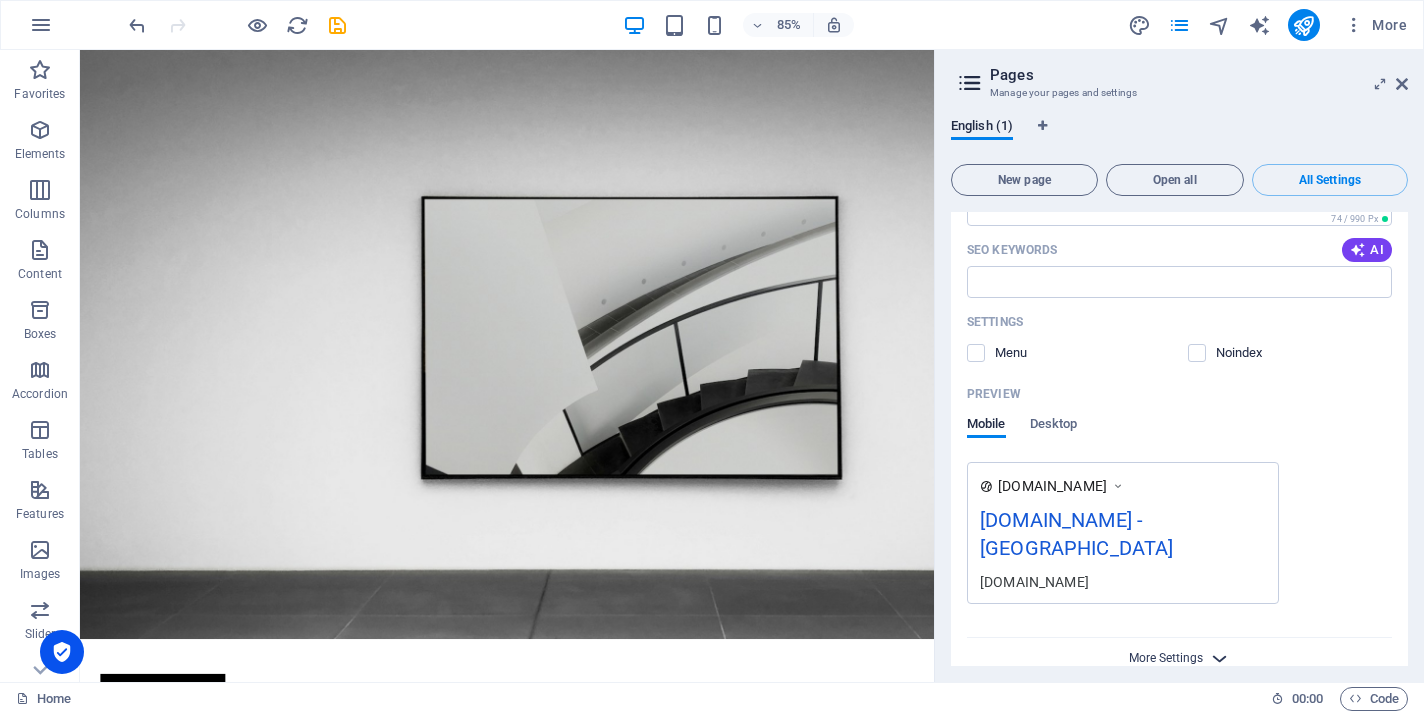 click on "More Settings" at bounding box center [1166, 658] 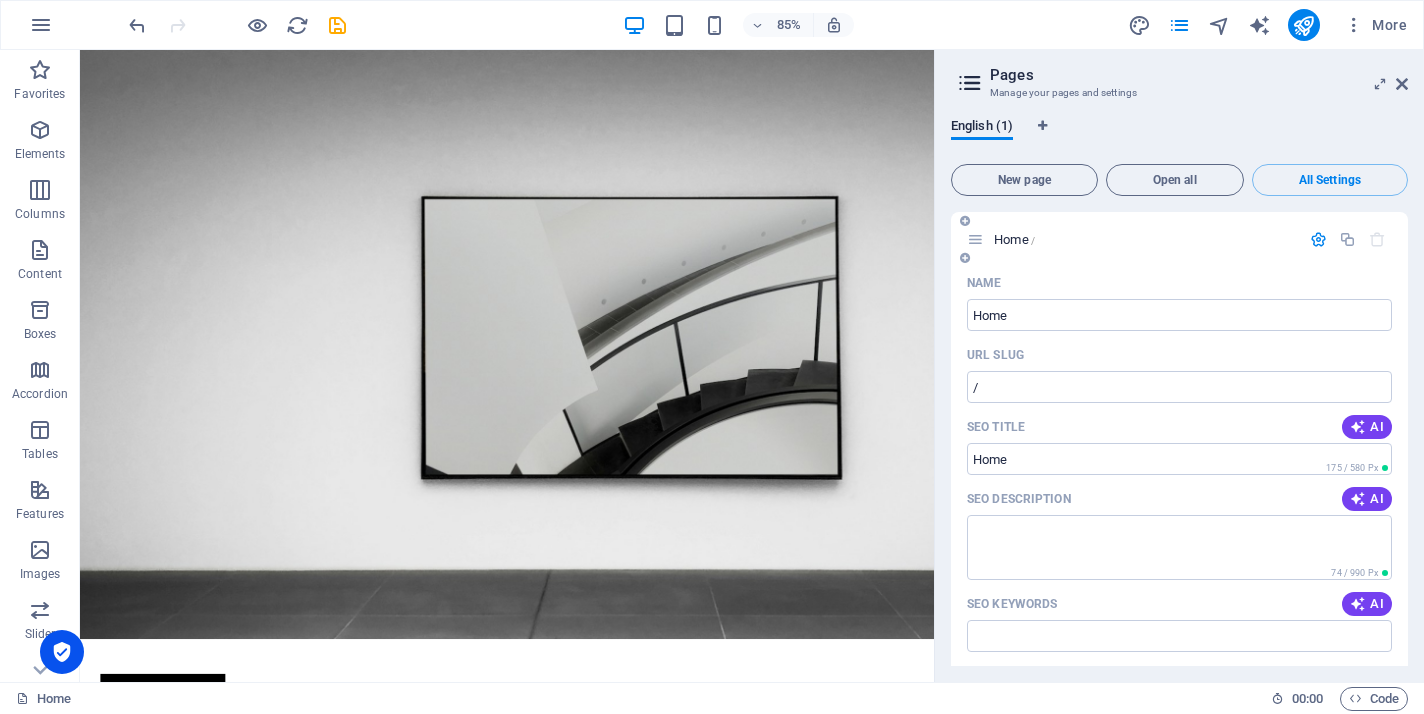 scroll, scrollTop: 0, scrollLeft: 0, axis: both 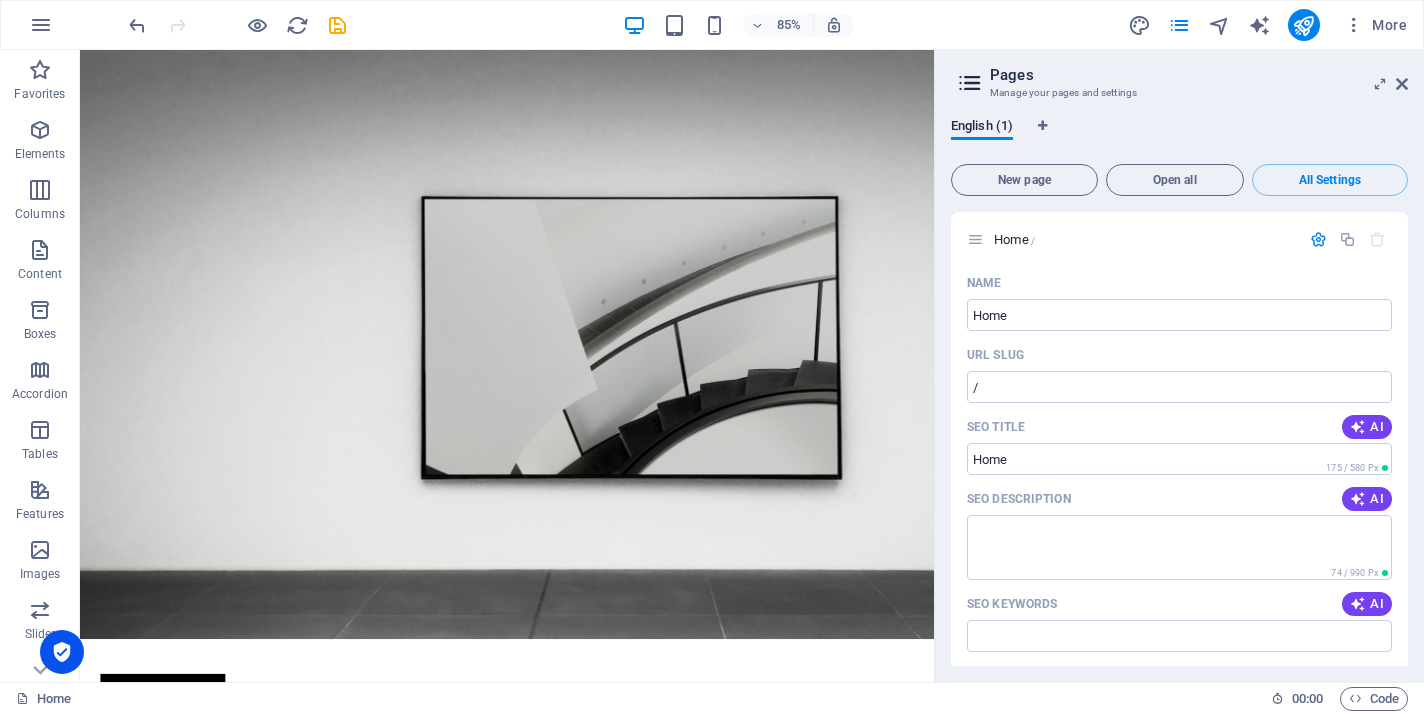click at bounding box center (970, 83) 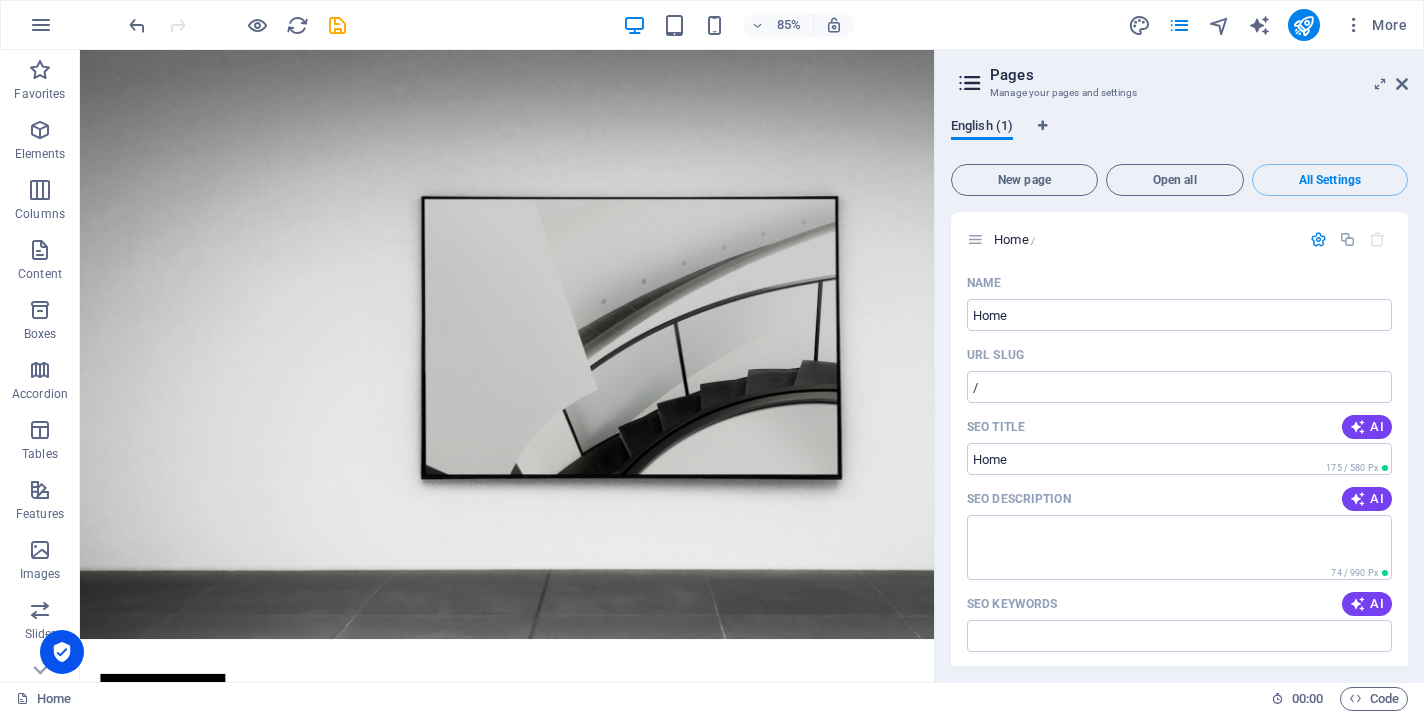 click on "English (1)" at bounding box center [982, 128] 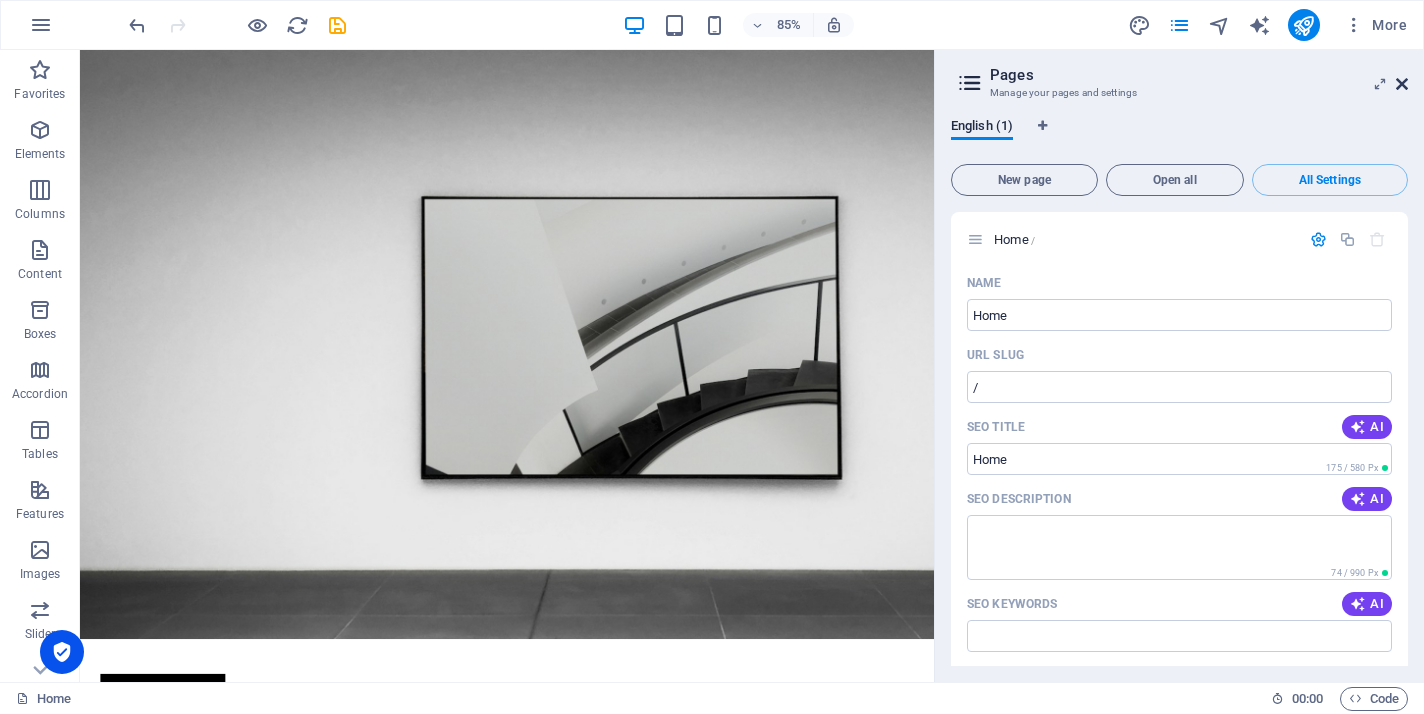 click at bounding box center (1402, 84) 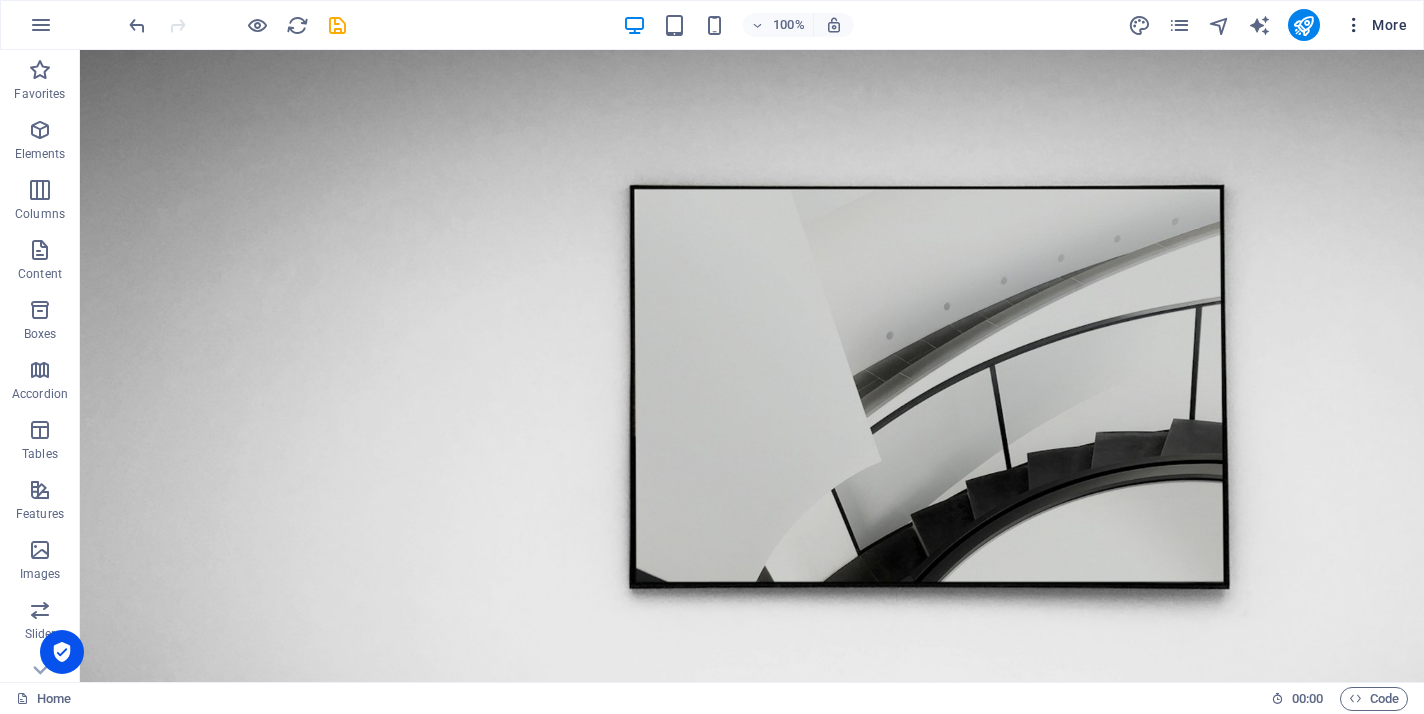 click on "More" at bounding box center (1375, 25) 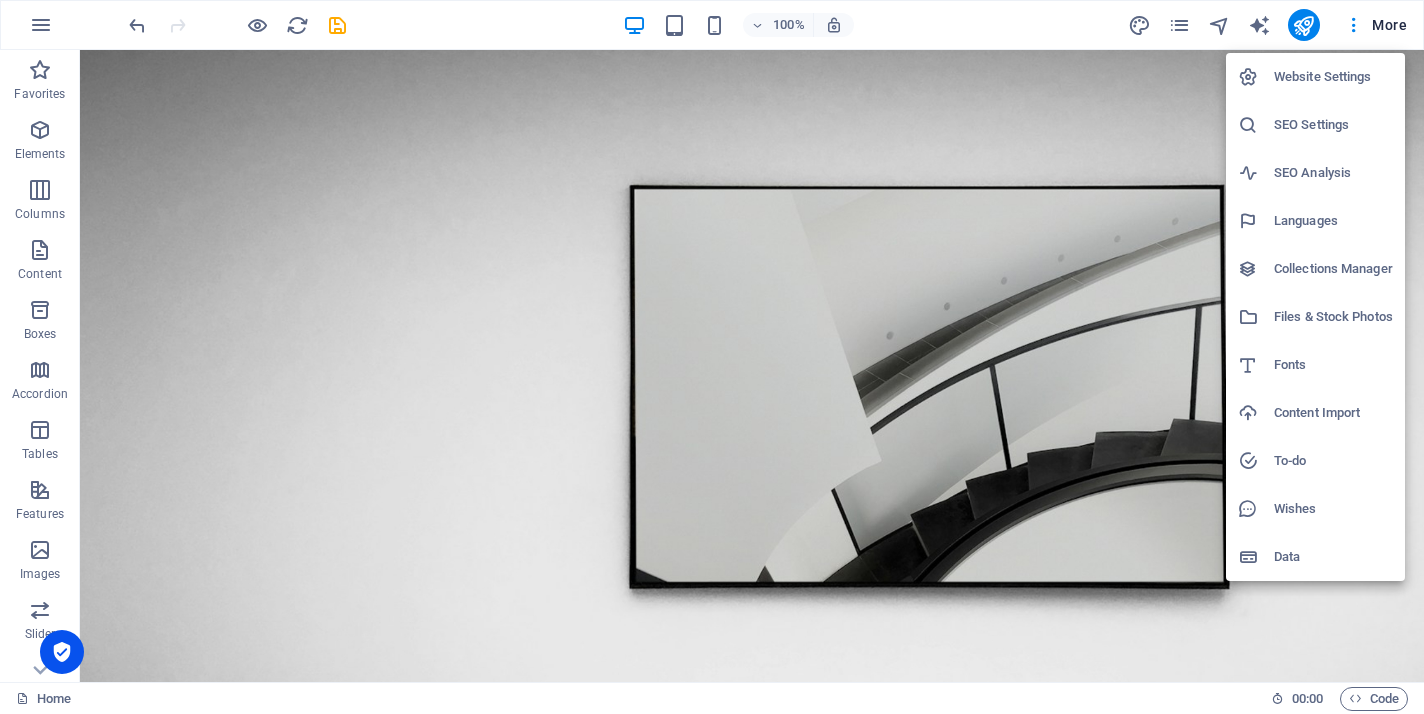 click on "Website Settings" at bounding box center (1333, 77) 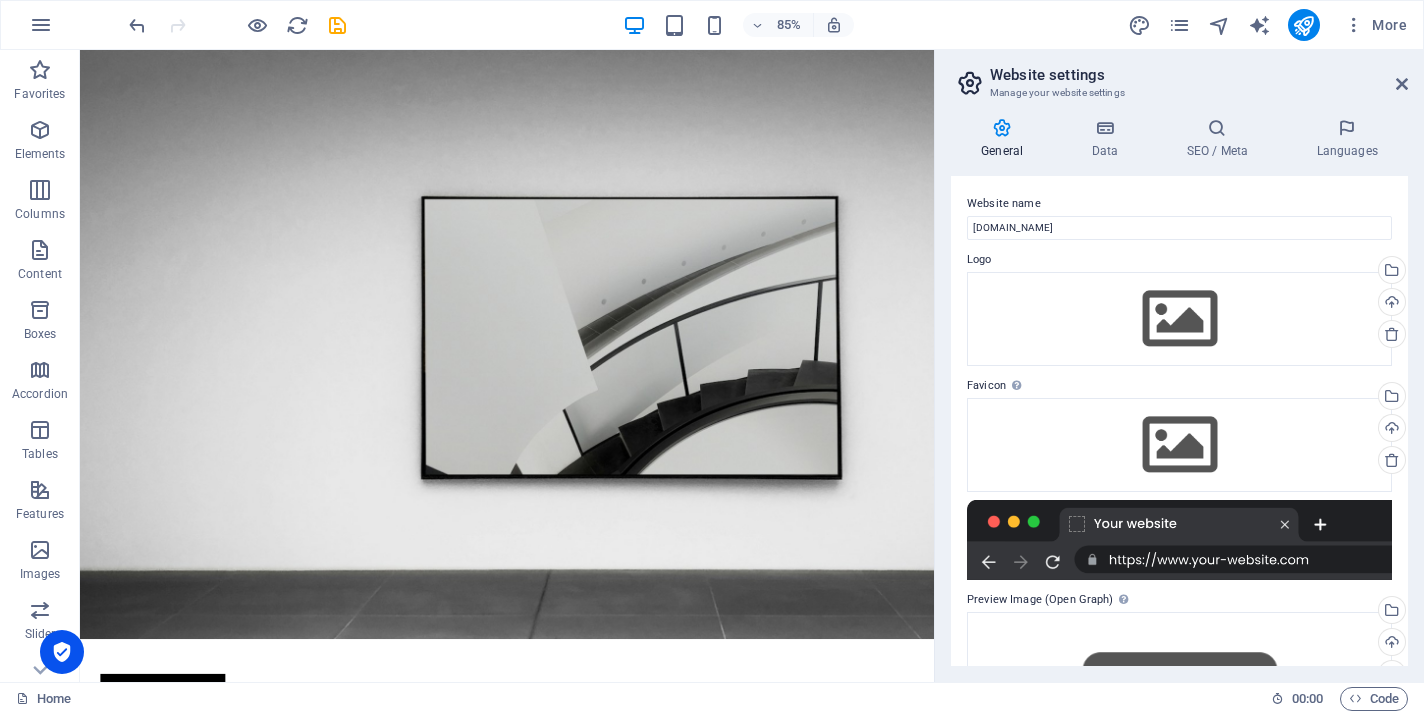 scroll, scrollTop: 0, scrollLeft: 0, axis: both 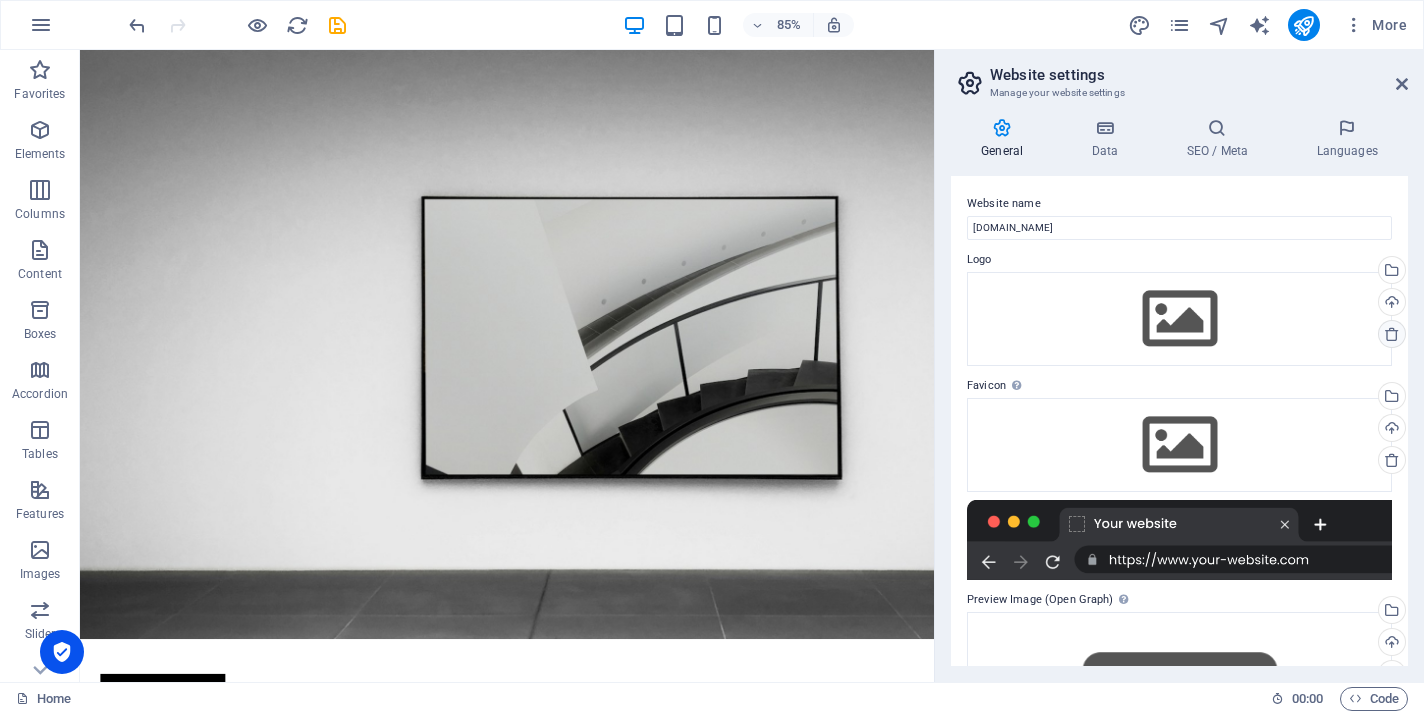 click at bounding box center (1392, 334) 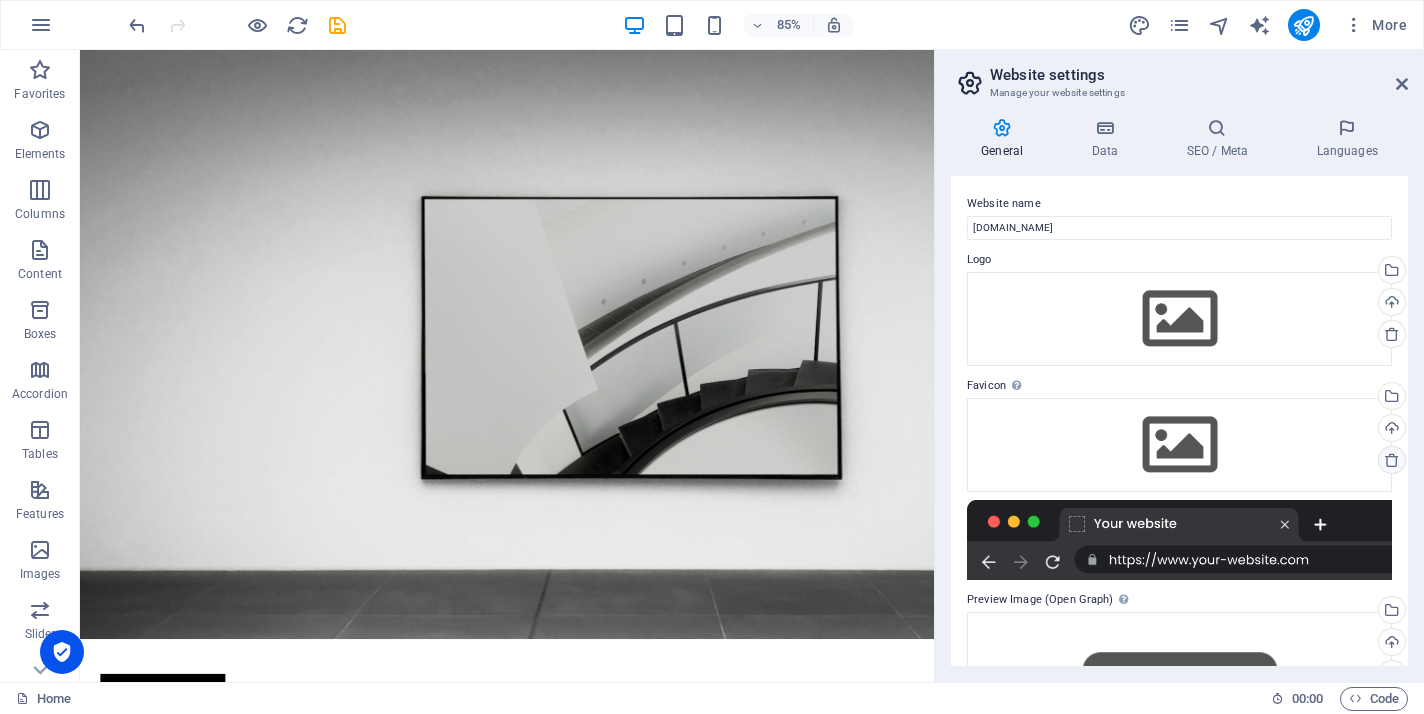 click at bounding box center (1392, 460) 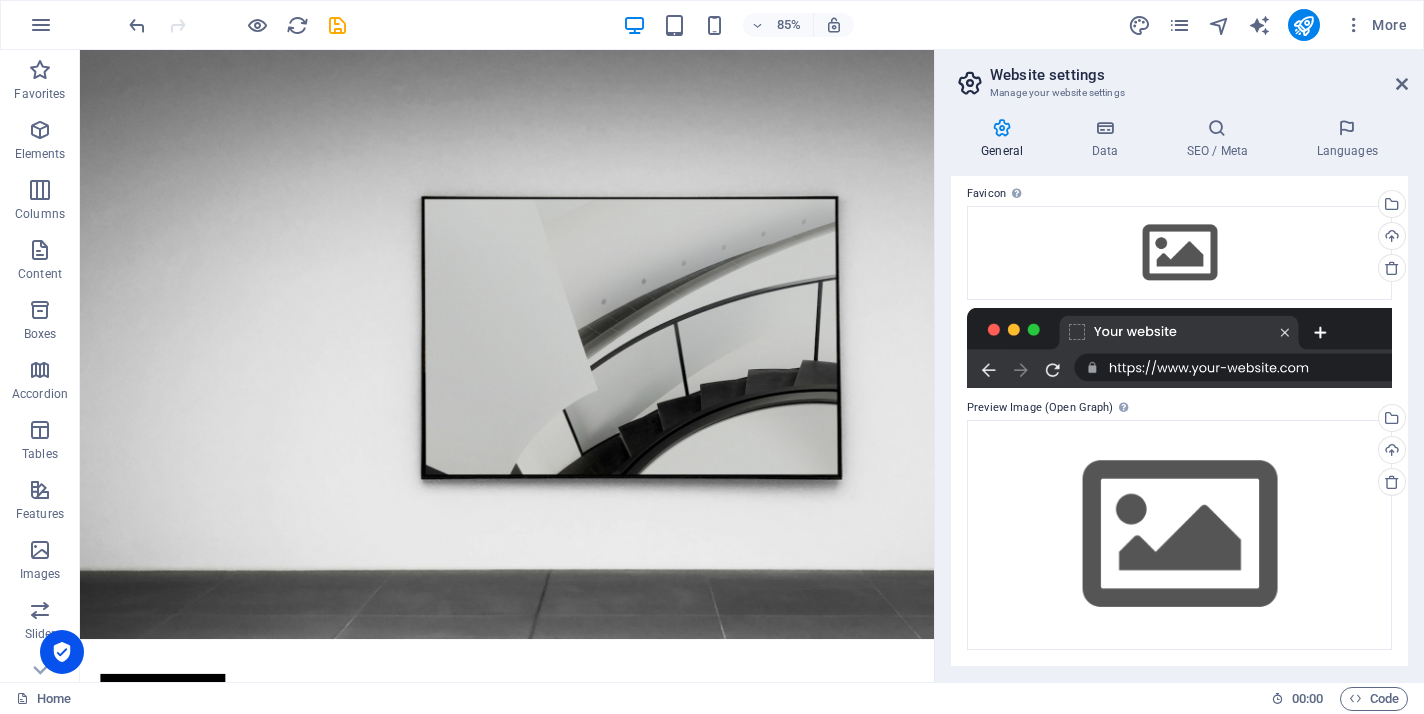 scroll, scrollTop: 191, scrollLeft: 0, axis: vertical 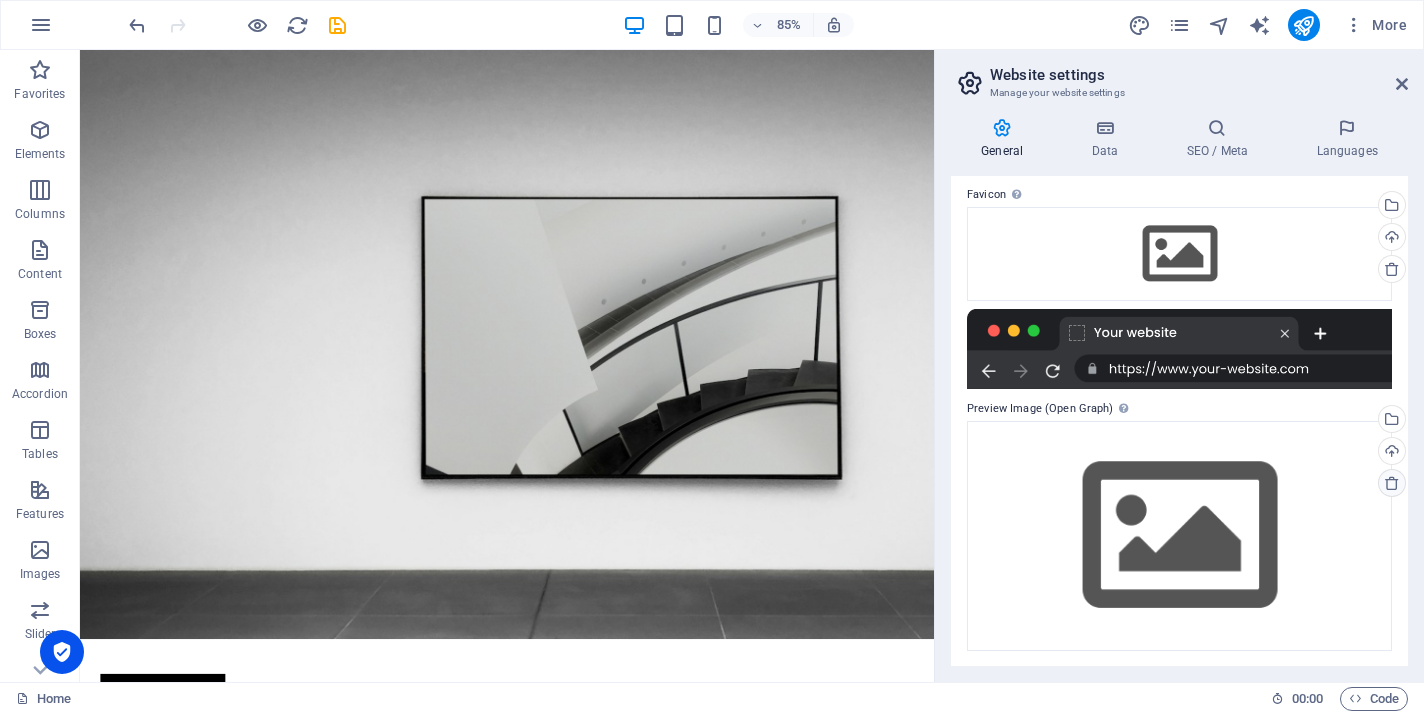 click at bounding box center (1392, 483) 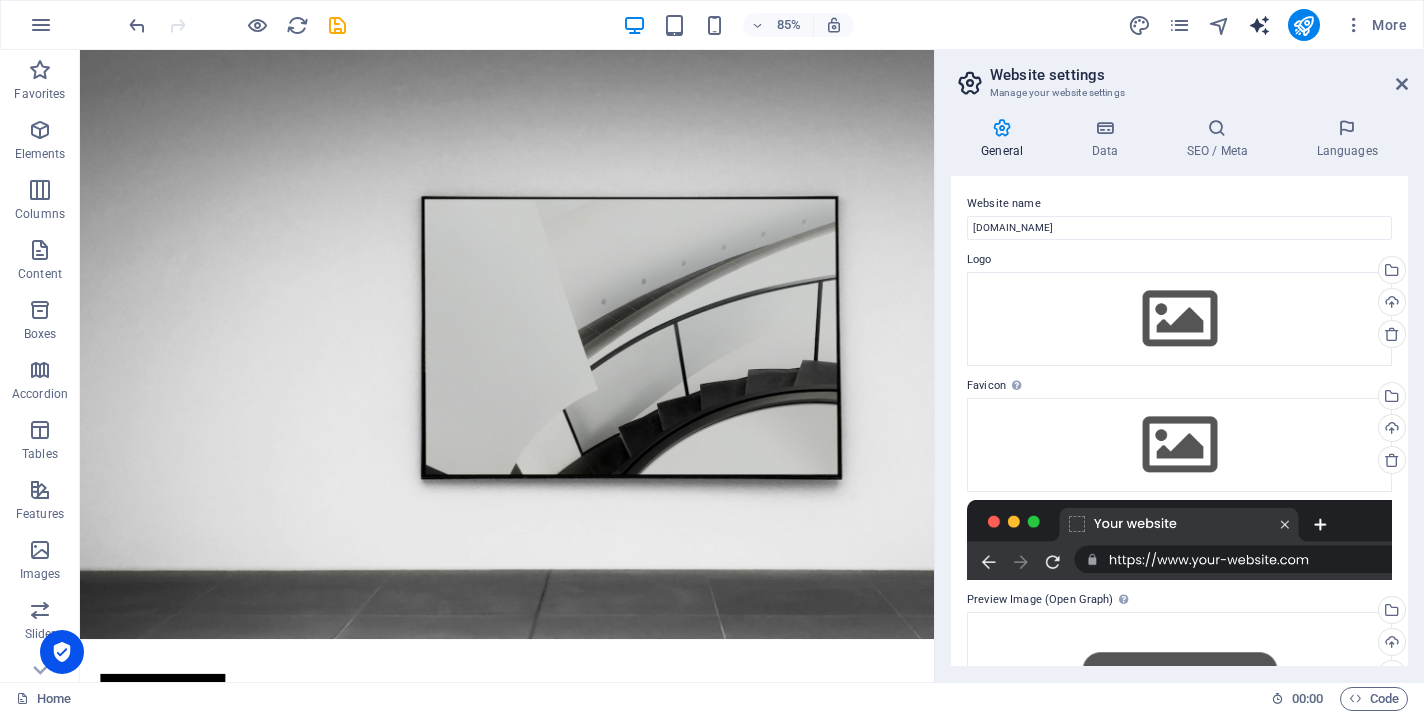 scroll, scrollTop: 0, scrollLeft: 0, axis: both 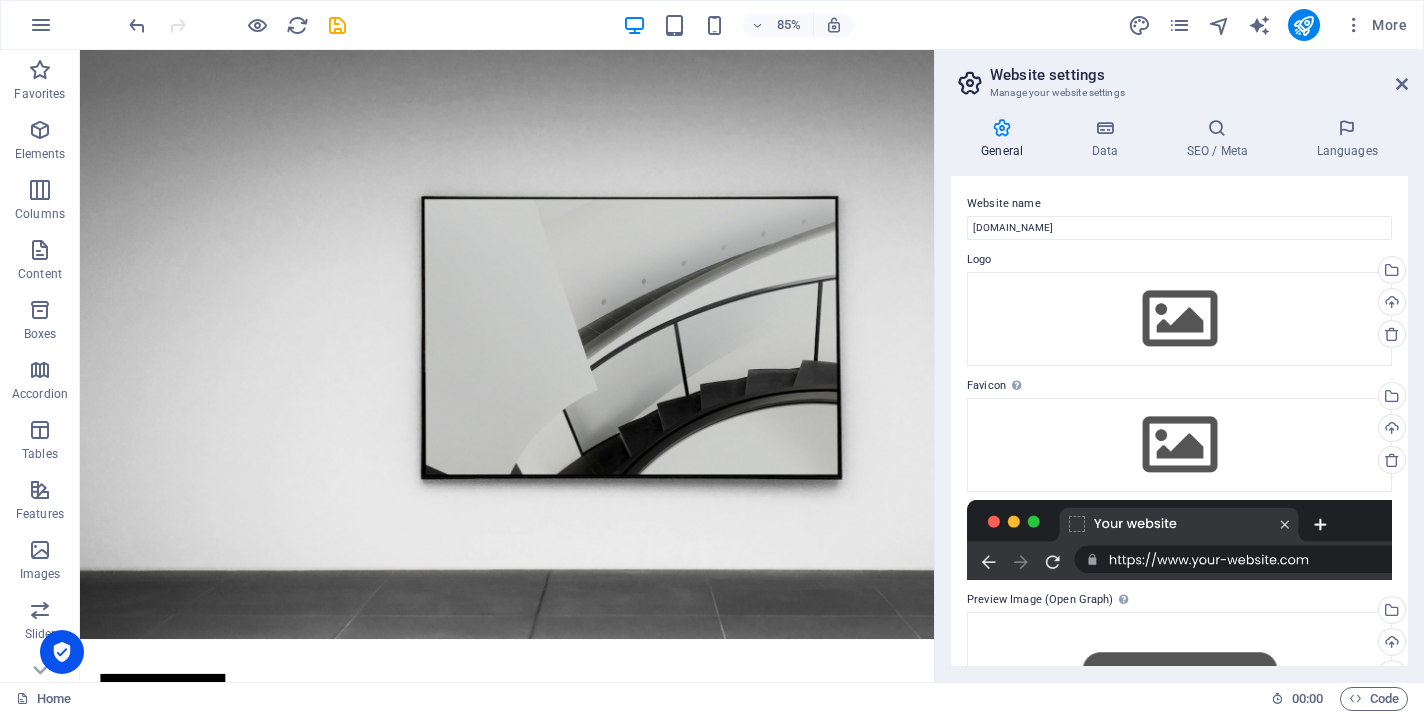 click on "Website settings Manage your website settings  General  Data  SEO / Meta  Languages Website name spiraluhr.de Logo Drag files here, click to choose files or select files from Files or our free stock photos & videos Select files from the file manager, stock photos, or upload file(s) Upload Favicon Set the favicon of your website here. A favicon is a small icon shown in the browser tab next to your website title. It helps visitors identify your website. Drag files here, click to choose files or select files from Files or our free stock photos & videos Select files from the file manager, stock photos, or upload file(s) Upload Preview Image (Open Graph) This image will be shown when the website is shared on social networks Drag files here, click to choose files or select files from Files or our free stock photos & videos Select files from the file manager, stock photos, or upload file(s) Upload Contact data for this website. This can be used everywhere on the website and will update automatically. Company Street" at bounding box center (1179, 366) 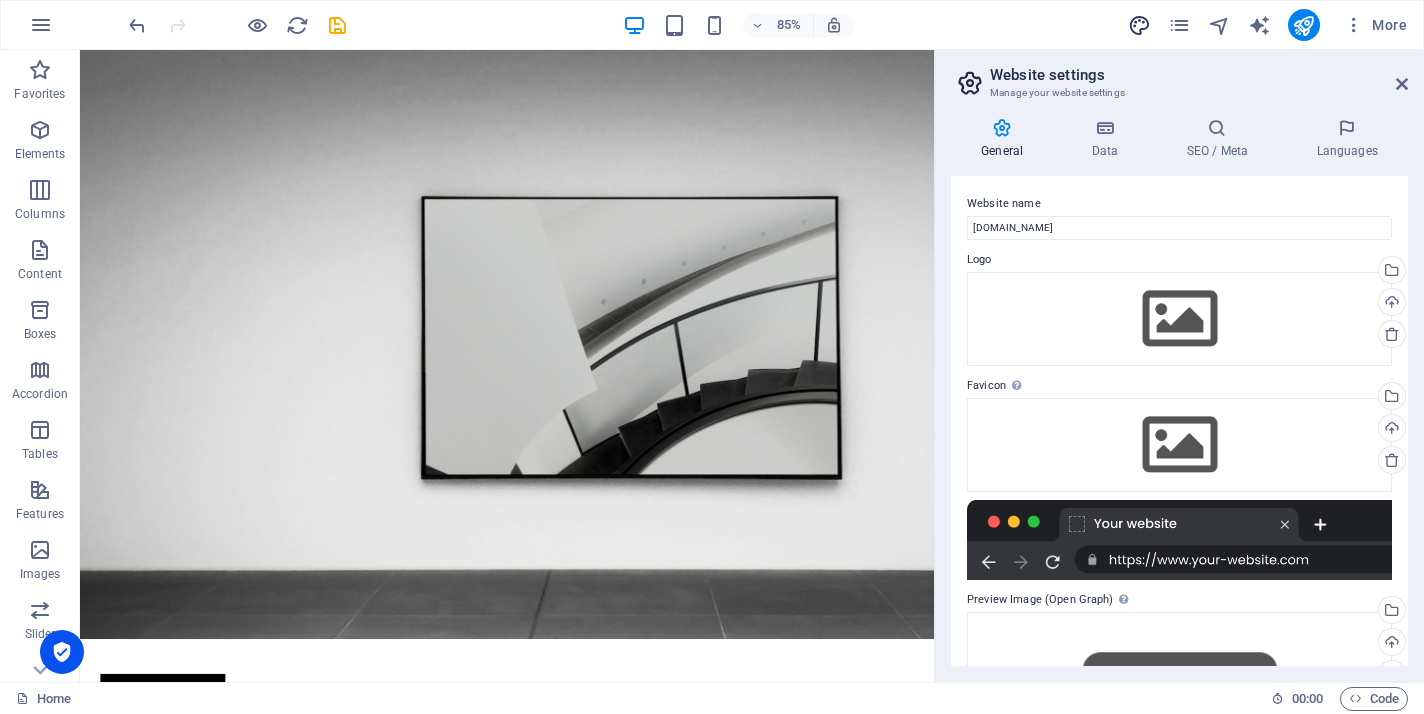 click at bounding box center (1139, 25) 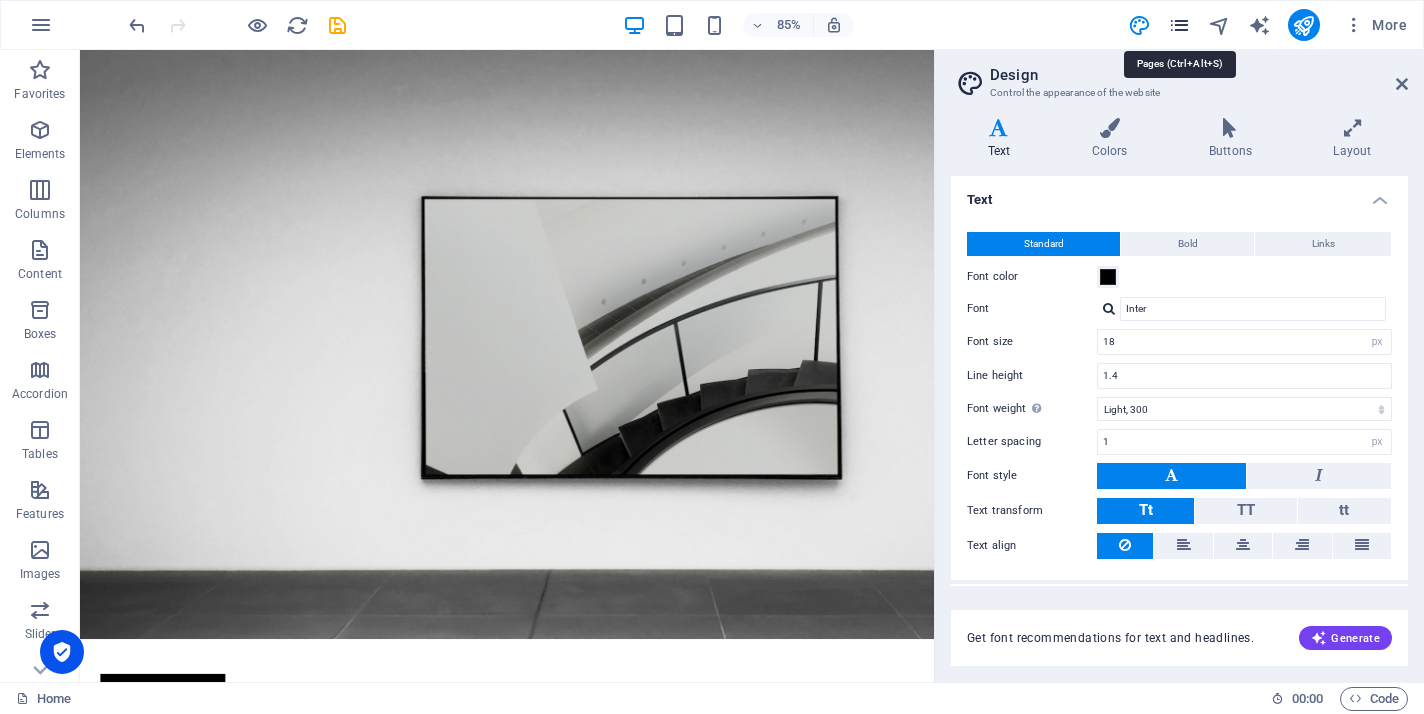 click at bounding box center [1179, 25] 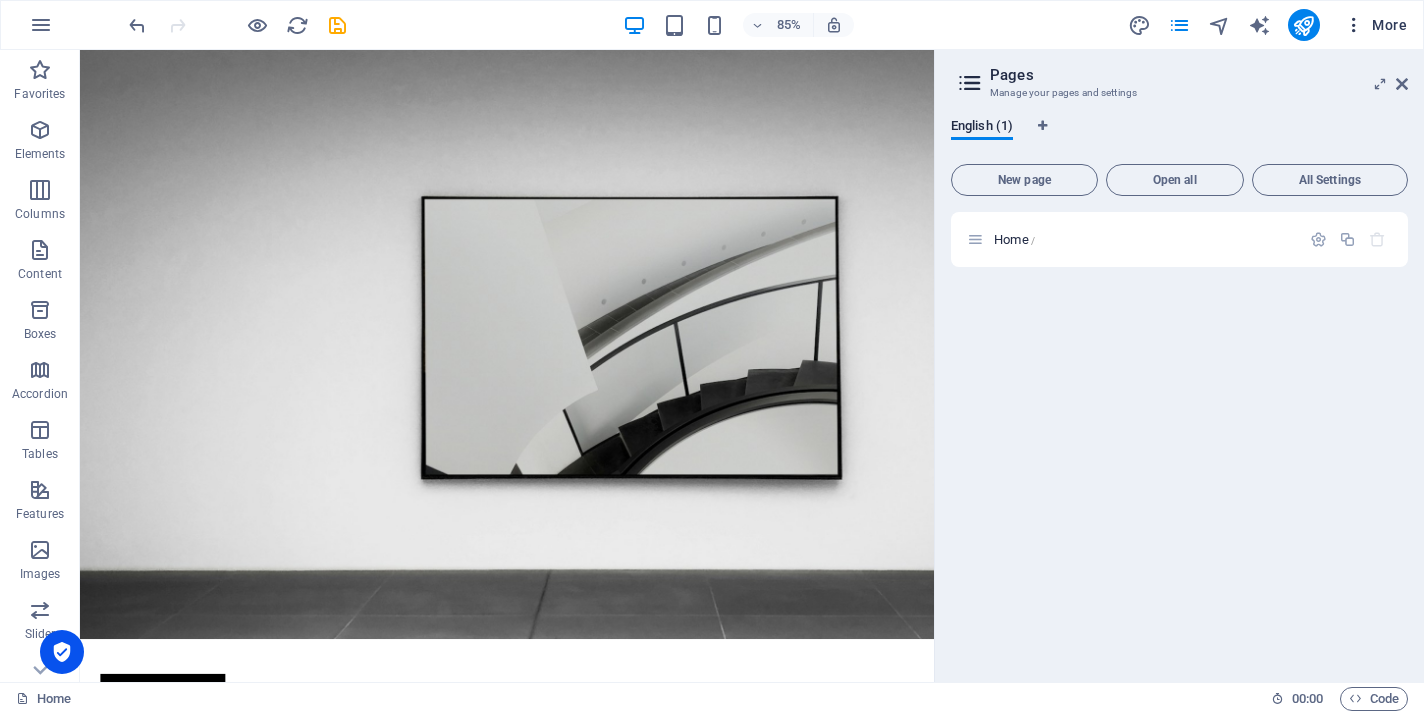 click on "More" at bounding box center (1375, 25) 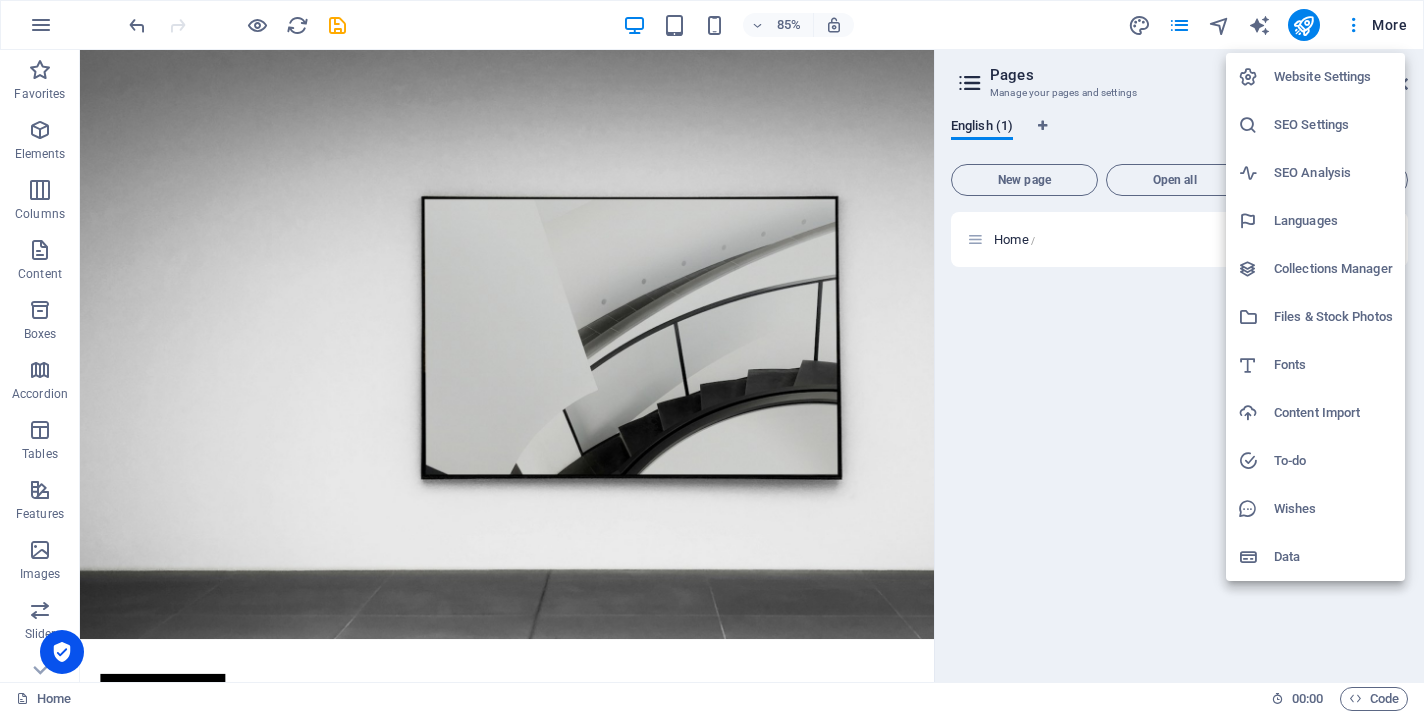 click on "Website Settings" at bounding box center (1333, 77) 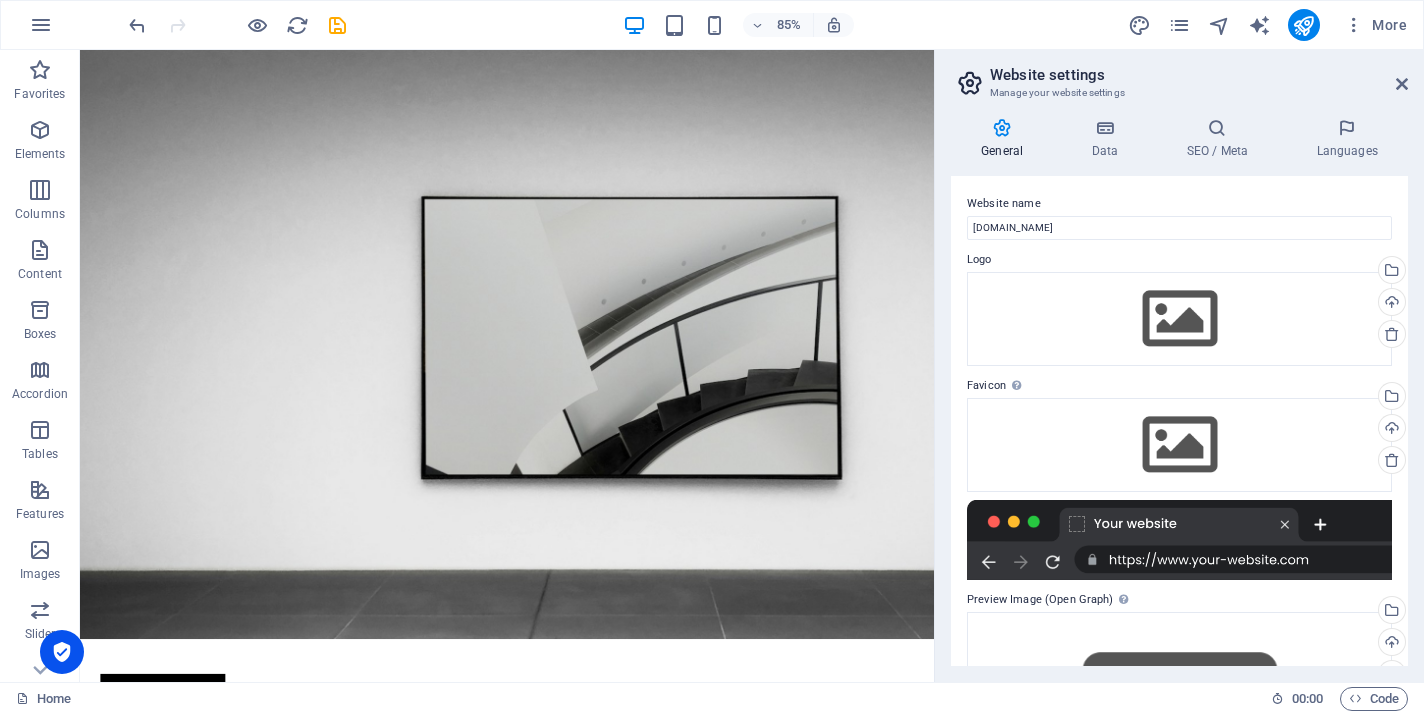 scroll, scrollTop: 0, scrollLeft: 0, axis: both 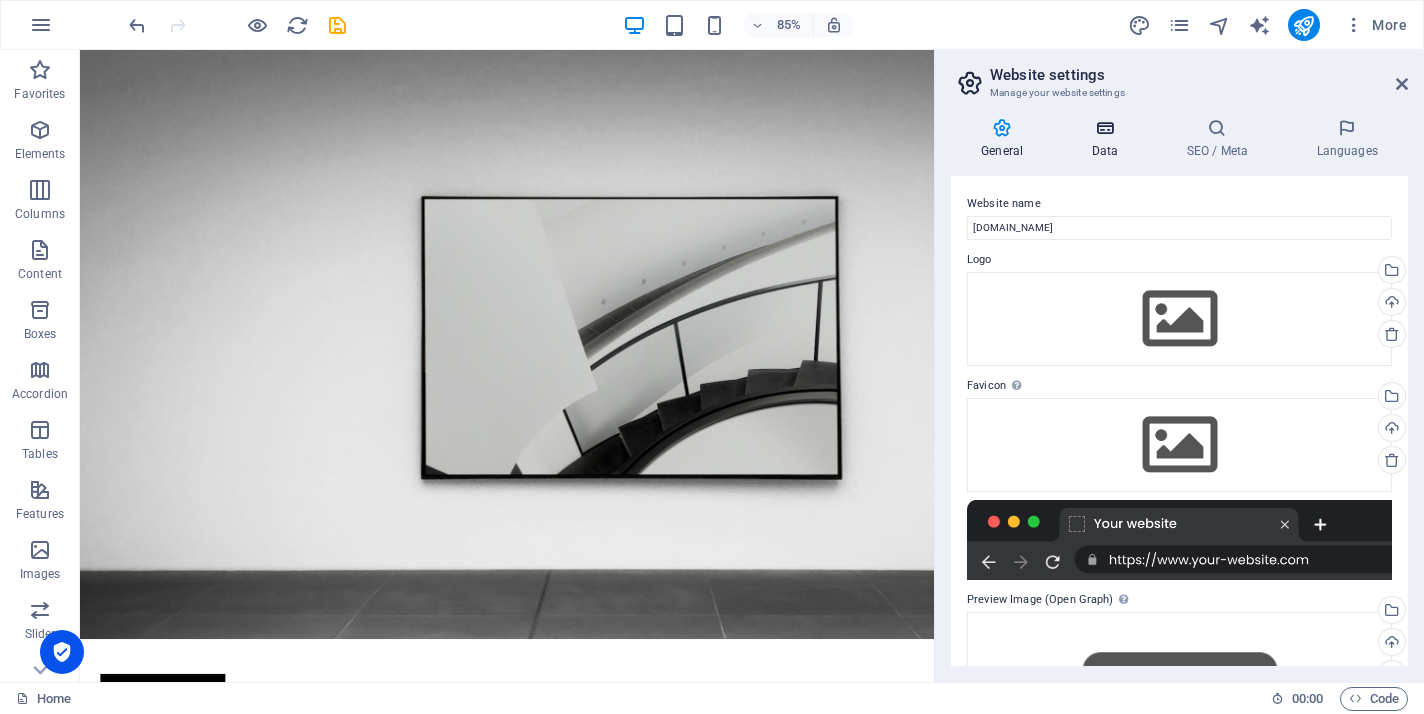 click on "Data" at bounding box center [1108, 139] 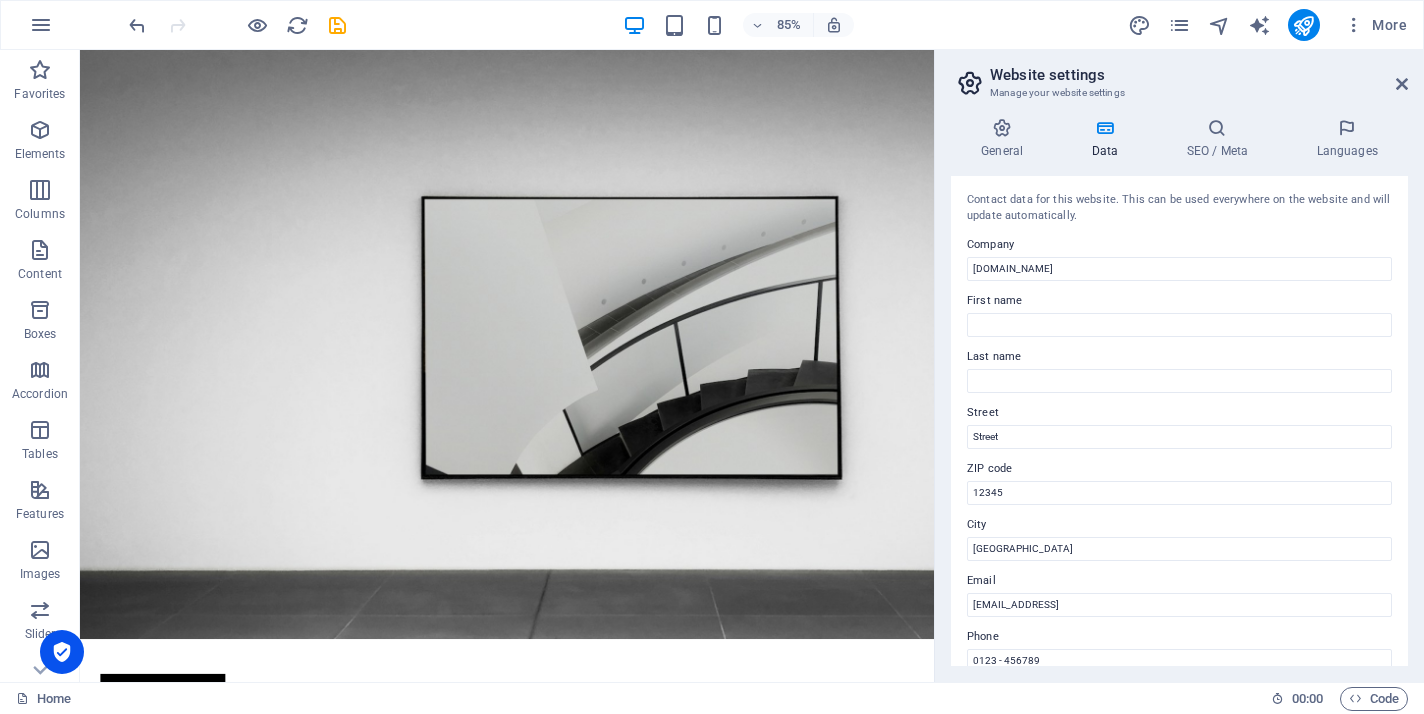 scroll, scrollTop: 133, scrollLeft: 0, axis: vertical 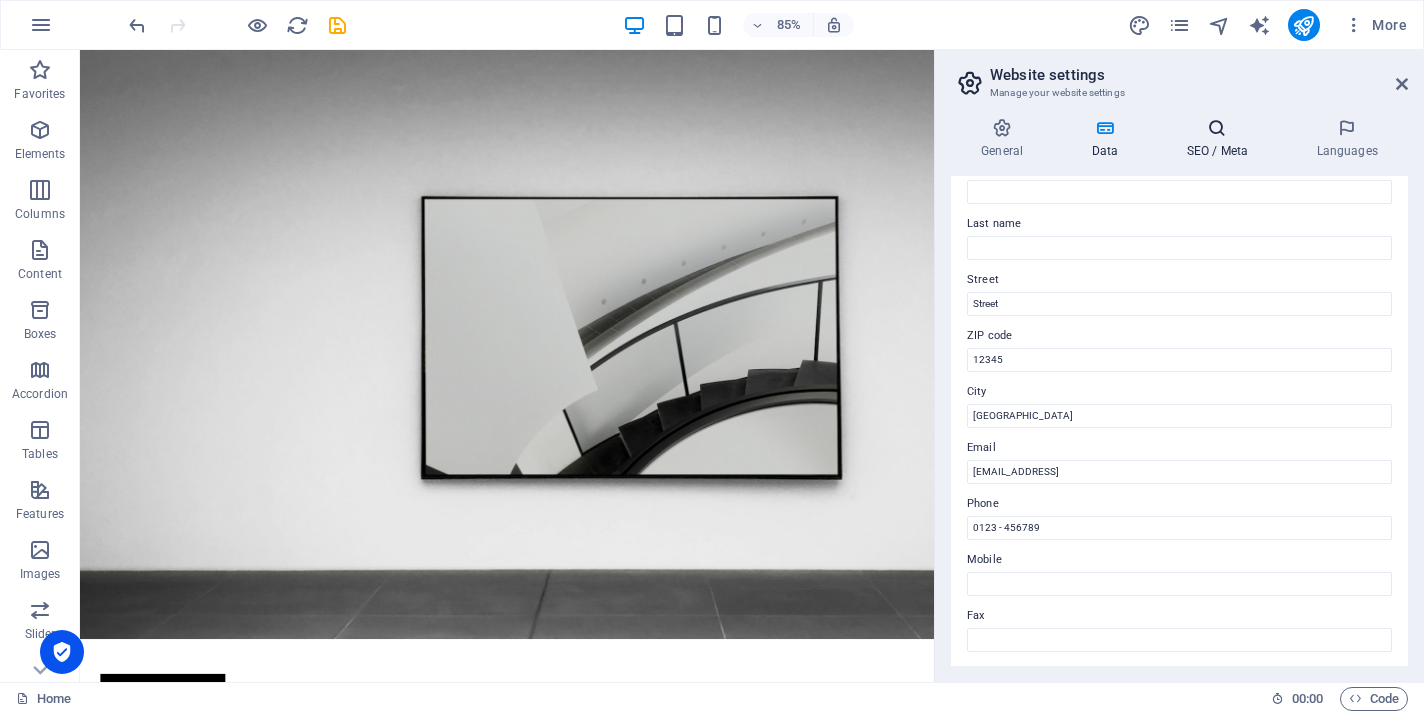 click at bounding box center (1217, 128) 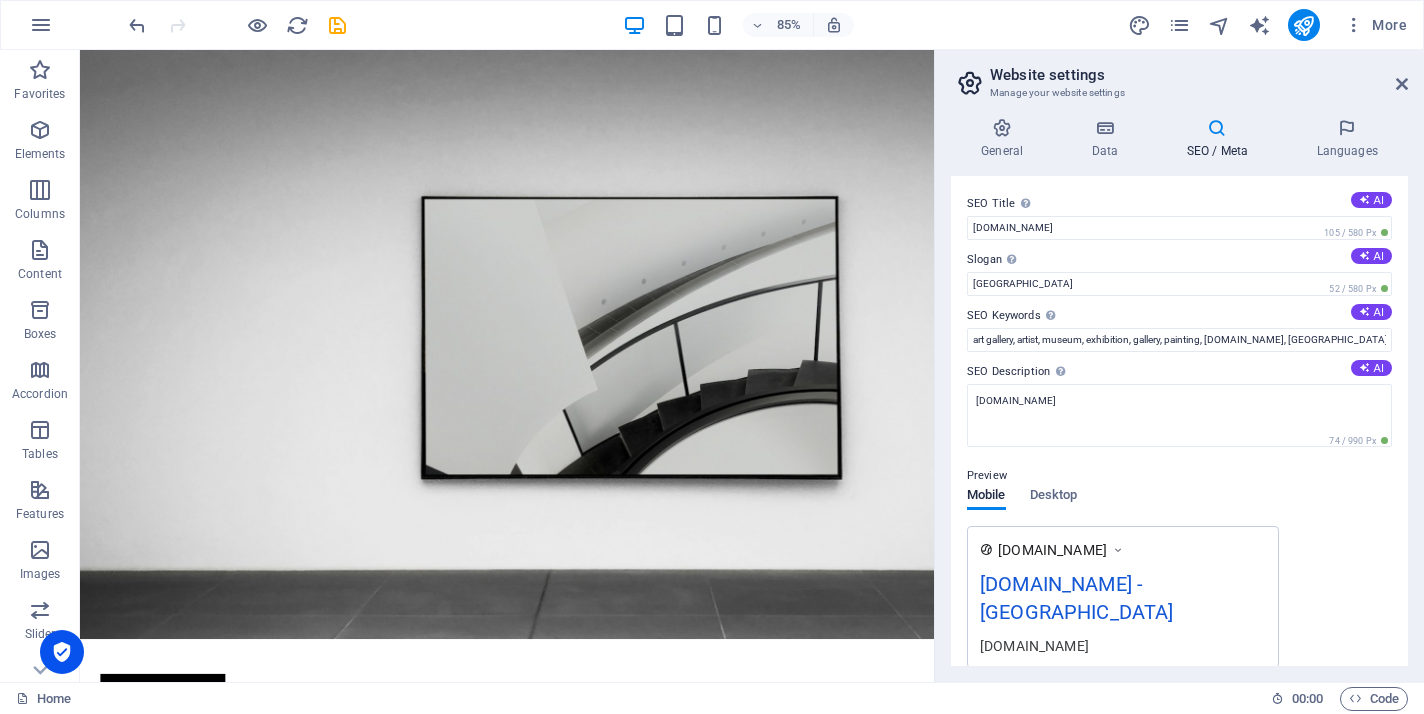 scroll, scrollTop: 0, scrollLeft: 0, axis: both 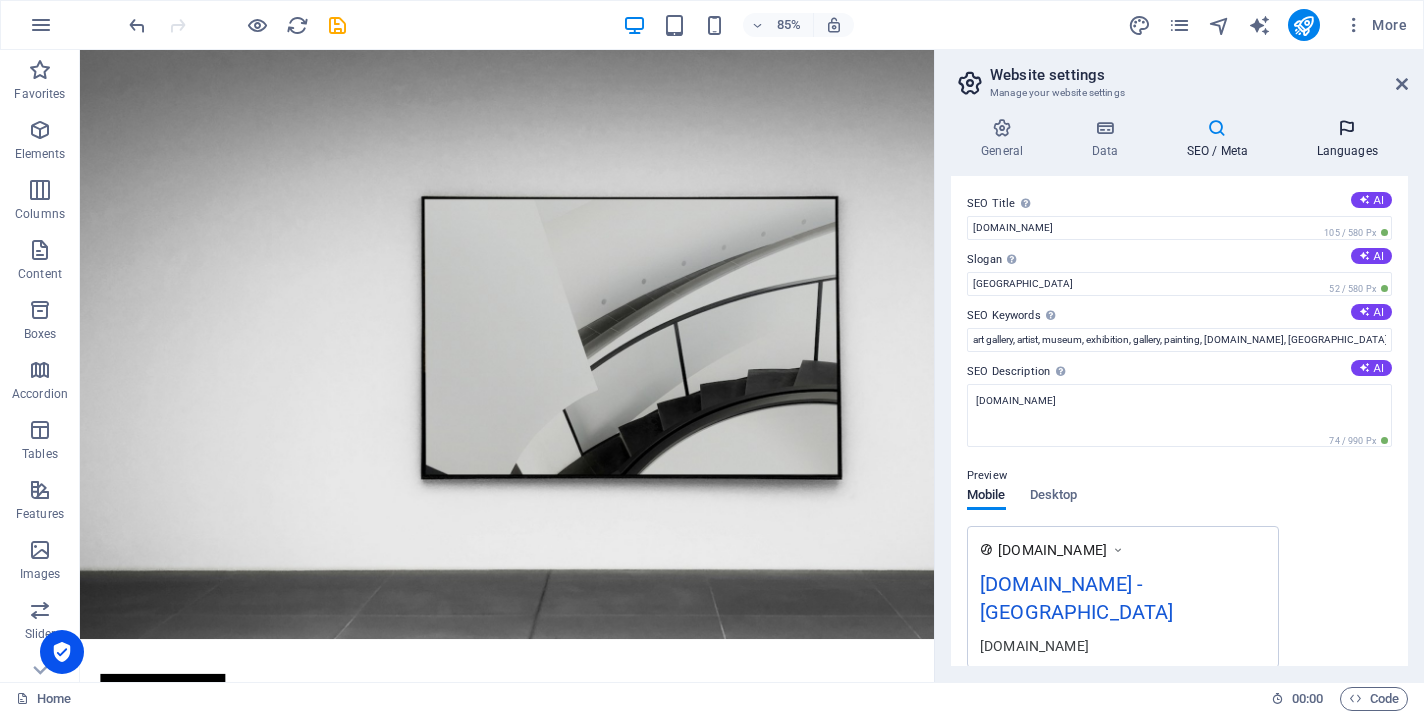 click on "Languages" at bounding box center (1347, 139) 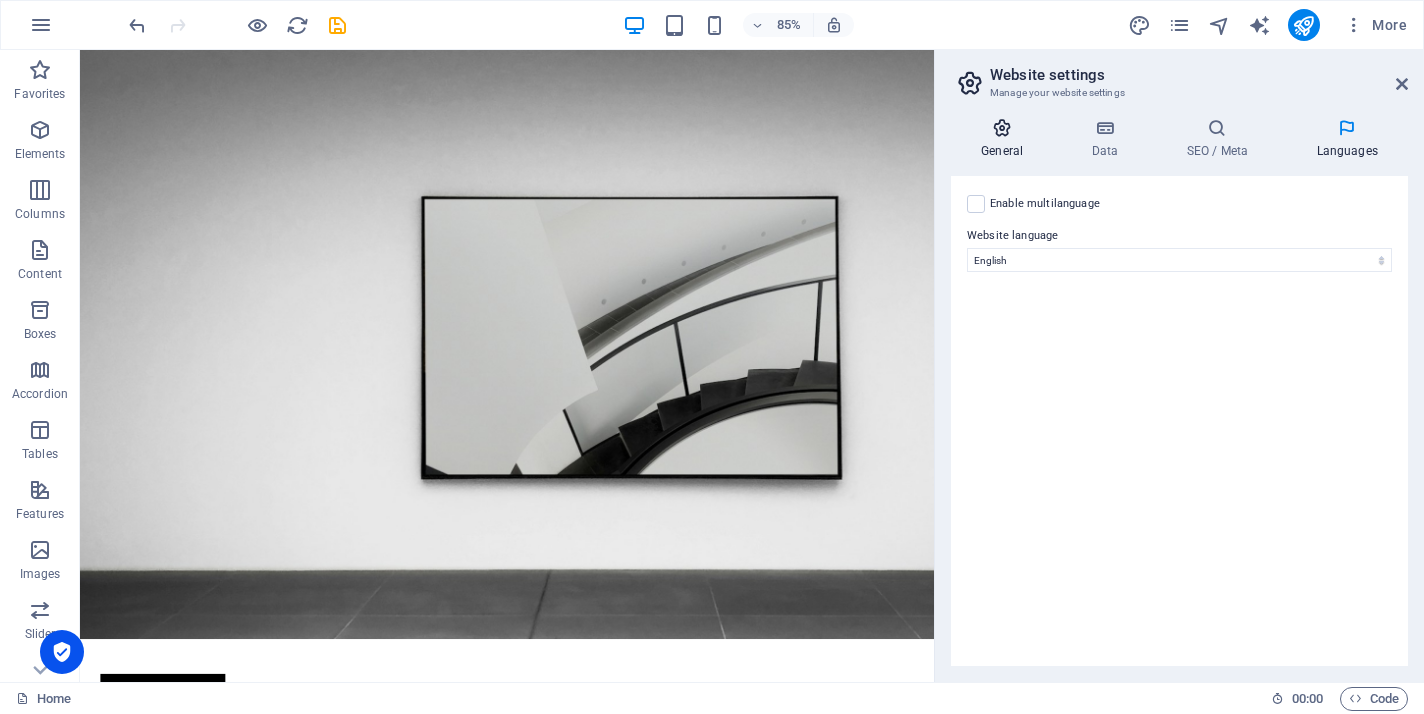 click at bounding box center [1002, 128] 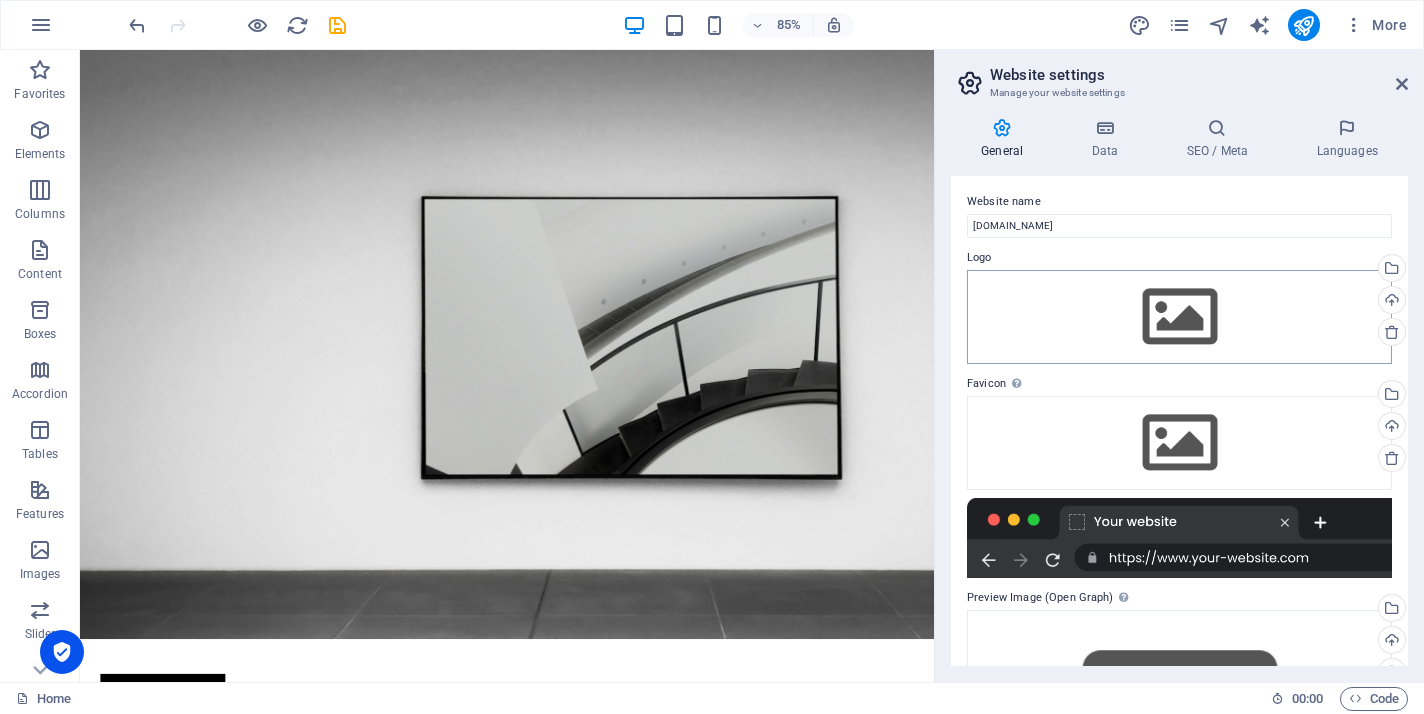 scroll, scrollTop: 0, scrollLeft: 0, axis: both 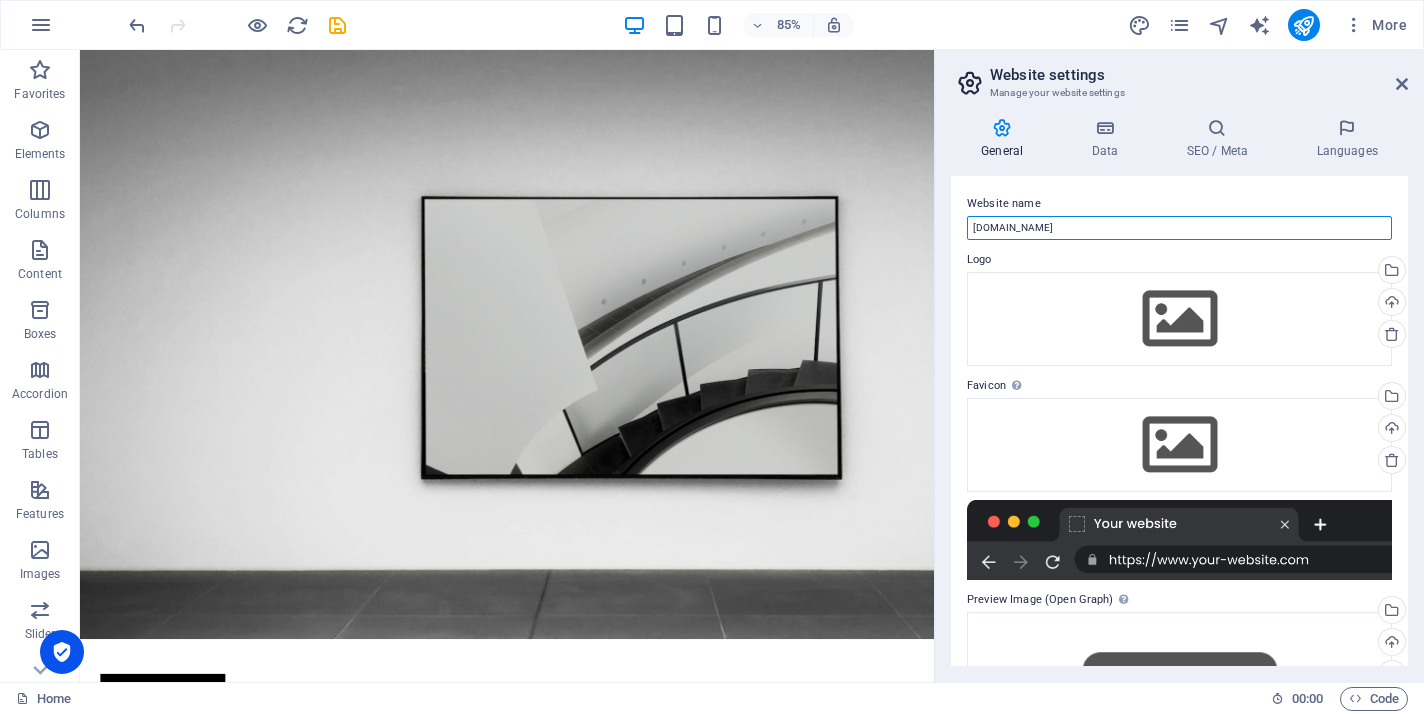 click on "[DOMAIN_NAME]" at bounding box center (1179, 228) 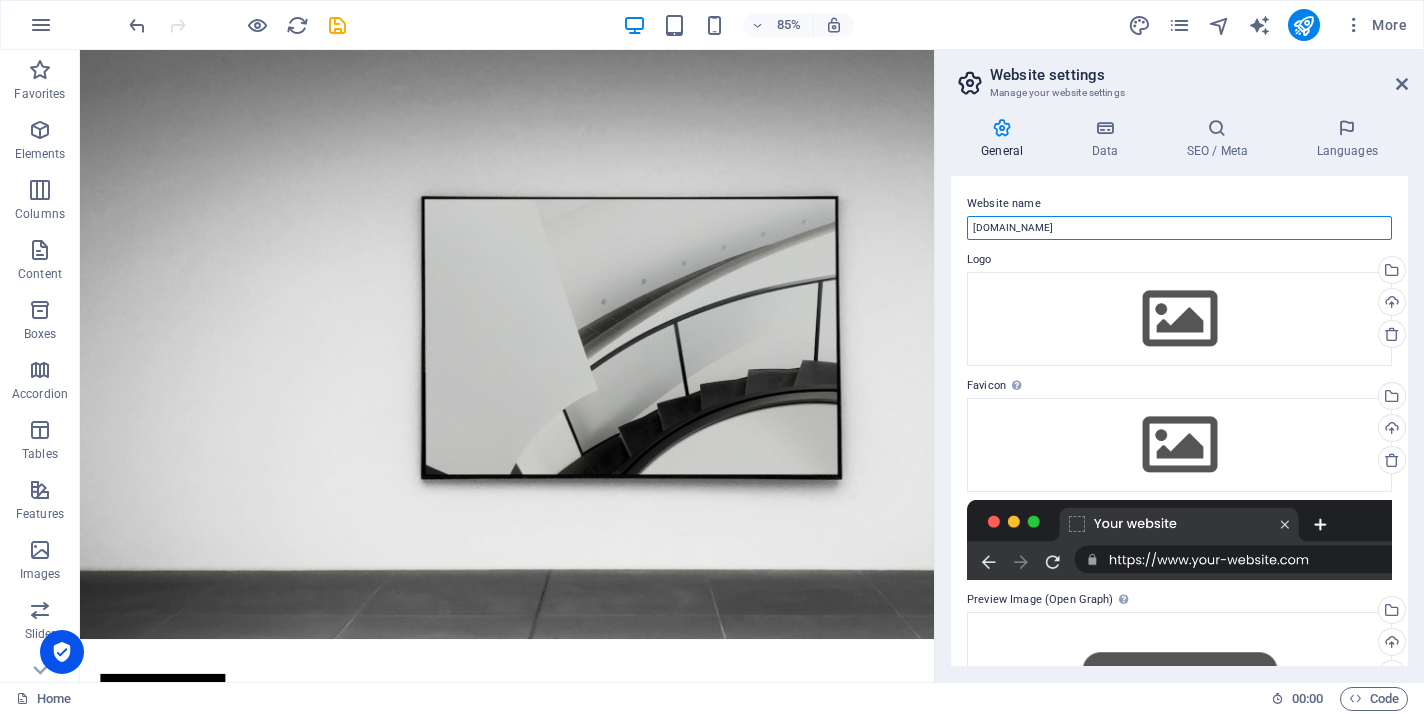 scroll, scrollTop: 0, scrollLeft: 0, axis: both 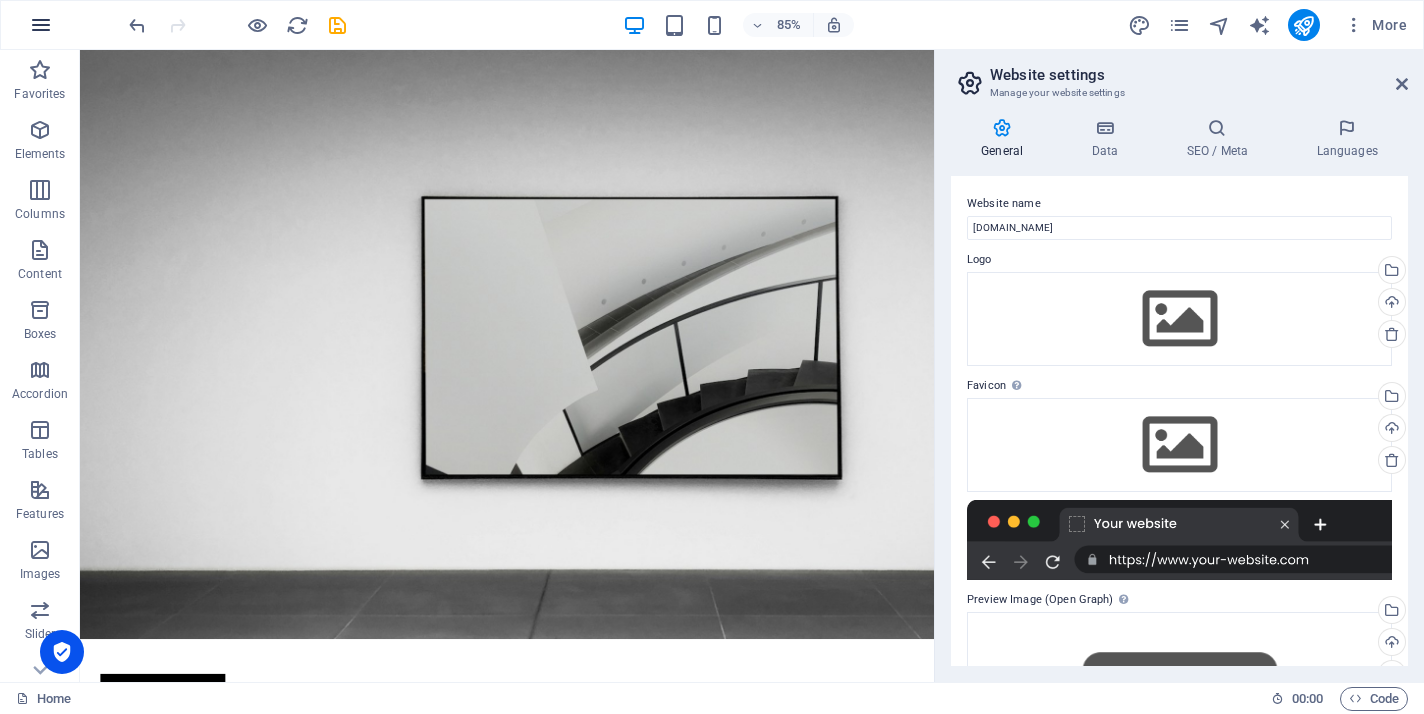 click at bounding box center [41, 25] 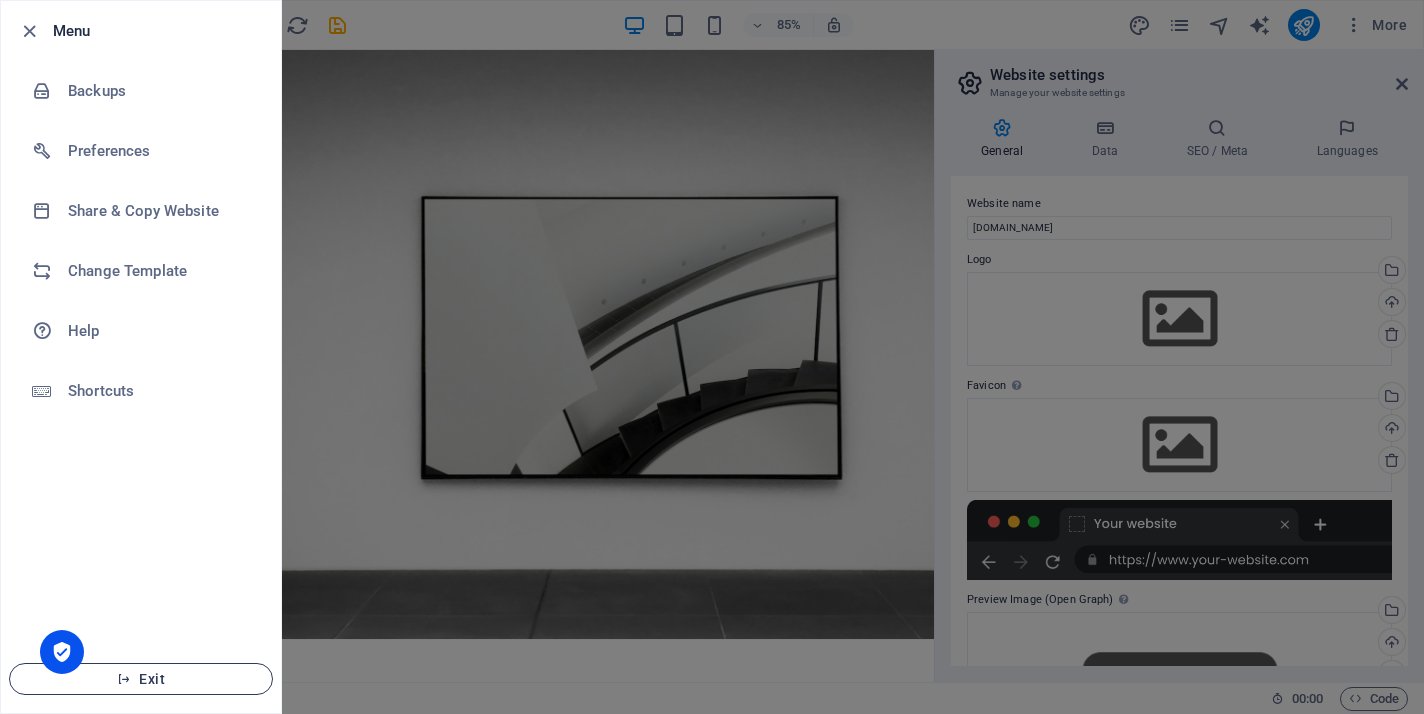 click on "Exit" at bounding box center (141, 679) 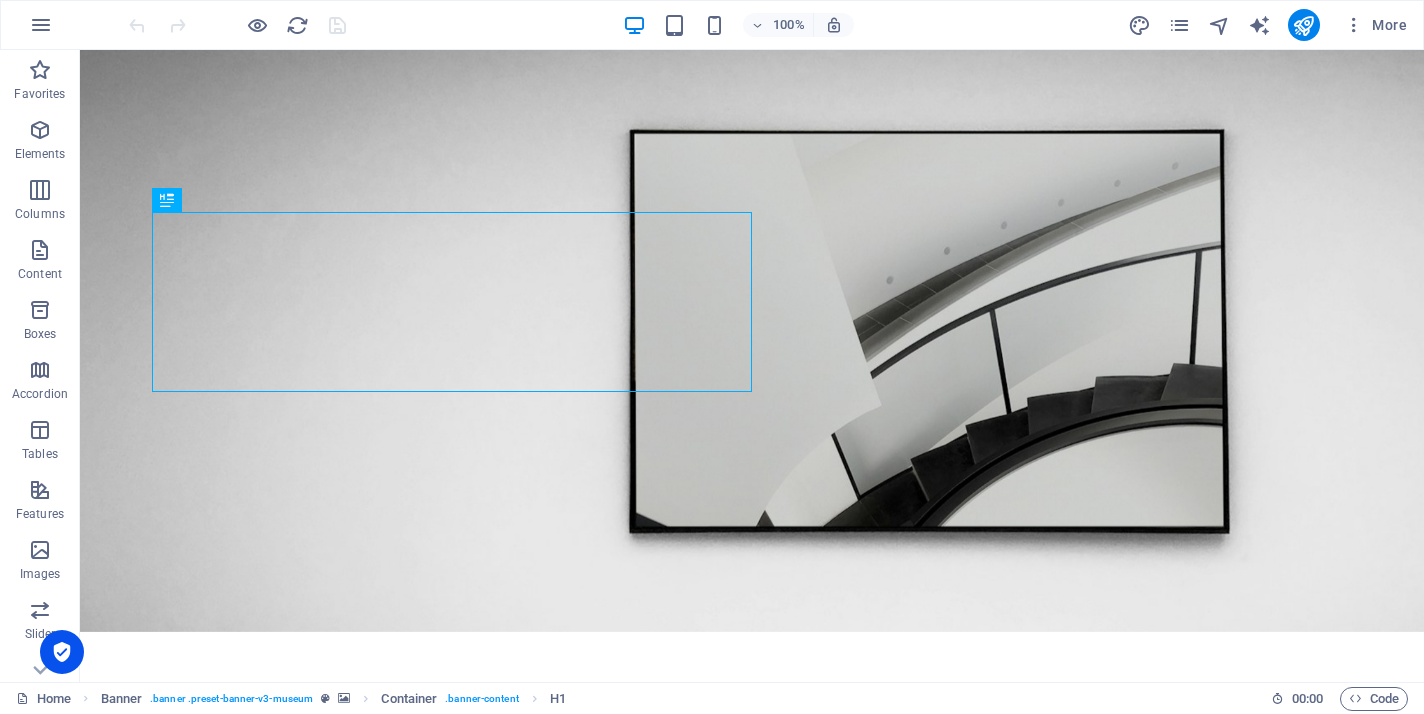 scroll, scrollTop: 0, scrollLeft: 0, axis: both 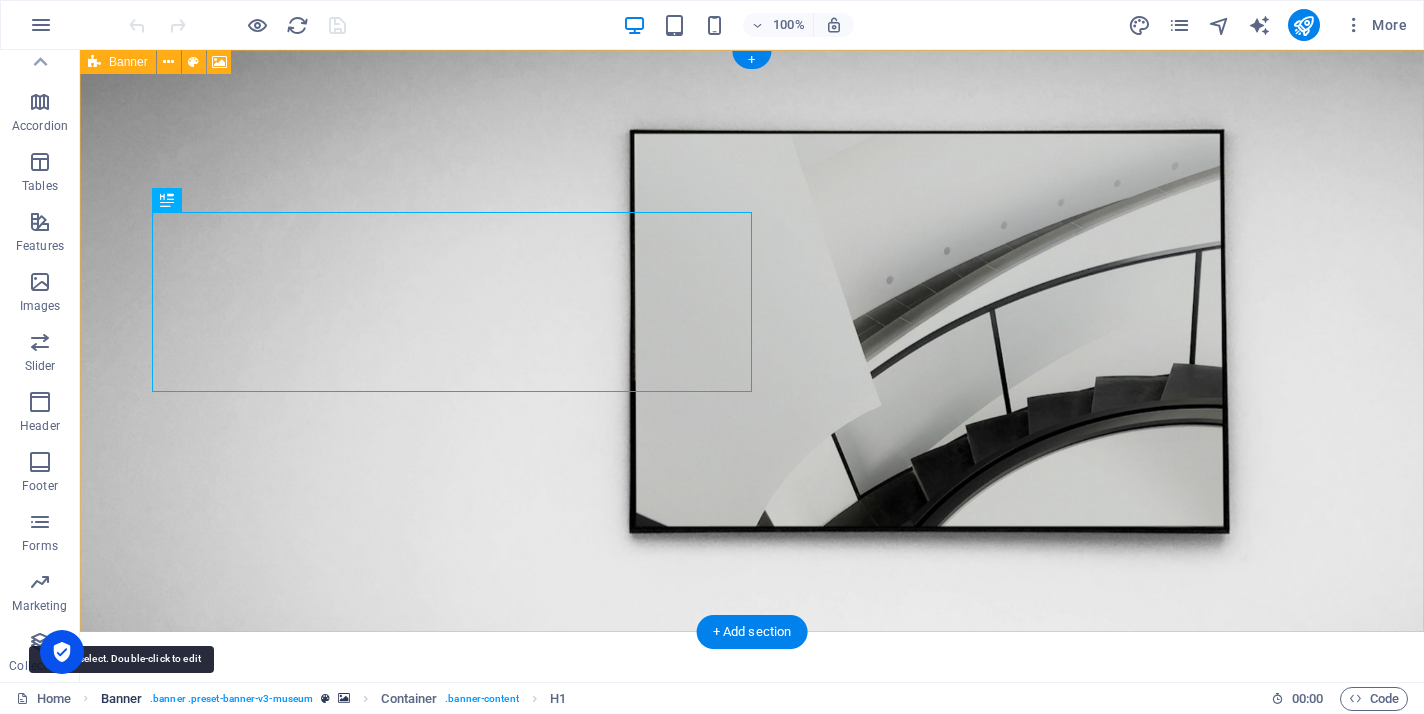 click on "Banner" at bounding box center (122, 699) 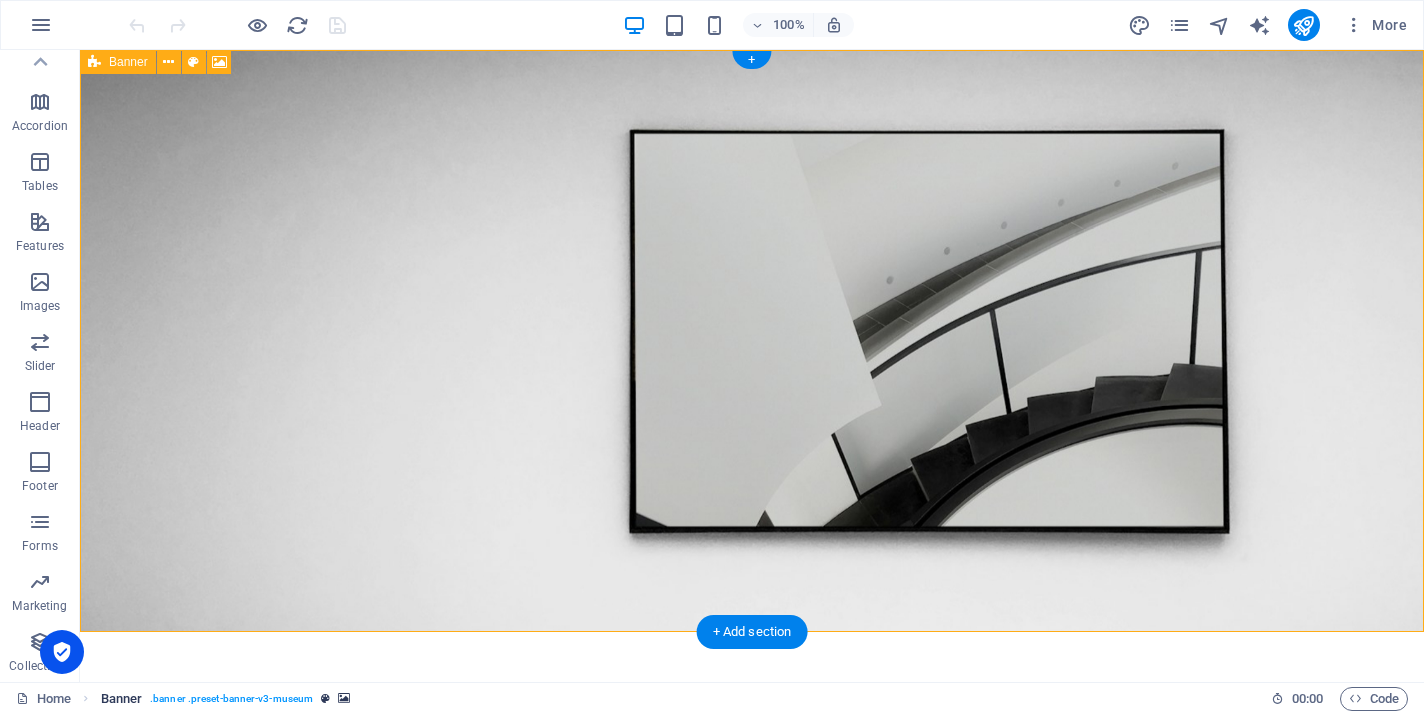 click on ". banner .preset-banner-v3-museum" at bounding box center (231, 699) 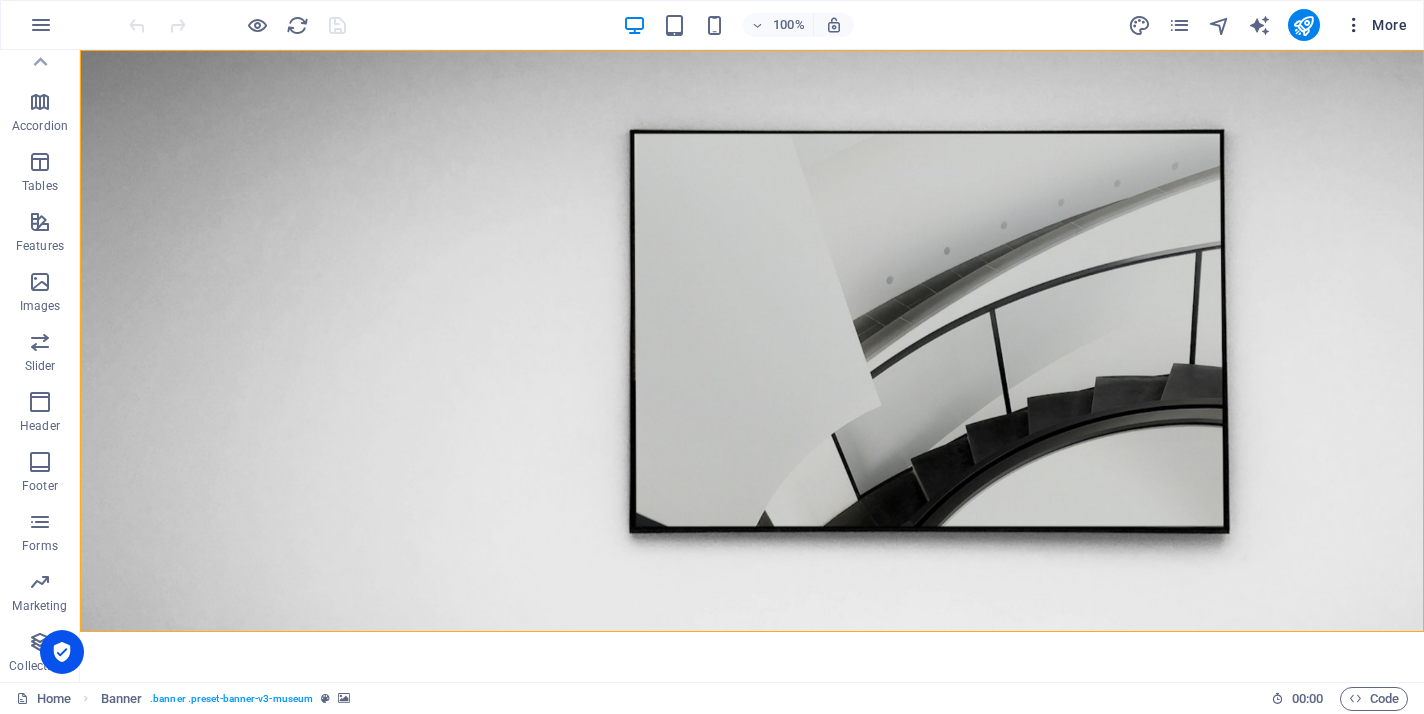 click at bounding box center [1354, 25] 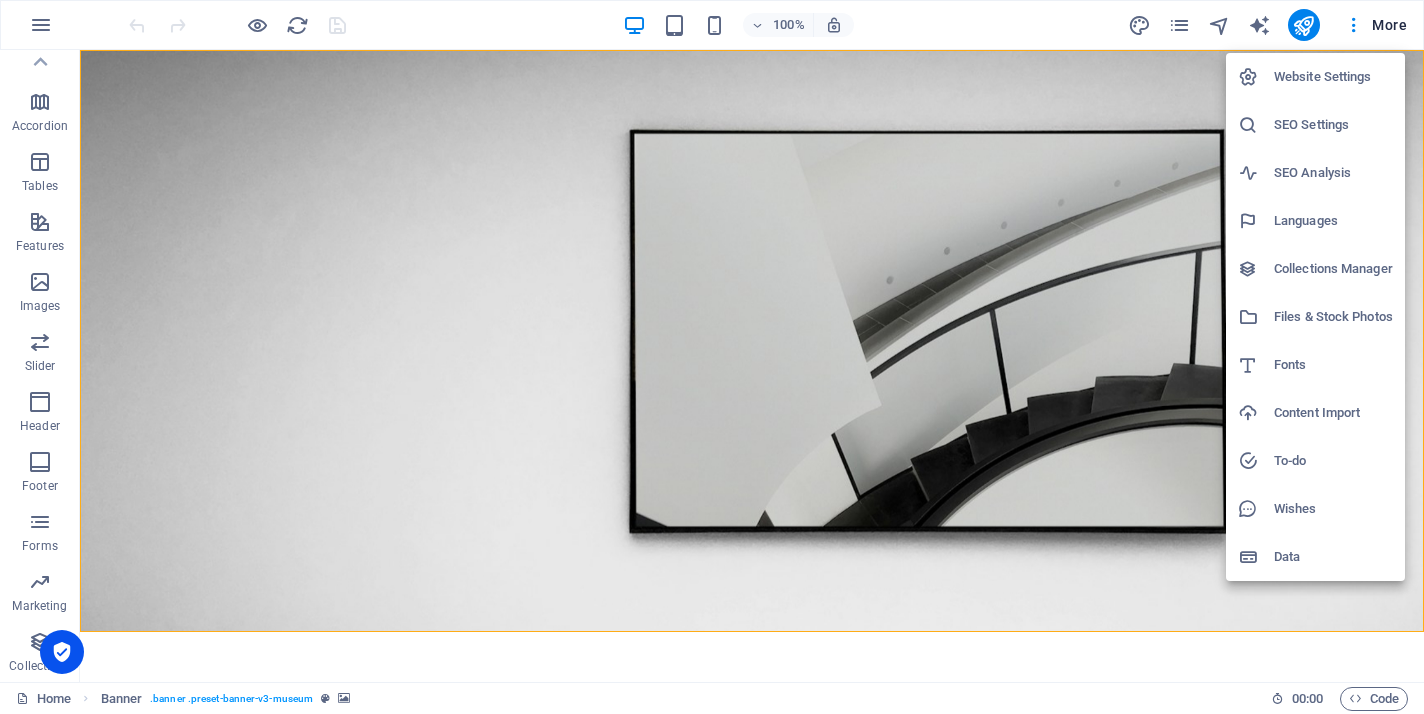 click on "Website Settings" at bounding box center [1333, 77] 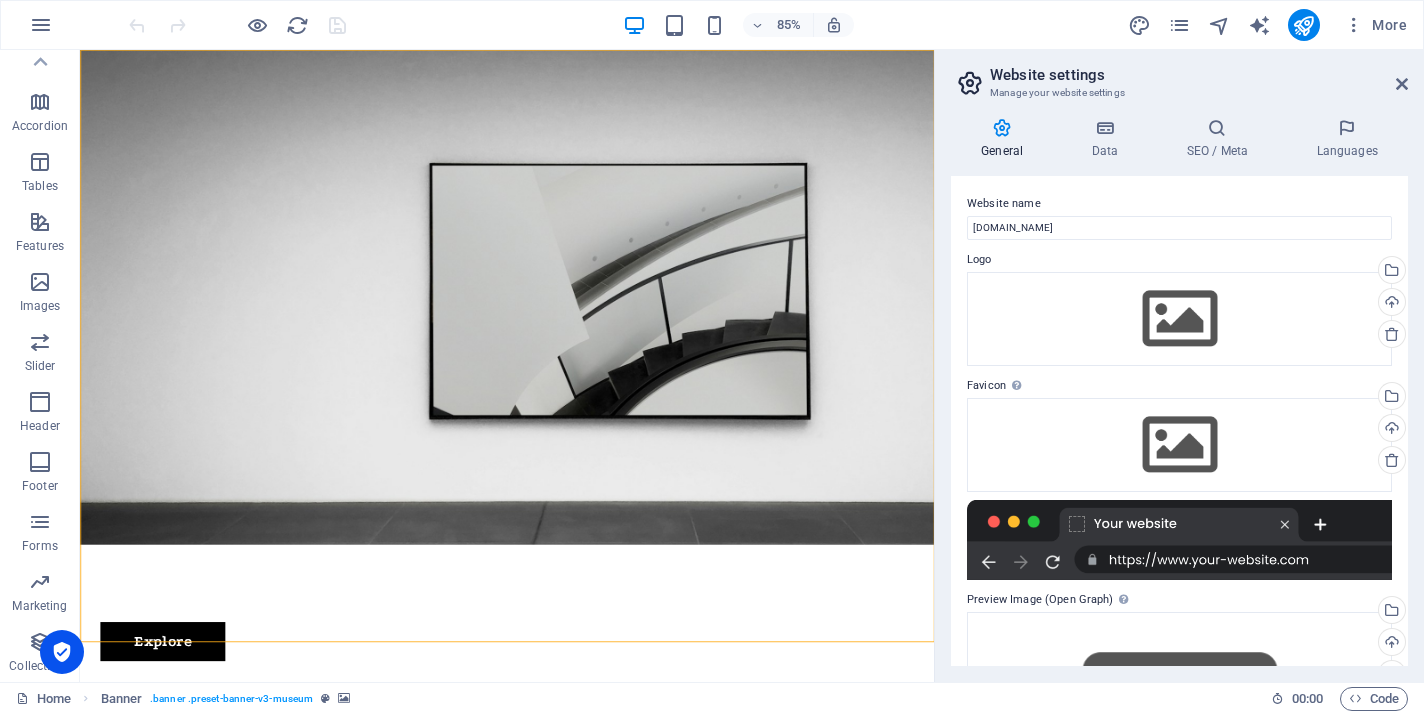 scroll, scrollTop: 0, scrollLeft: 0, axis: both 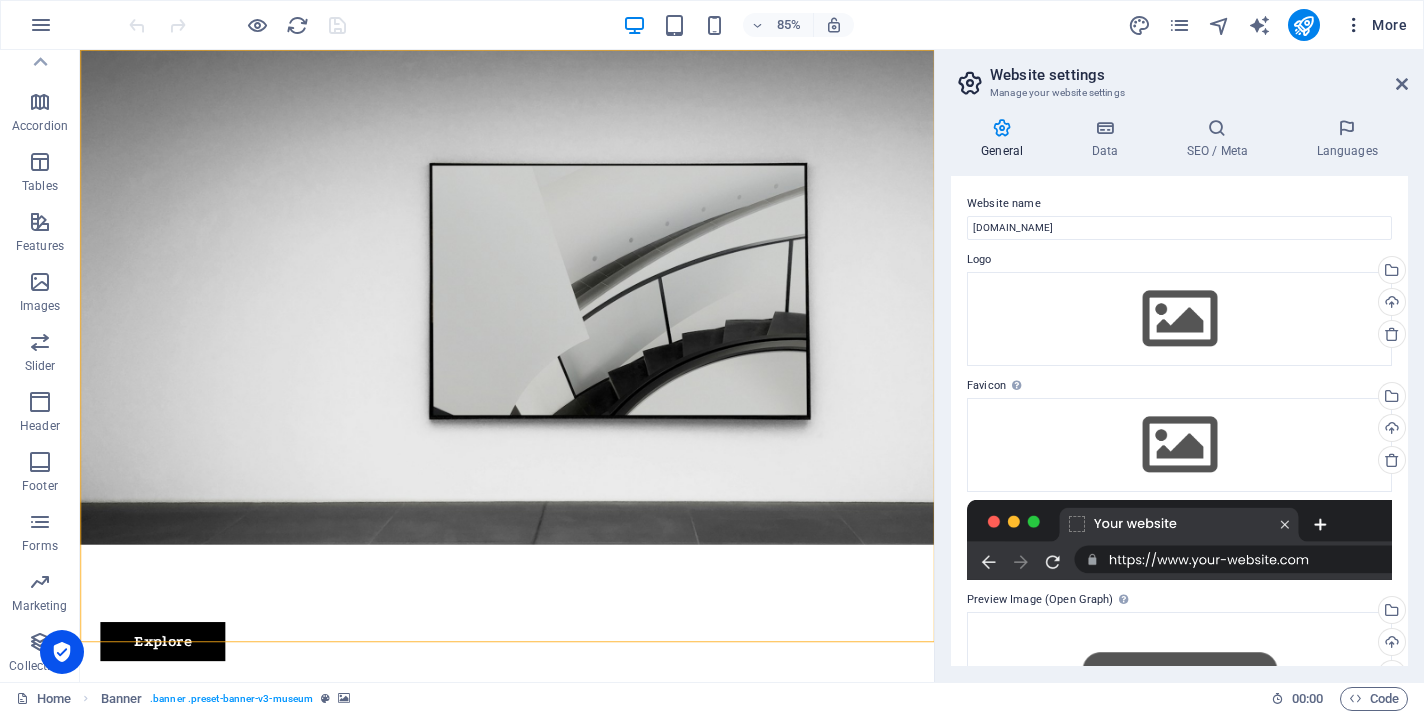 click on "More" at bounding box center [1375, 25] 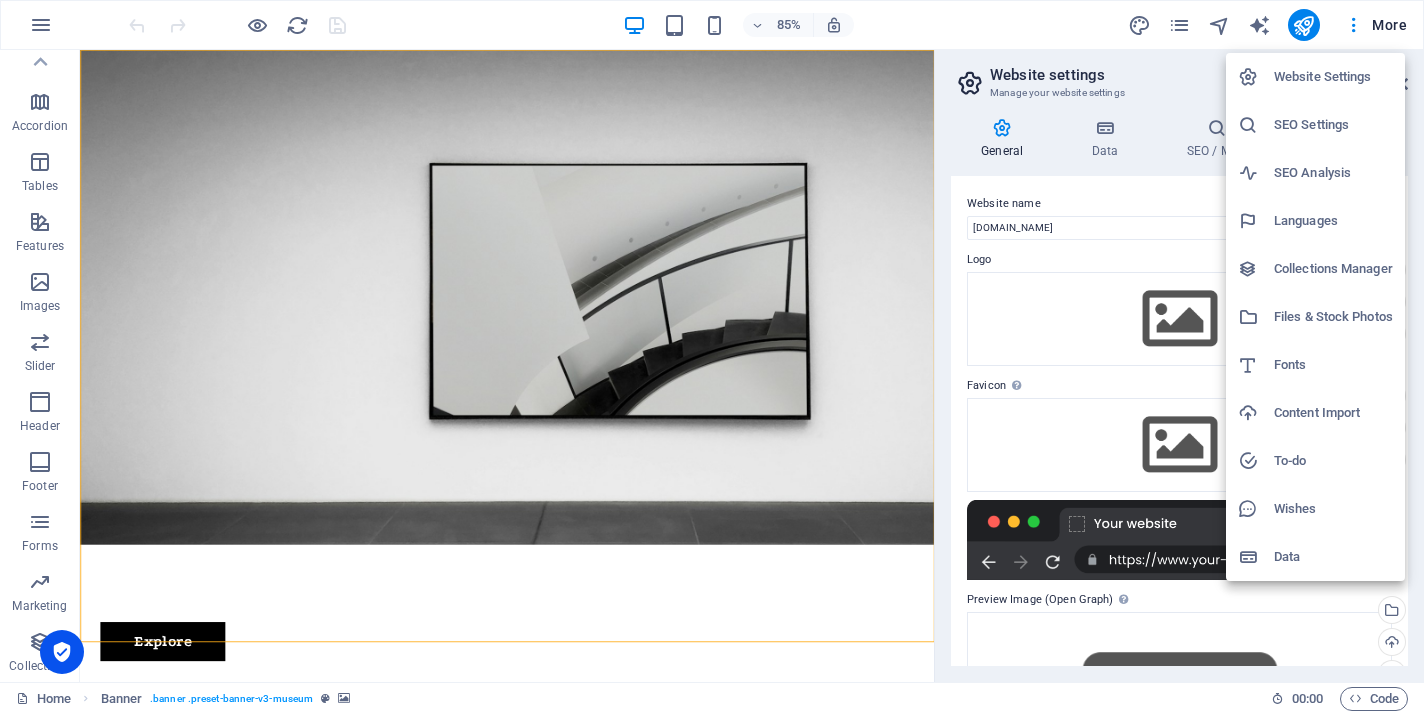 click on "SEO Settings" at bounding box center [1333, 125] 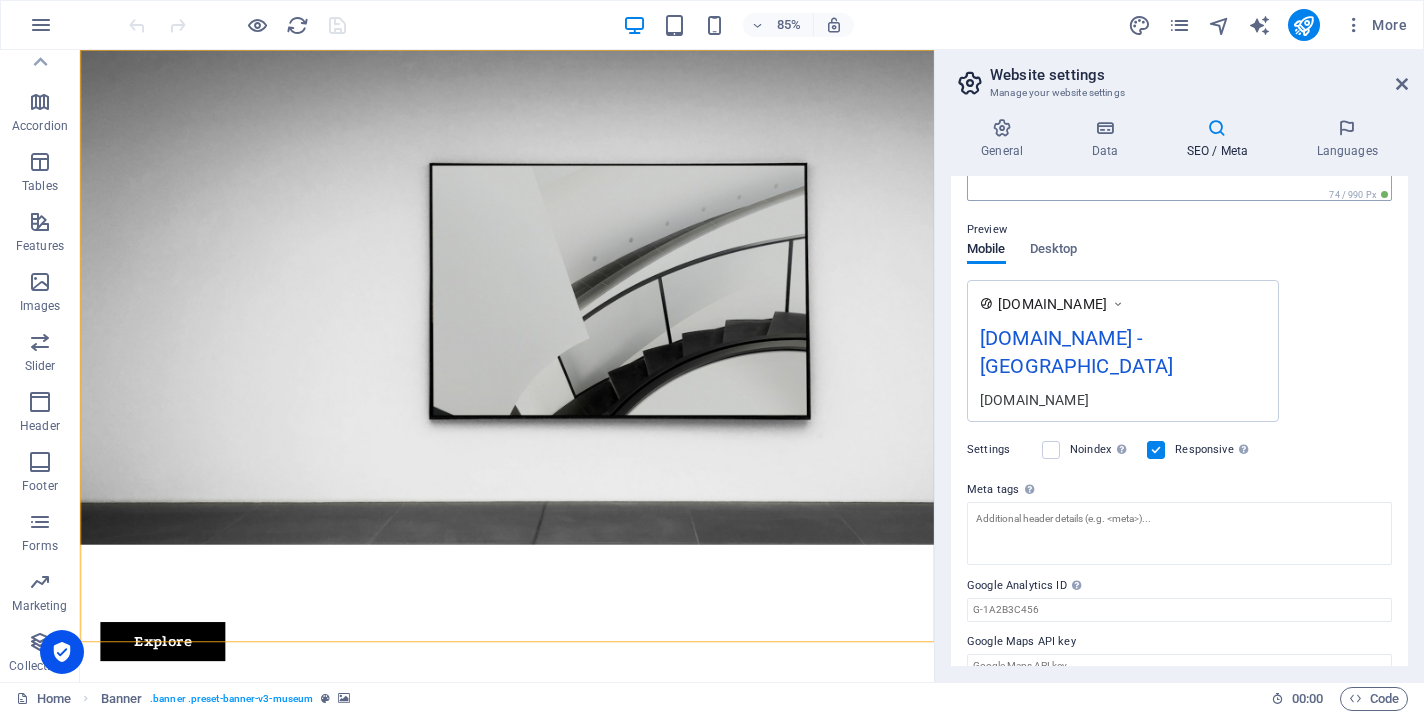 scroll, scrollTop: 245, scrollLeft: 0, axis: vertical 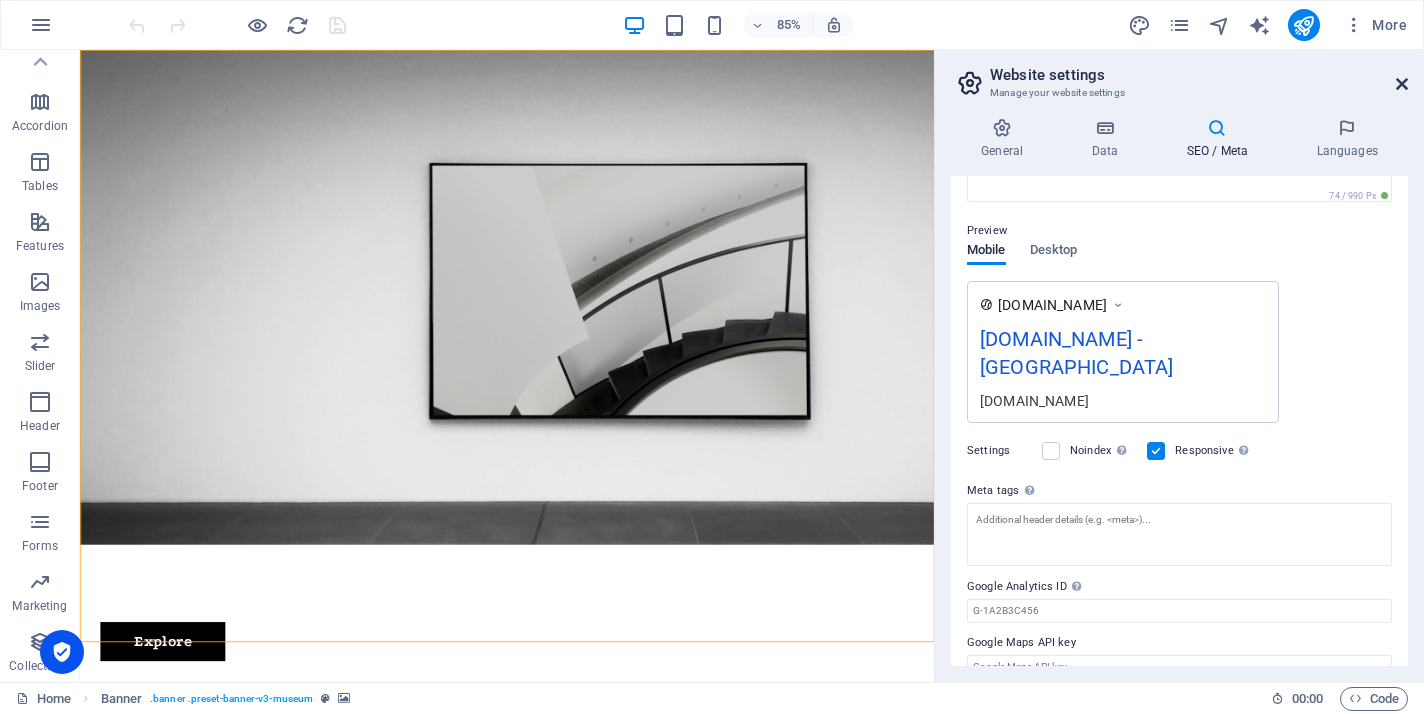 click at bounding box center (1402, 84) 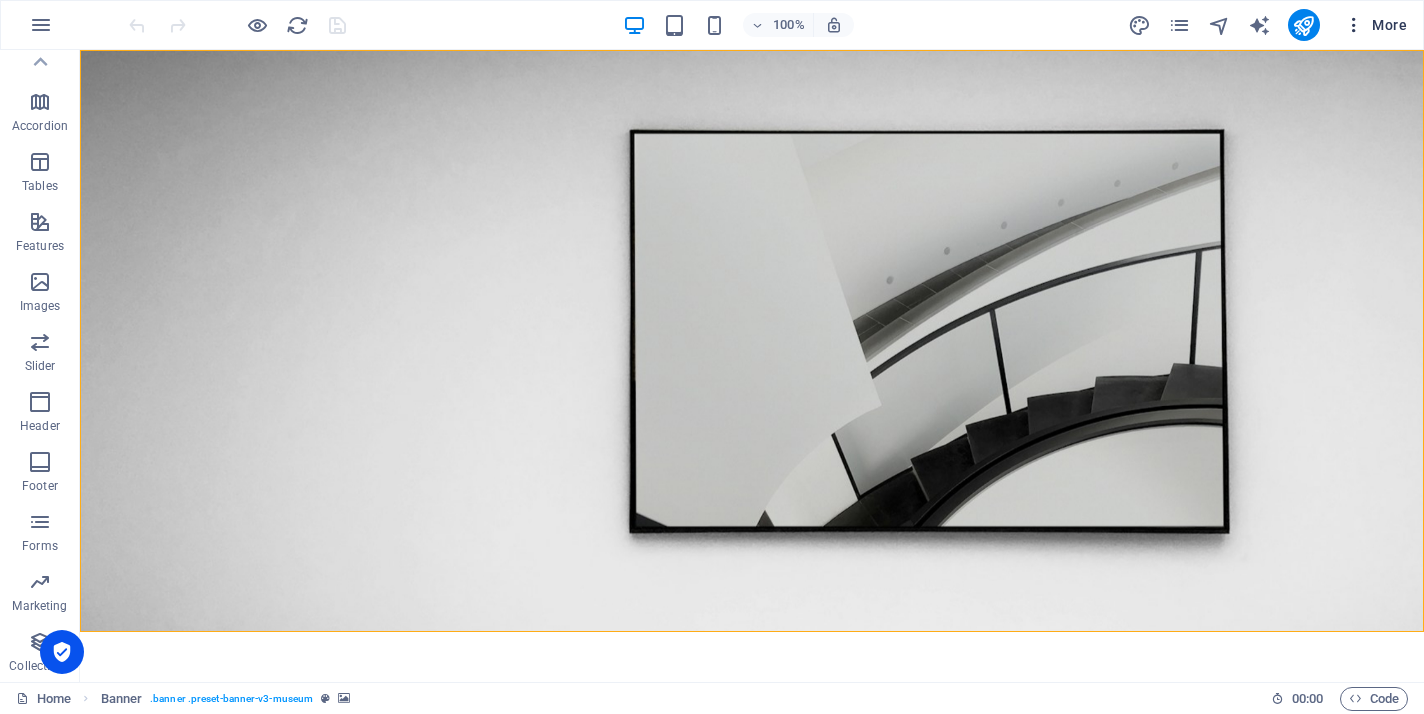 click on "More" at bounding box center (1375, 25) 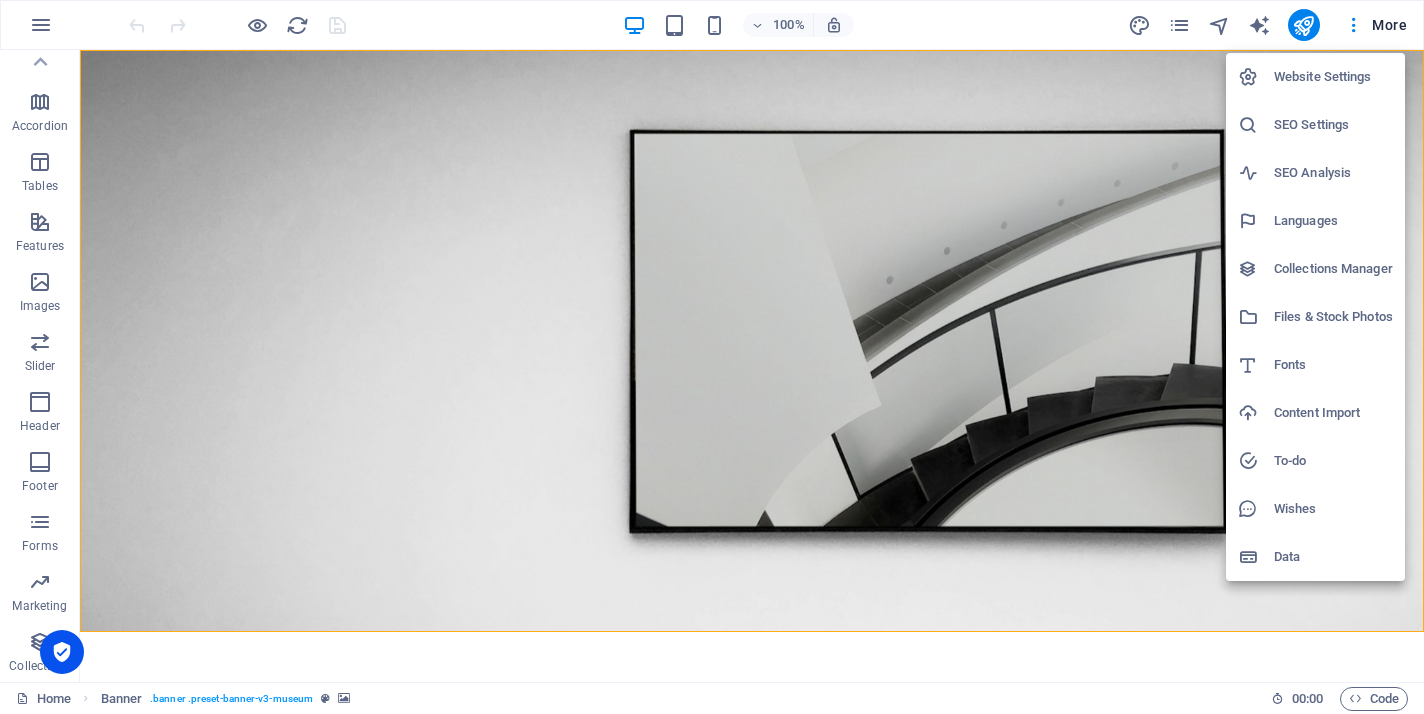 click on "Data" at bounding box center [1333, 557] 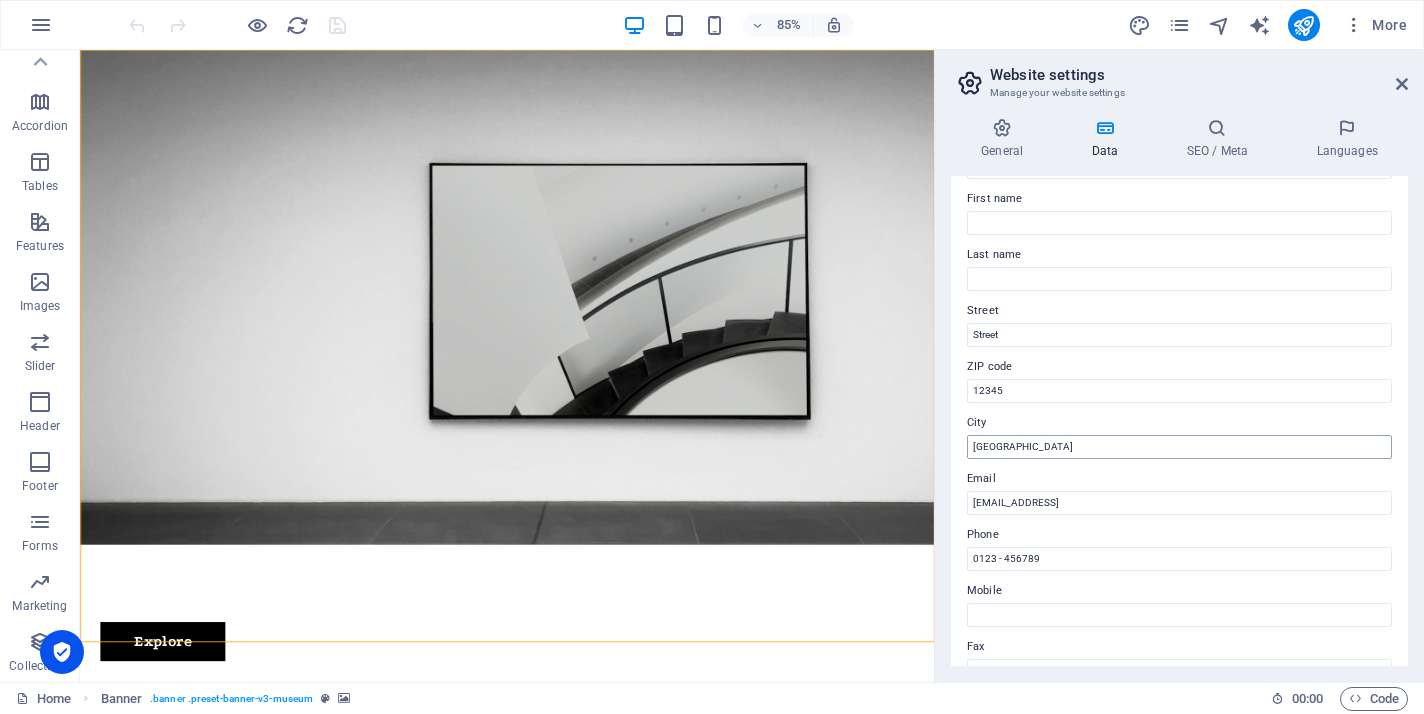 scroll, scrollTop: 106, scrollLeft: 0, axis: vertical 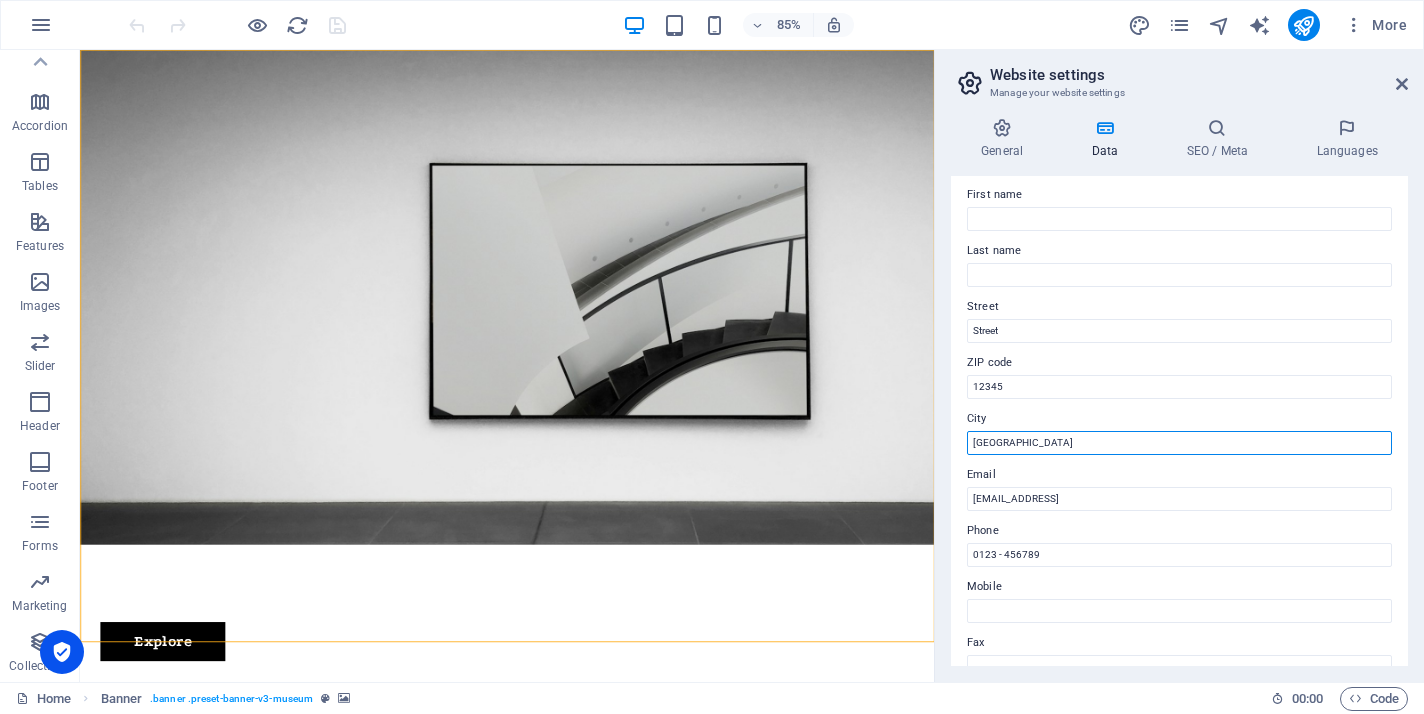 drag, startPoint x: 1130, startPoint y: 490, endPoint x: 1026, endPoint y: 485, distance: 104.120125 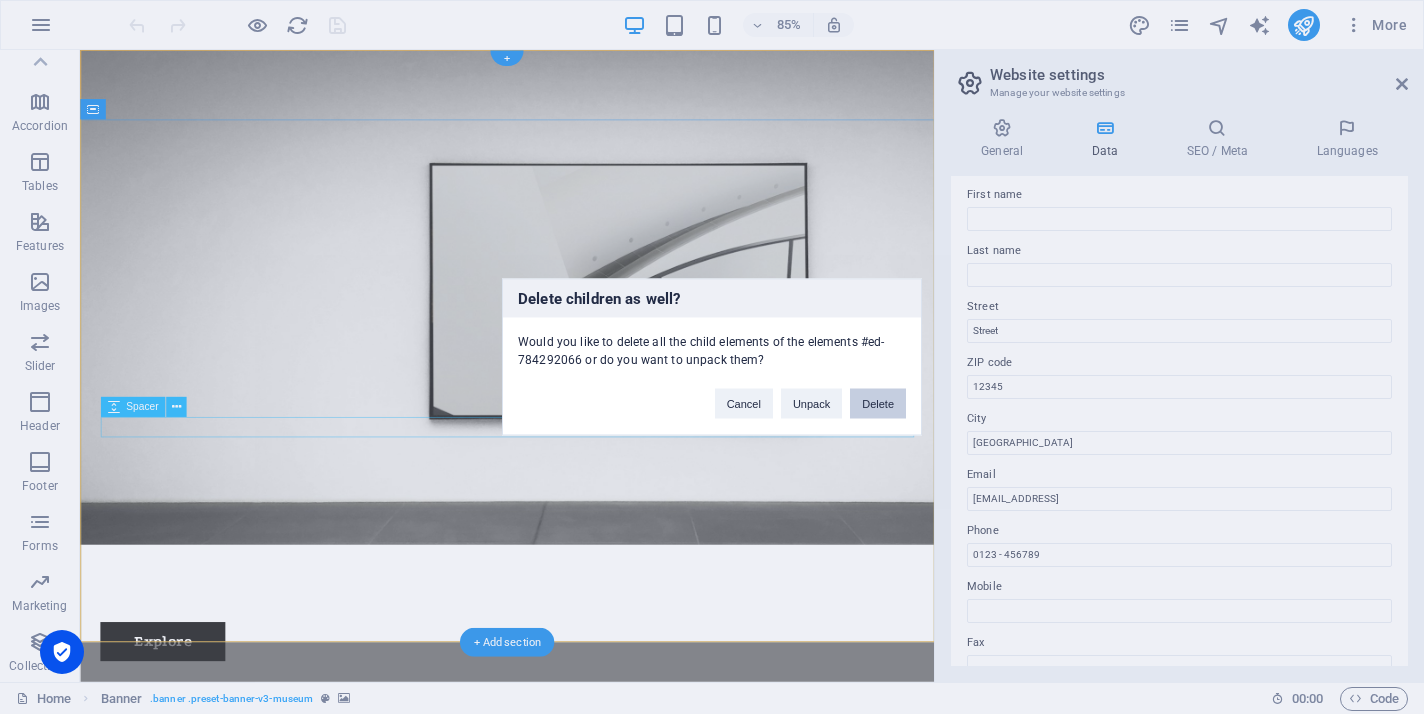 click on "Delete" at bounding box center [878, 404] 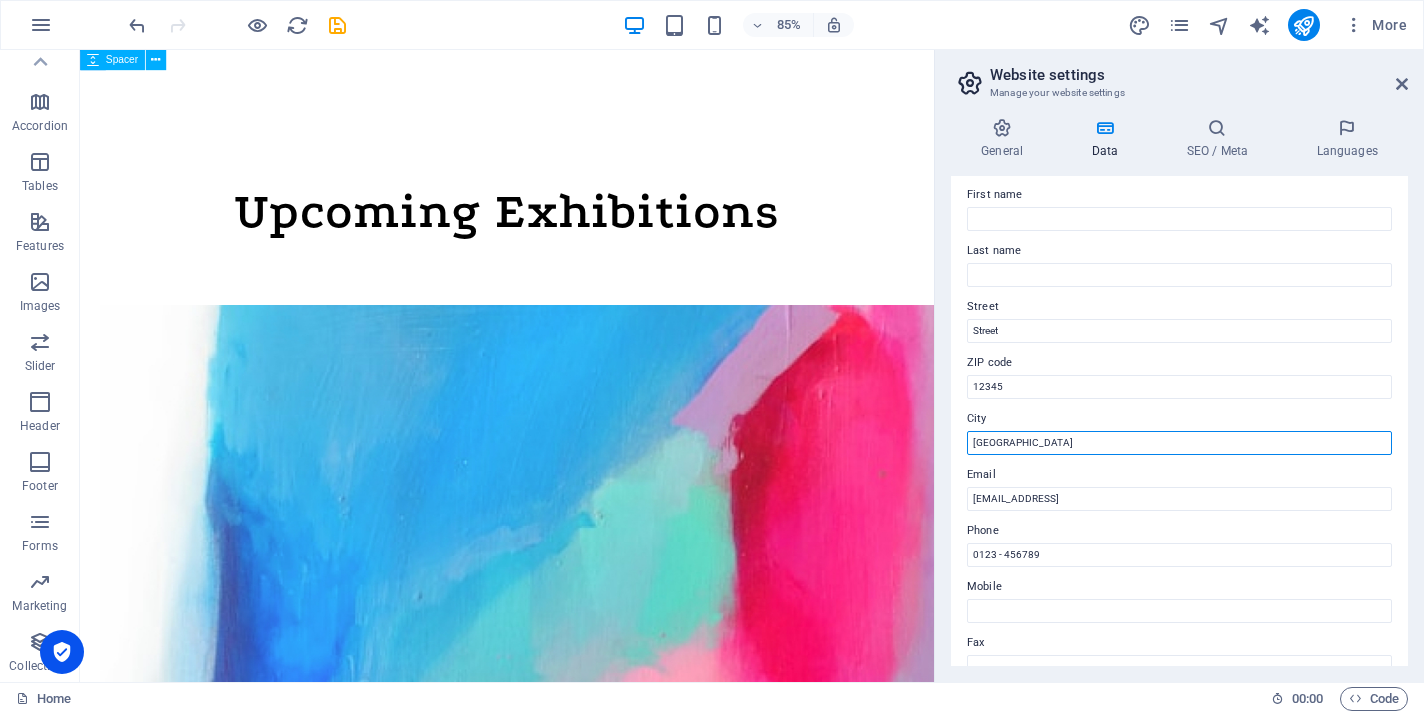 drag, startPoint x: 1136, startPoint y: 485, endPoint x: 1065, endPoint y: 501, distance: 72.780495 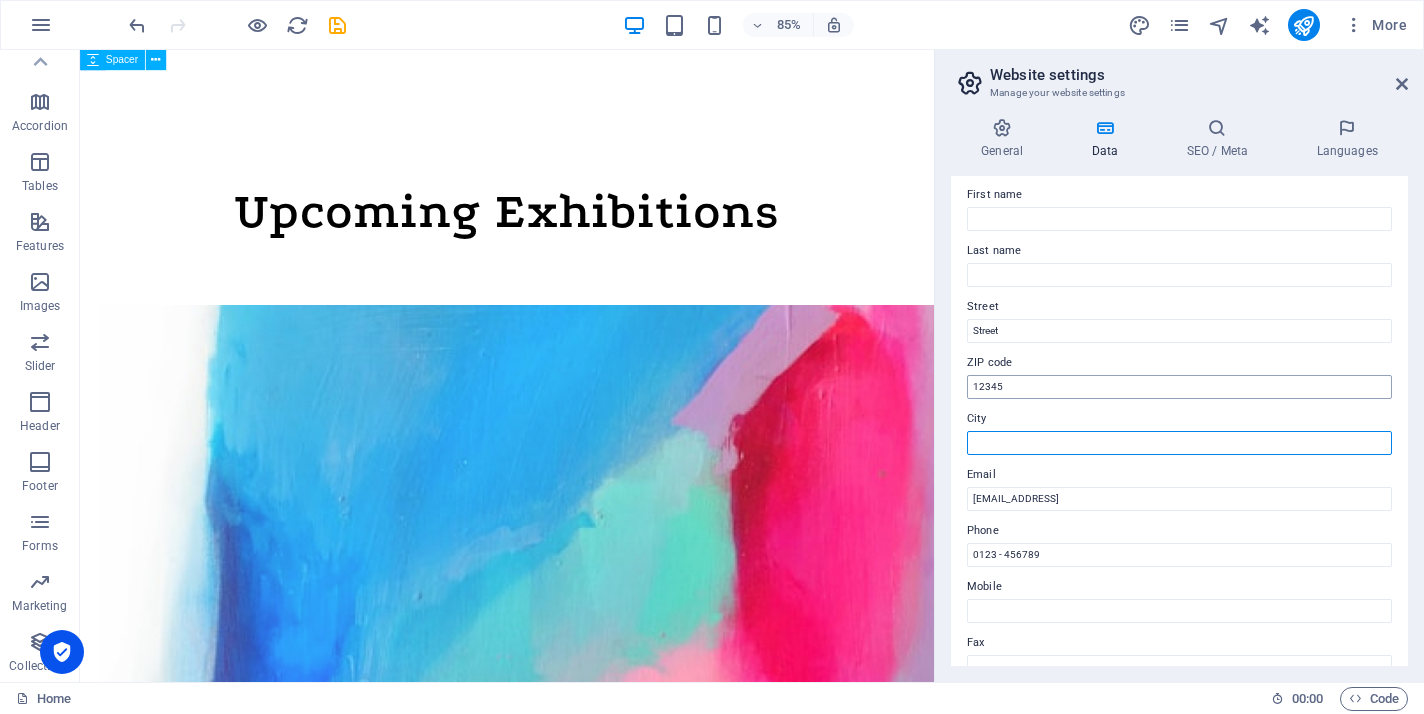 type 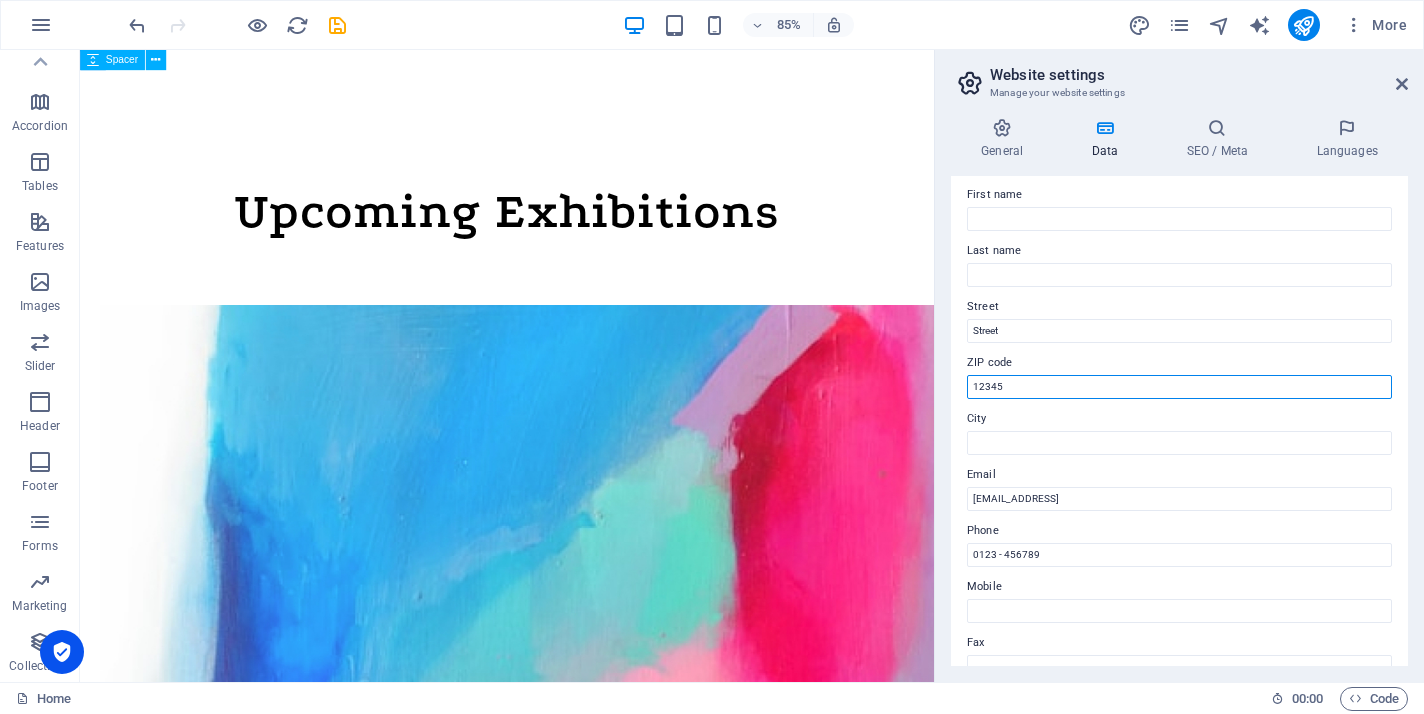 drag, startPoint x: 1036, startPoint y: 379, endPoint x: 939, endPoint y: 376, distance: 97.04638 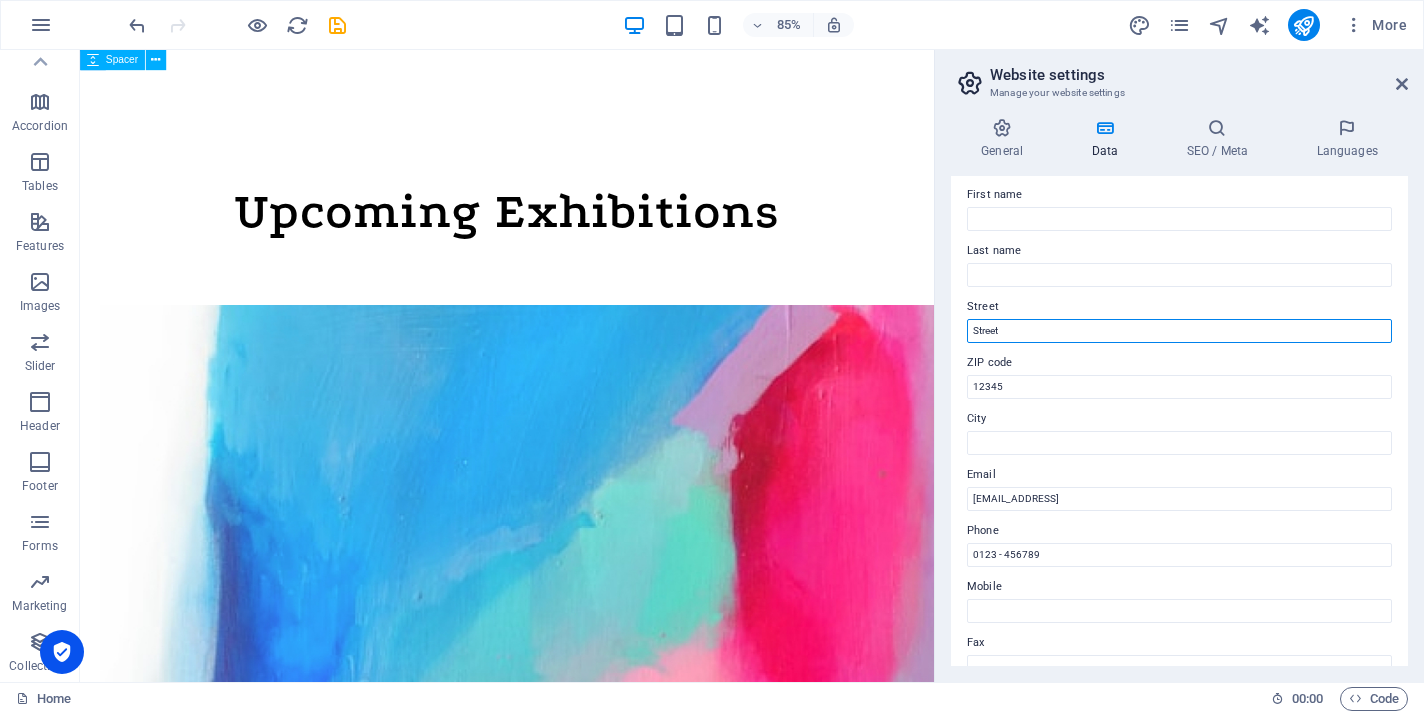 drag, startPoint x: 1007, startPoint y: 330, endPoint x: 967, endPoint y: 323, distance: 40.60788 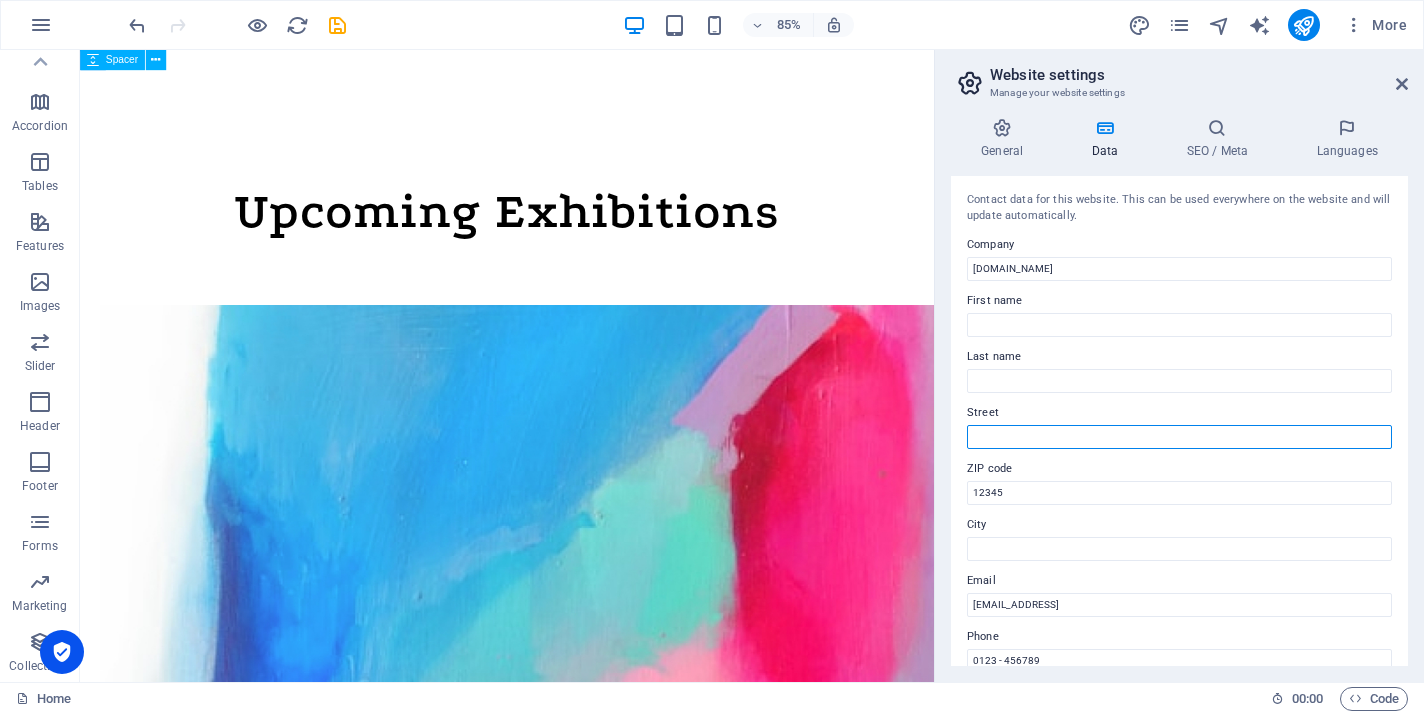 scroll, scrollTop: 0, scrollLeft: 0, axis: both 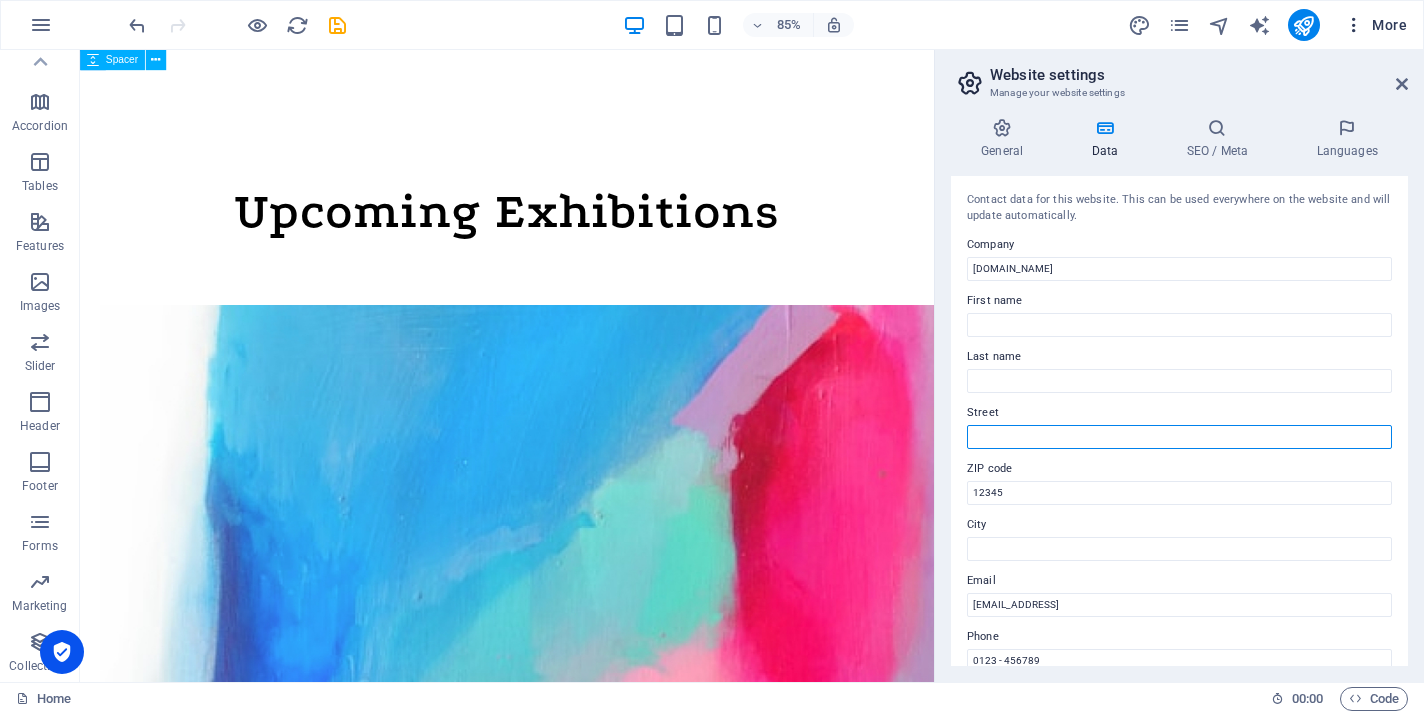 type 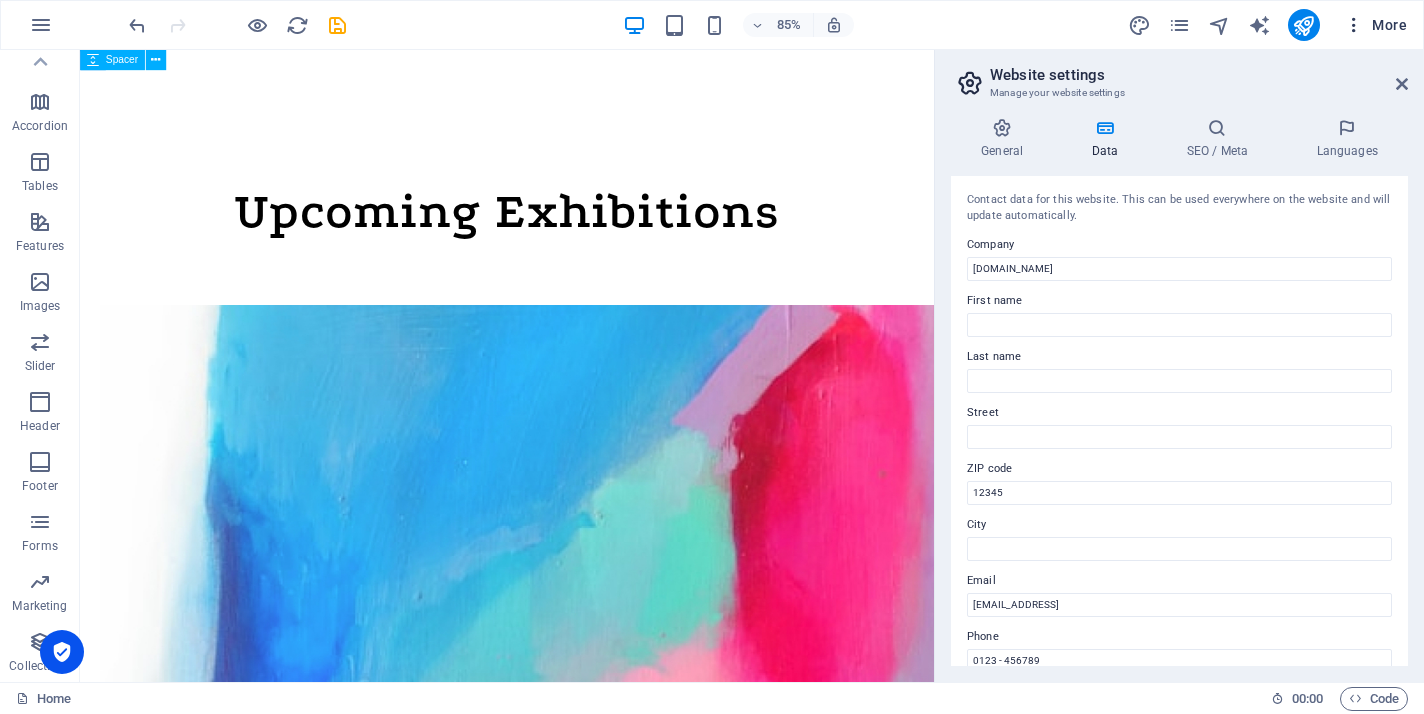 click on "More" at bounding box center [1375, 25] 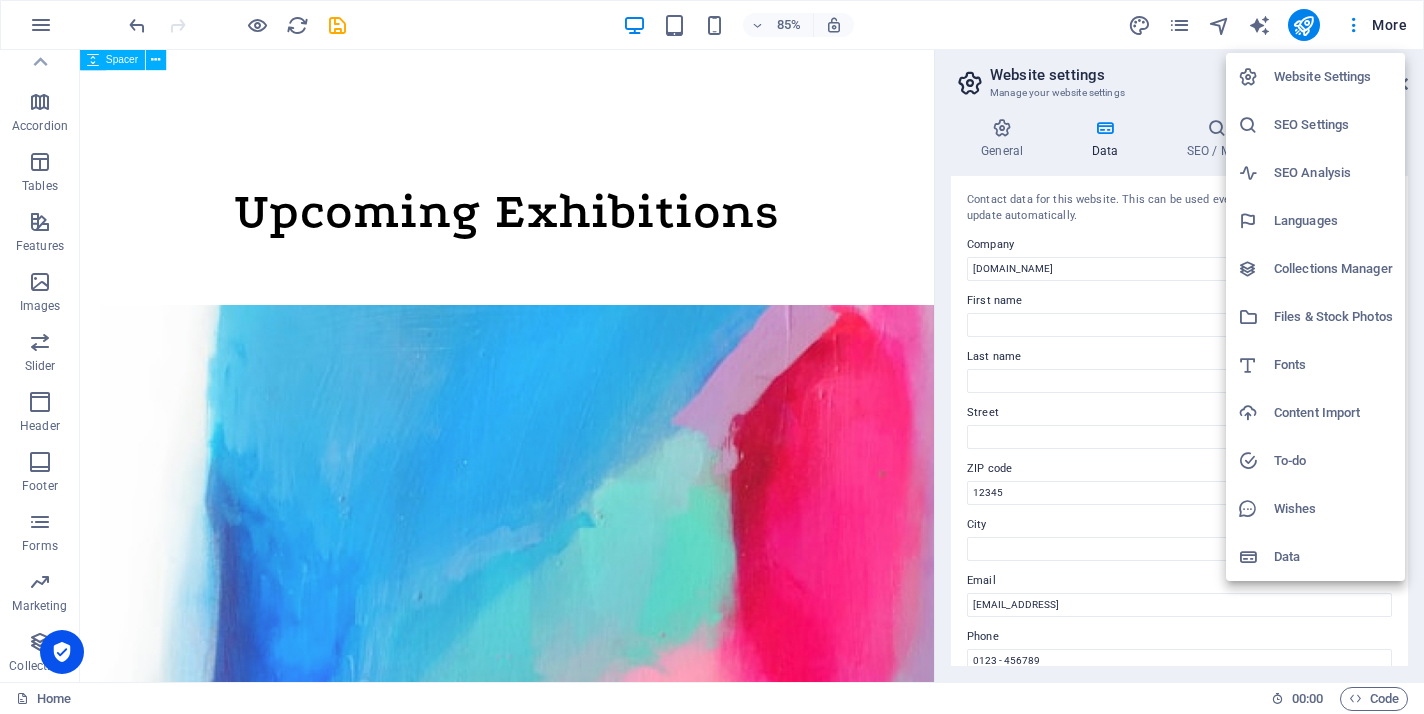 click at bounding box center [712, 357] 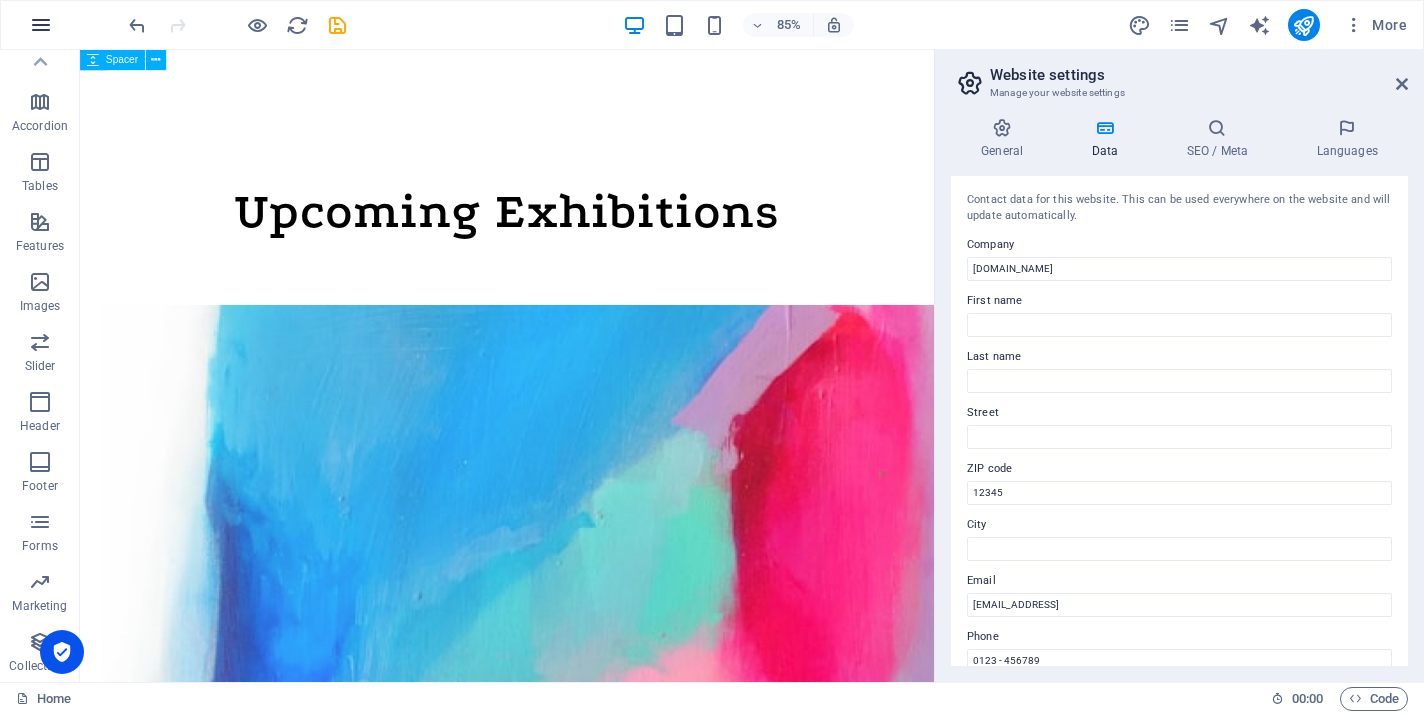 click at bounding box center [41, 25] 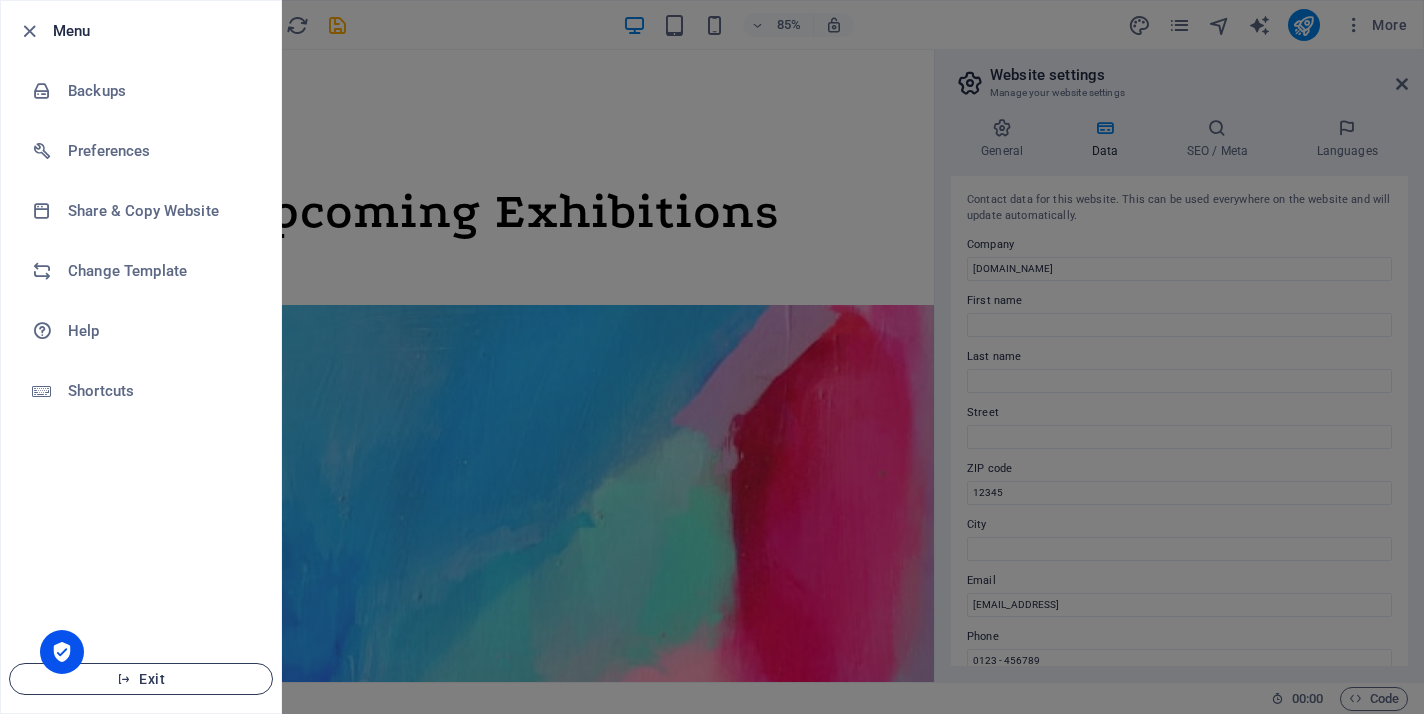 click on "Exit" at bounding box center [141, 679] 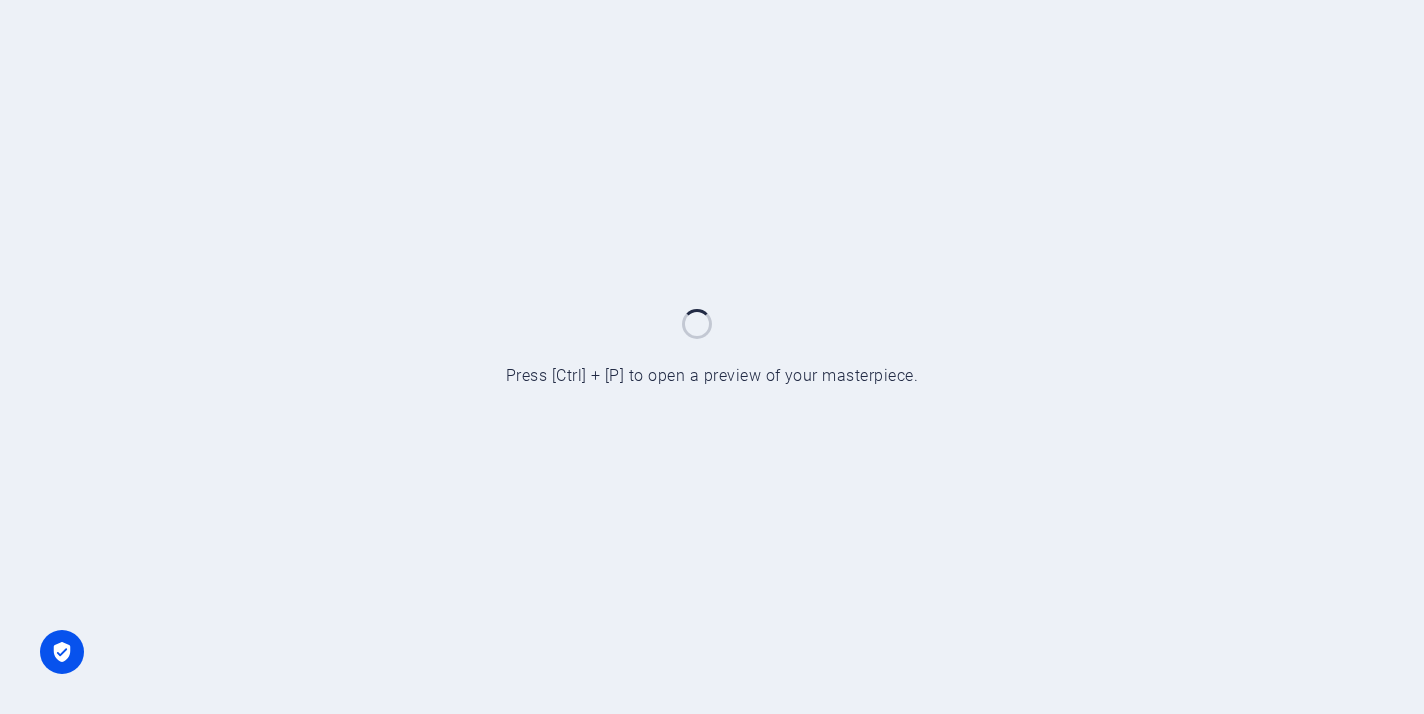 scroll, scrollTop: 0, scrollLeft: 0, axis: both 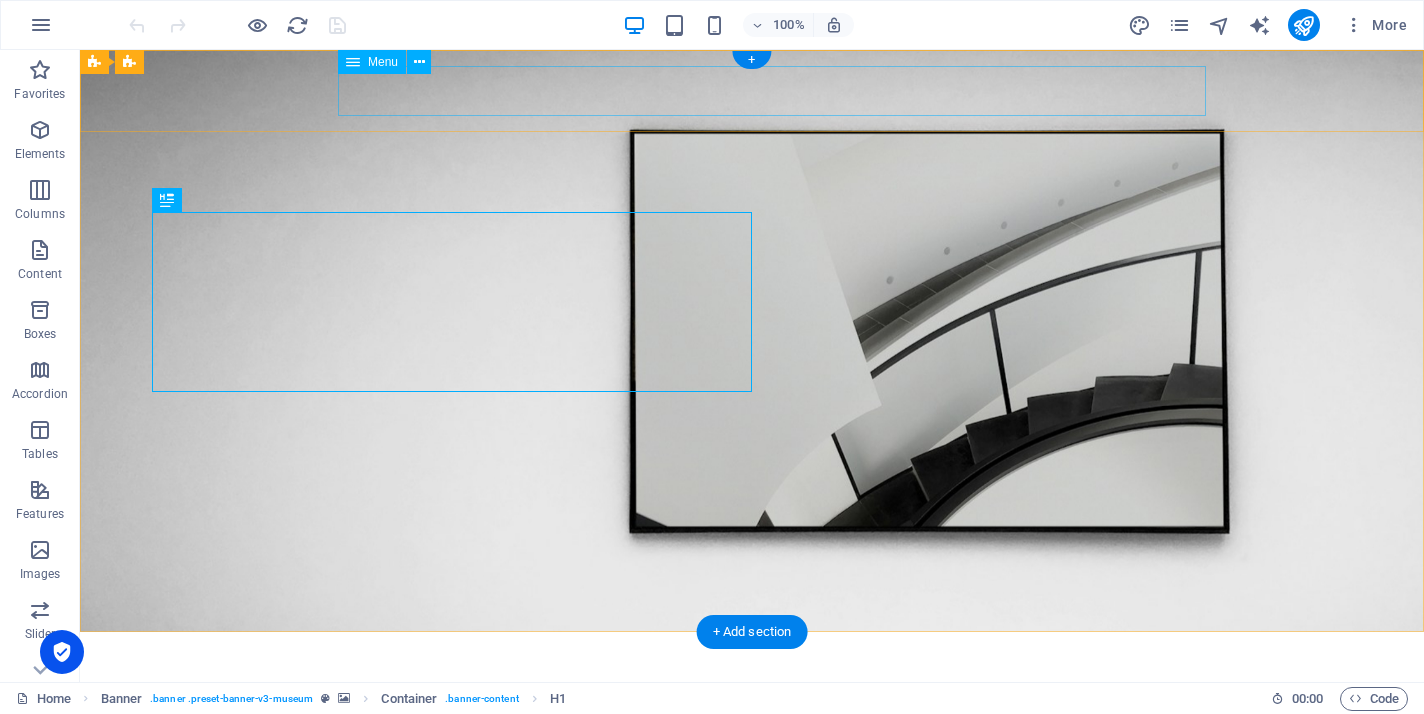click on "About Us Exhibitions Events Contact" at bounding box center (752, 698) 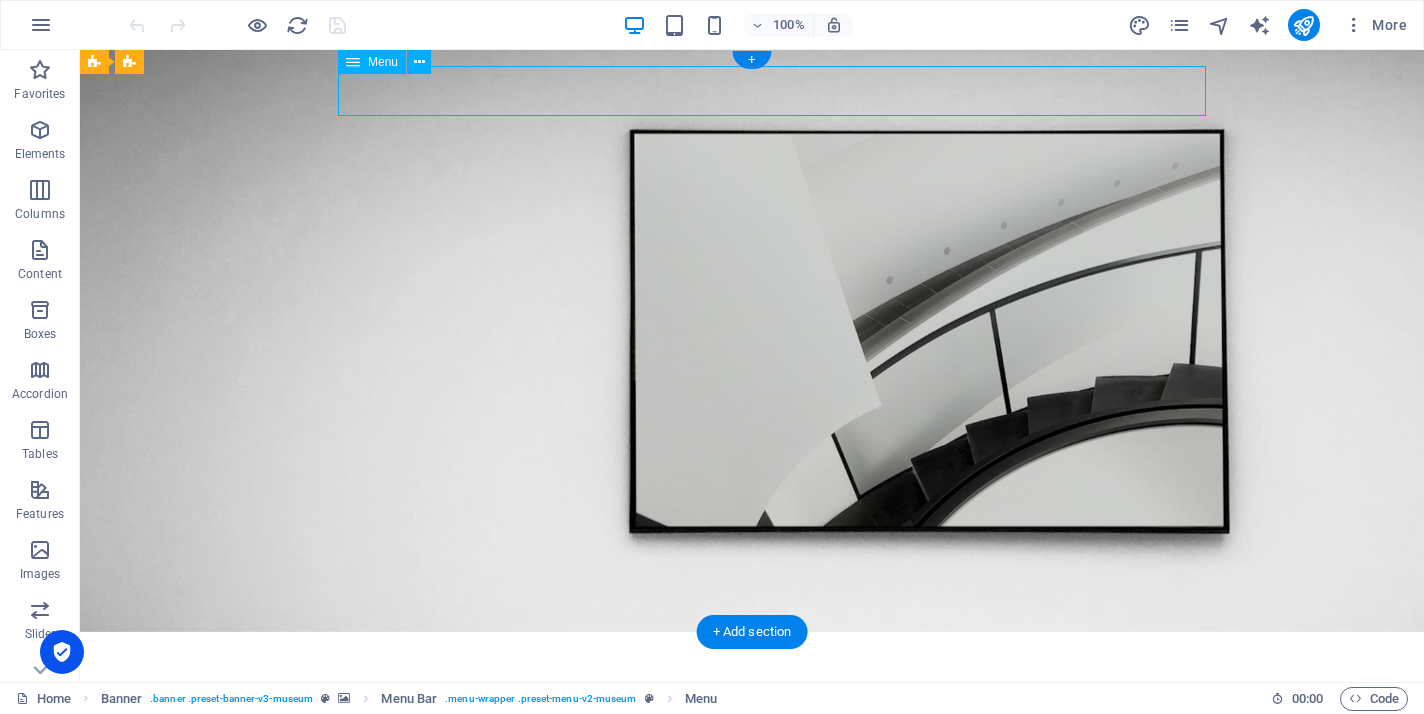 click on "About Us Exhibitions Events Contact" at bounding box center [752, 698] 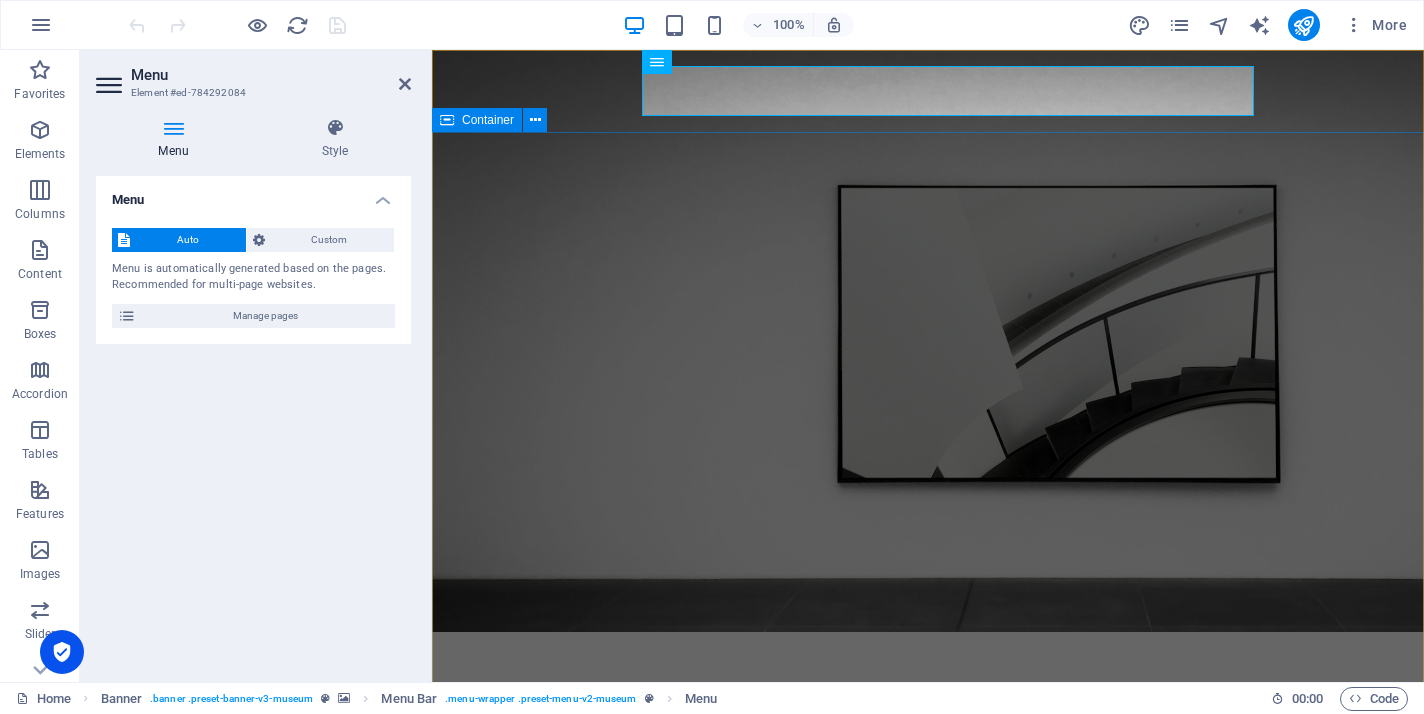 click on "The best art exhibitions Lorem ipsum dolor sit amet, consectetur adipiscing elit, sed do eiusmod tempor incididunt ut labore Lorem ipsum dolor sit amet, consectetur adipiscing elit, sed do eiusmod tempor incididunt ut labore Explore" at bounding box center [928, 1035] 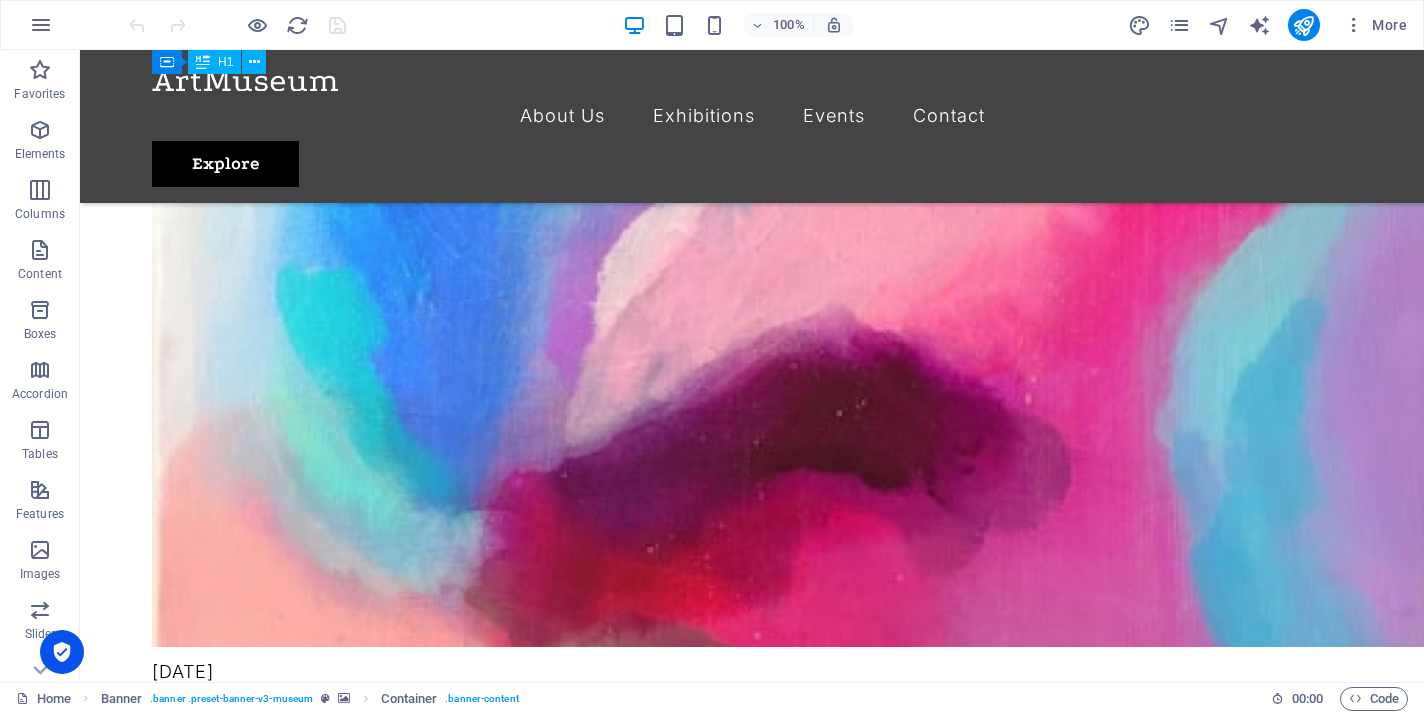 scroll, scrollTop: 1818, scrollLeft: 0, axis: vertical 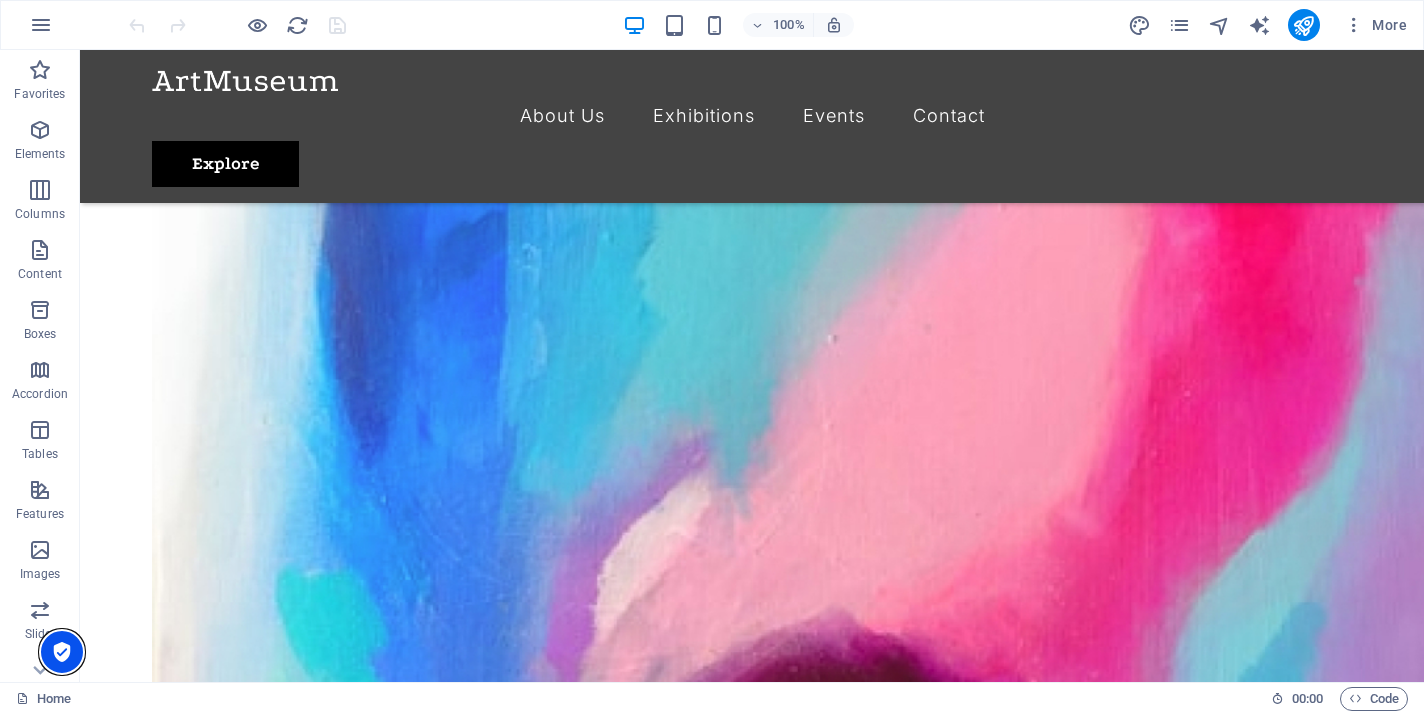 click at bounding box center [62, 652] 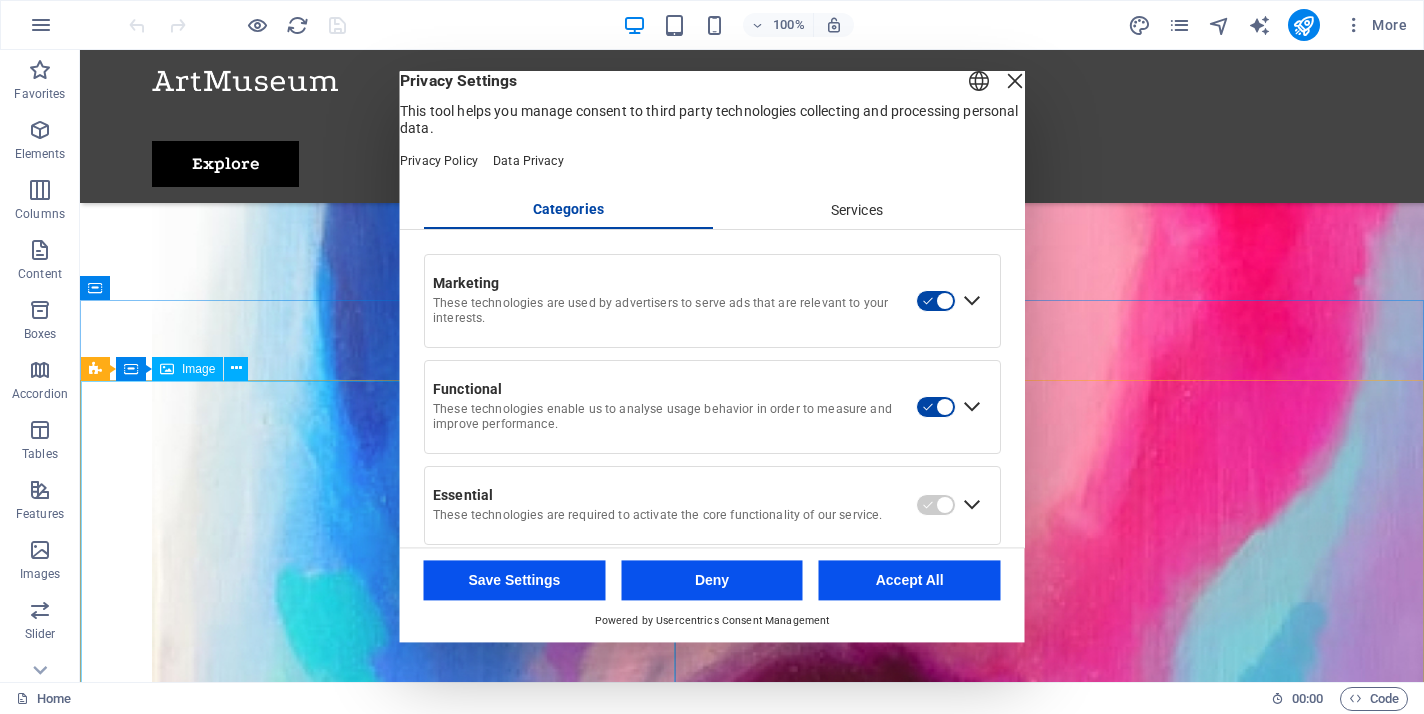 click on "Services" at bounding box center (856, 211) 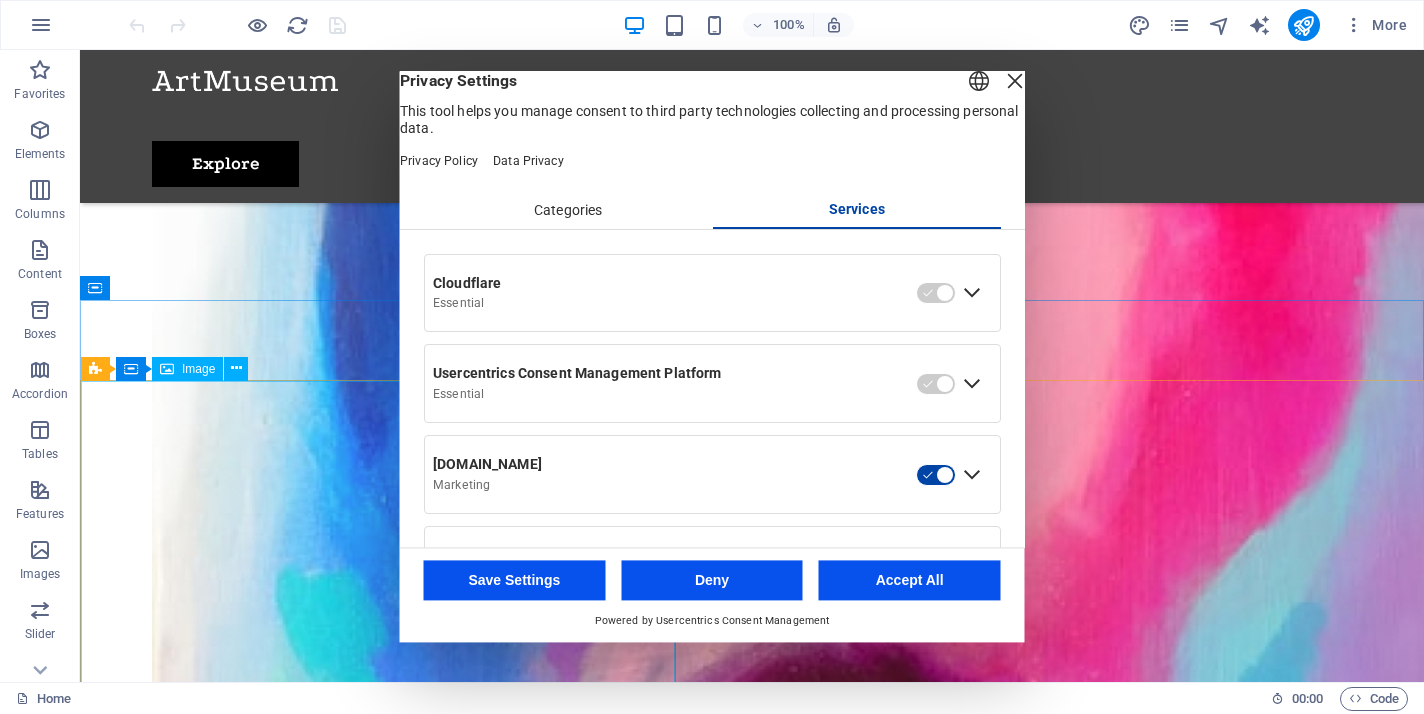 click on "Categories" at bounding box center (568, 211) 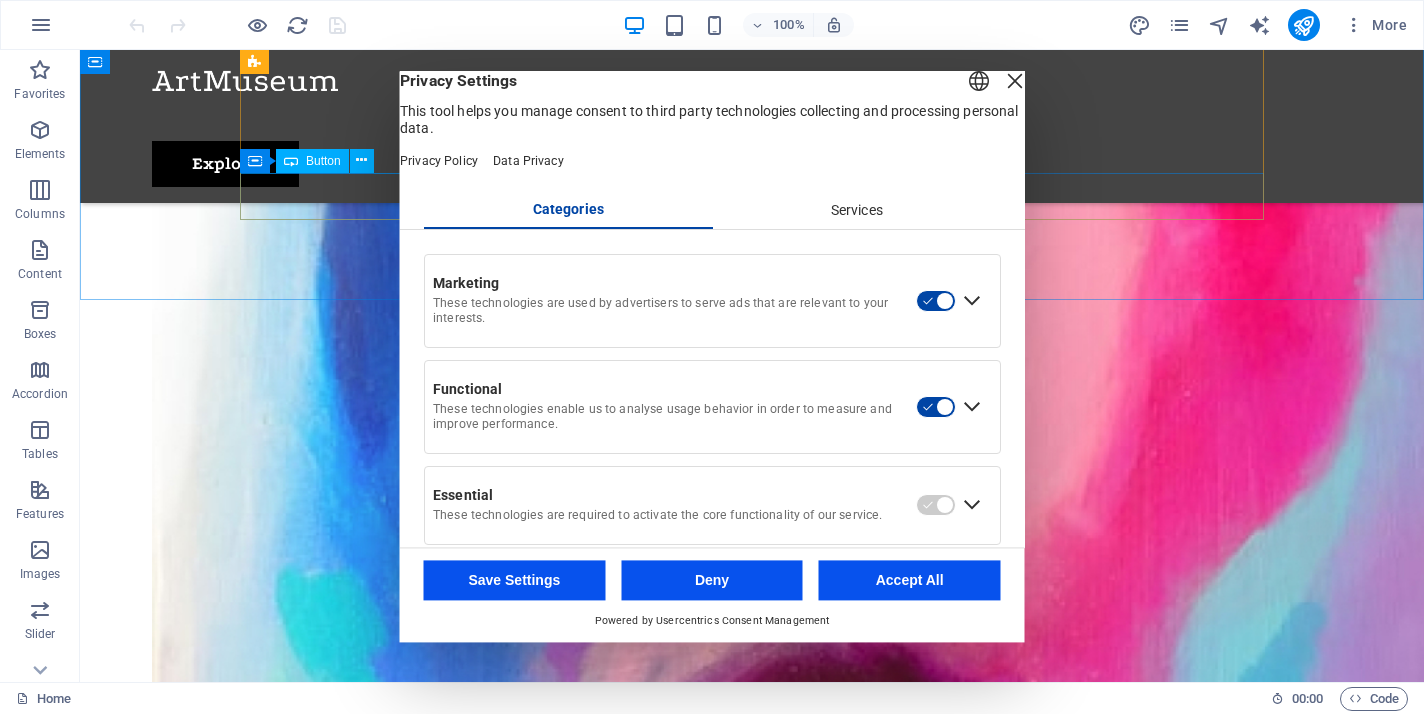 click on "Vorherige" at bounding box center (664, 8632) 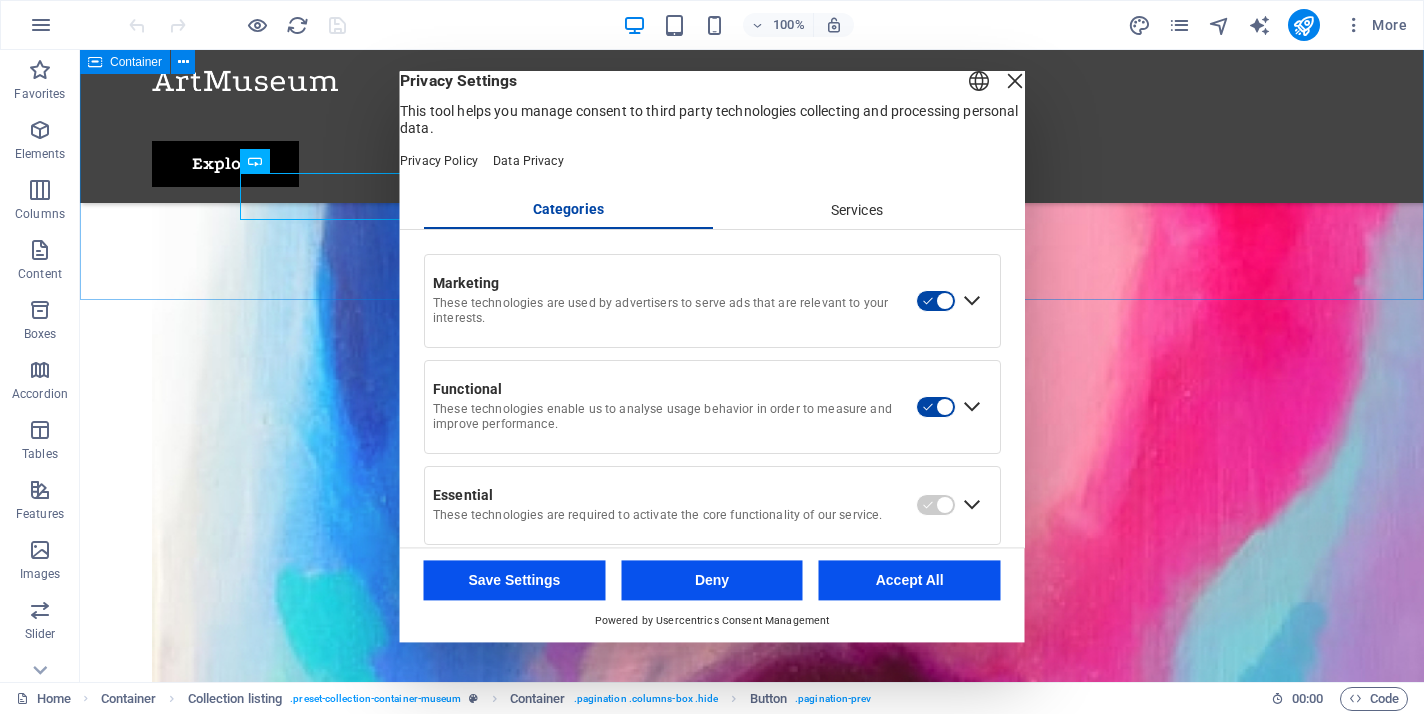 click on "Upcoming Exhibitions [DATE] Artistic View Lorem ipsum dolor sit amet, consectetur adipiscing elit, sed do eiusmod tempor incididunt ut labore [DATE] Modern Artists Lorem ipsum dolor sit amet, consectetur adipiscing elit, sed do eiusmod tempor incididunt ut labore [DATE] Art and Music Lorem ipsum dolor sit amet, consectetur adipiscing elit, sed do eiusmod tempor incididunt ut labore [DATE] Making New Era Lorem ipsum dolor sit amet, consectetur adipiscing elit, sed do eiusmod tempor incididunt ut labore [DATE] The Evolution of Painting Lorem ipsum dolor sit amet, consectetur adipiscing elit, sed do eiusmod tempor incididunt ut labore [DATE] Classical Art Lorem ipsum dolor sit amet, consectetur adipiscing elit, sed do eiusmod tempor incididunt ut labore  Vorherige Nächste" at bounding box center (752, 4043) 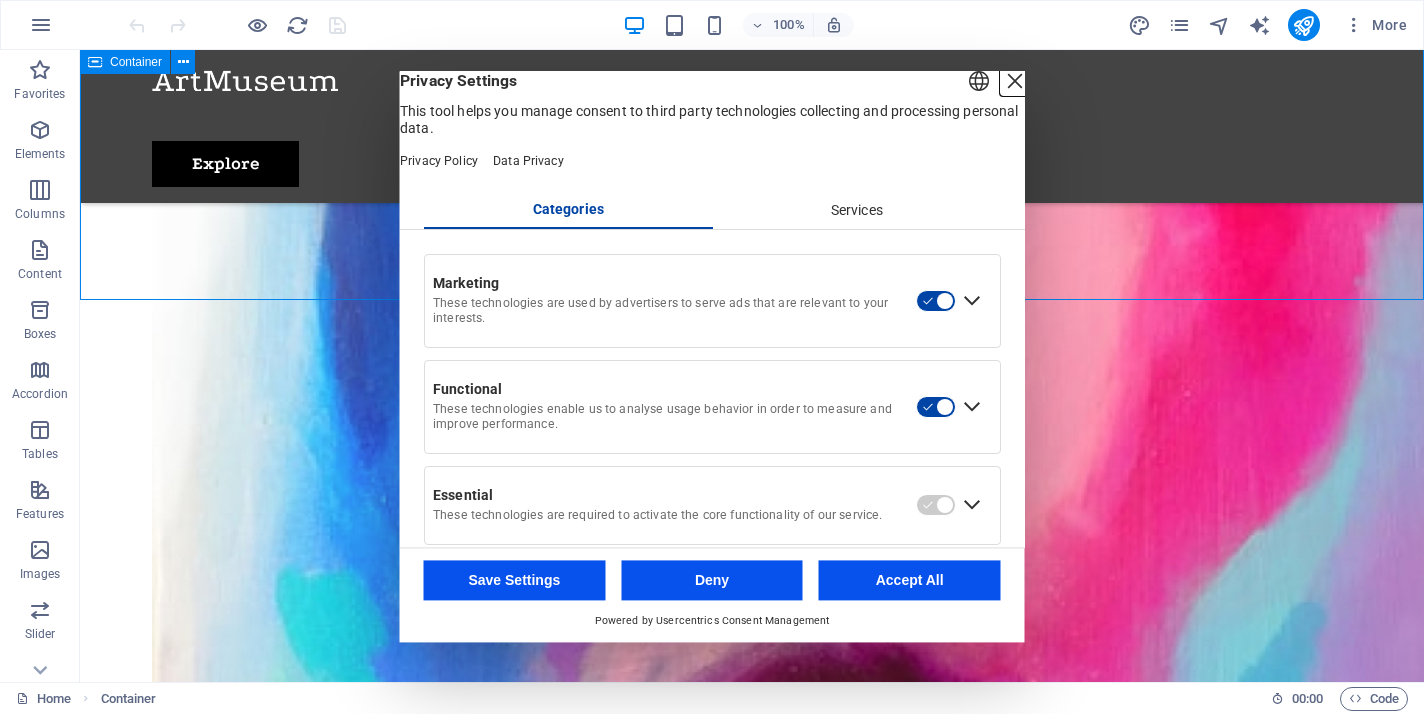 click at bounding box center [1015, 81] 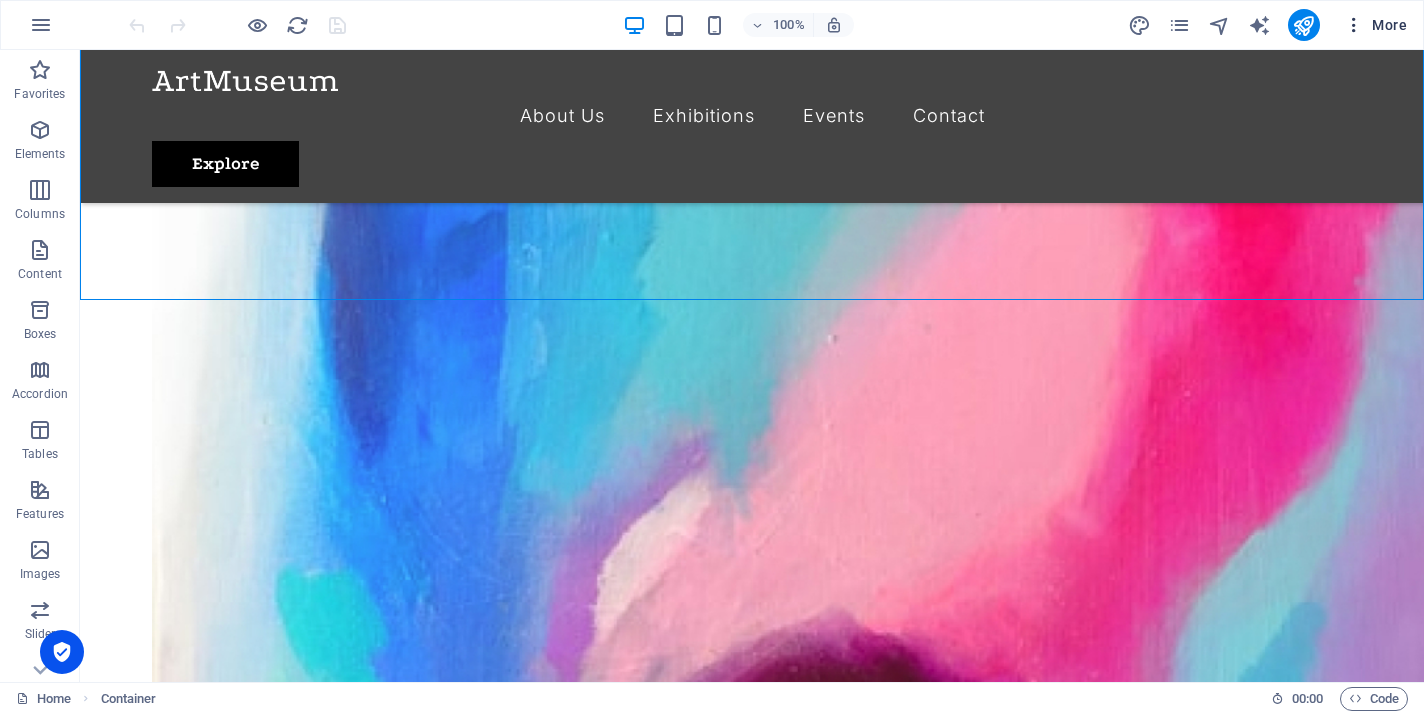 click on "More" at bounding box center [1375, 25] 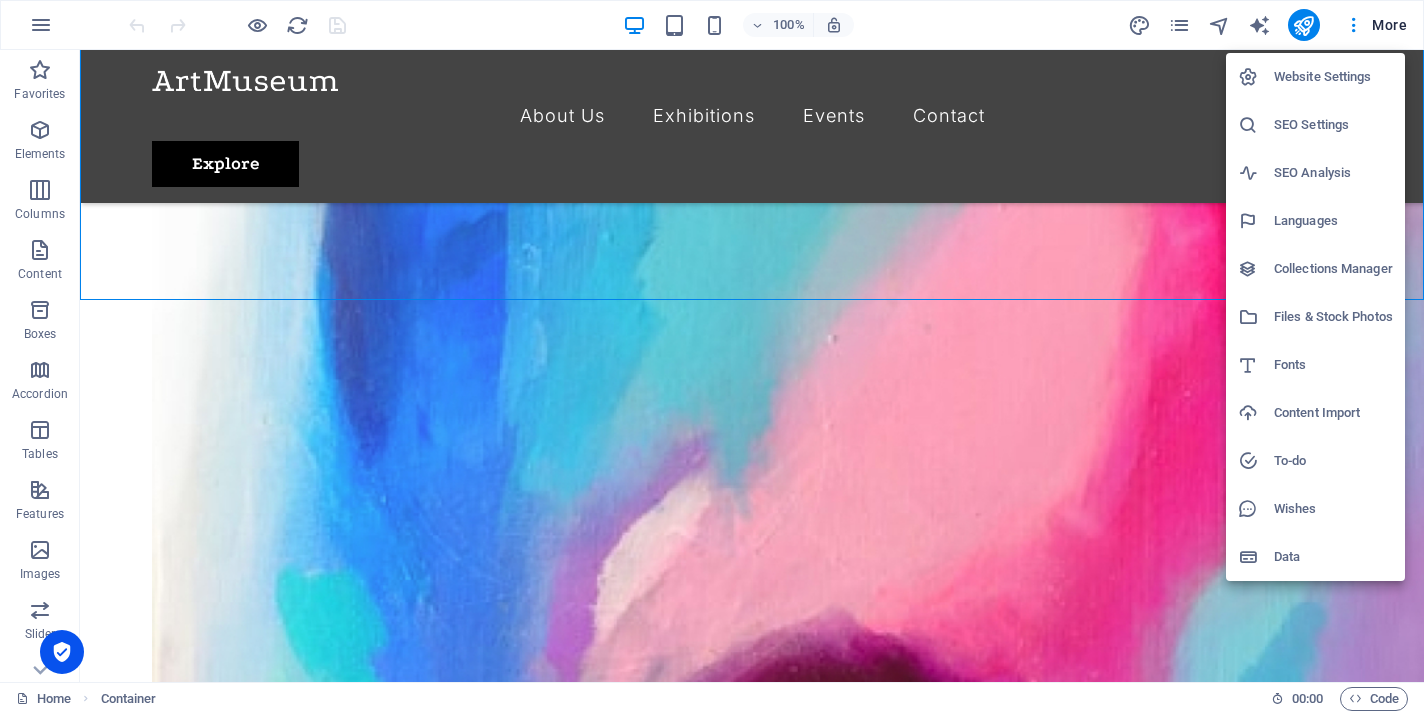 click on "Website Settings" at bounding box center (1333, 77) 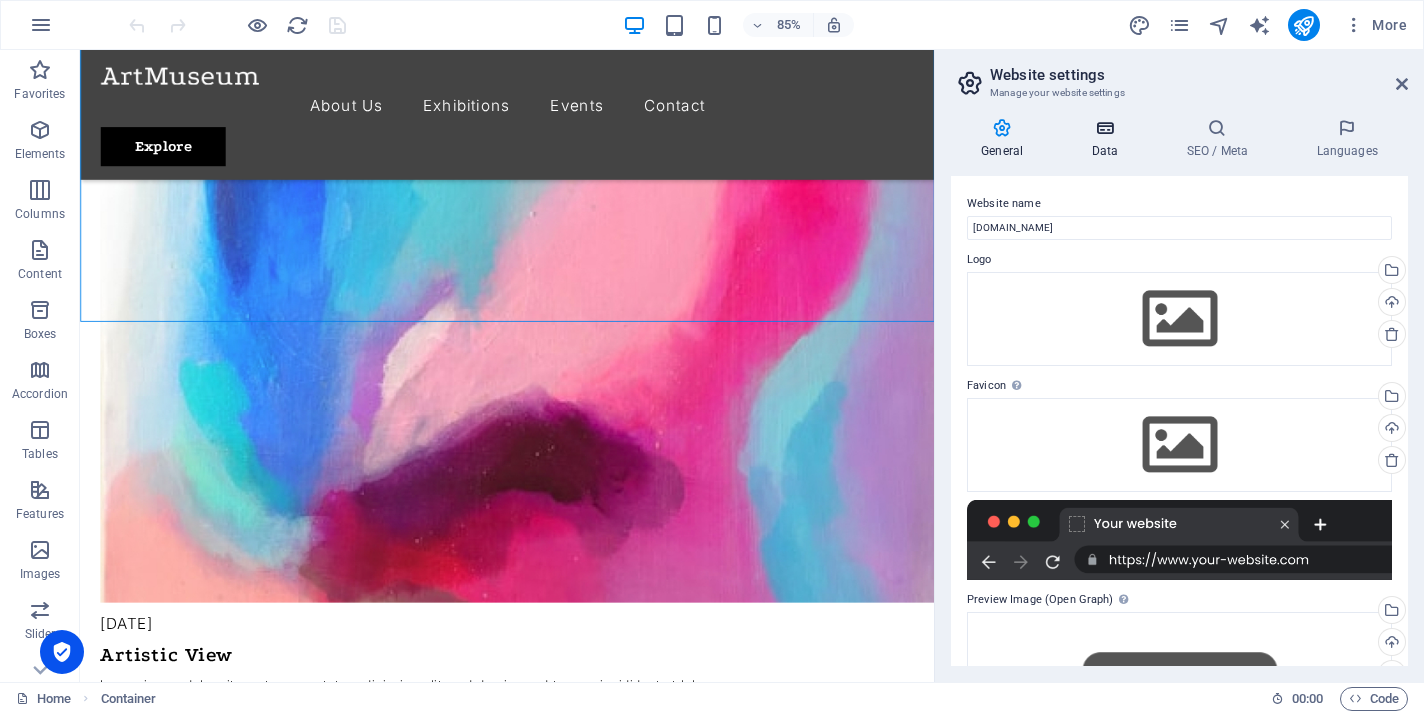 click at bounding box center (1104, 128) 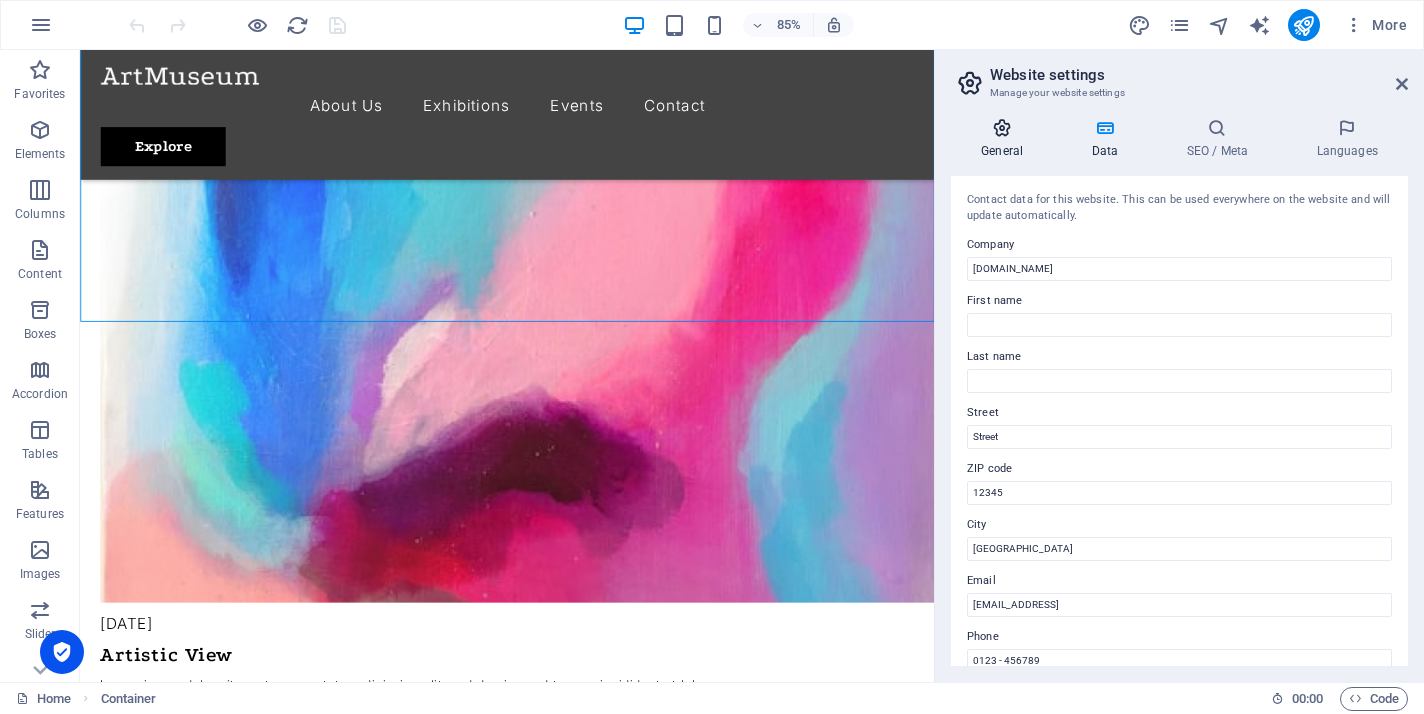 click at bounding box center (1002, 128) 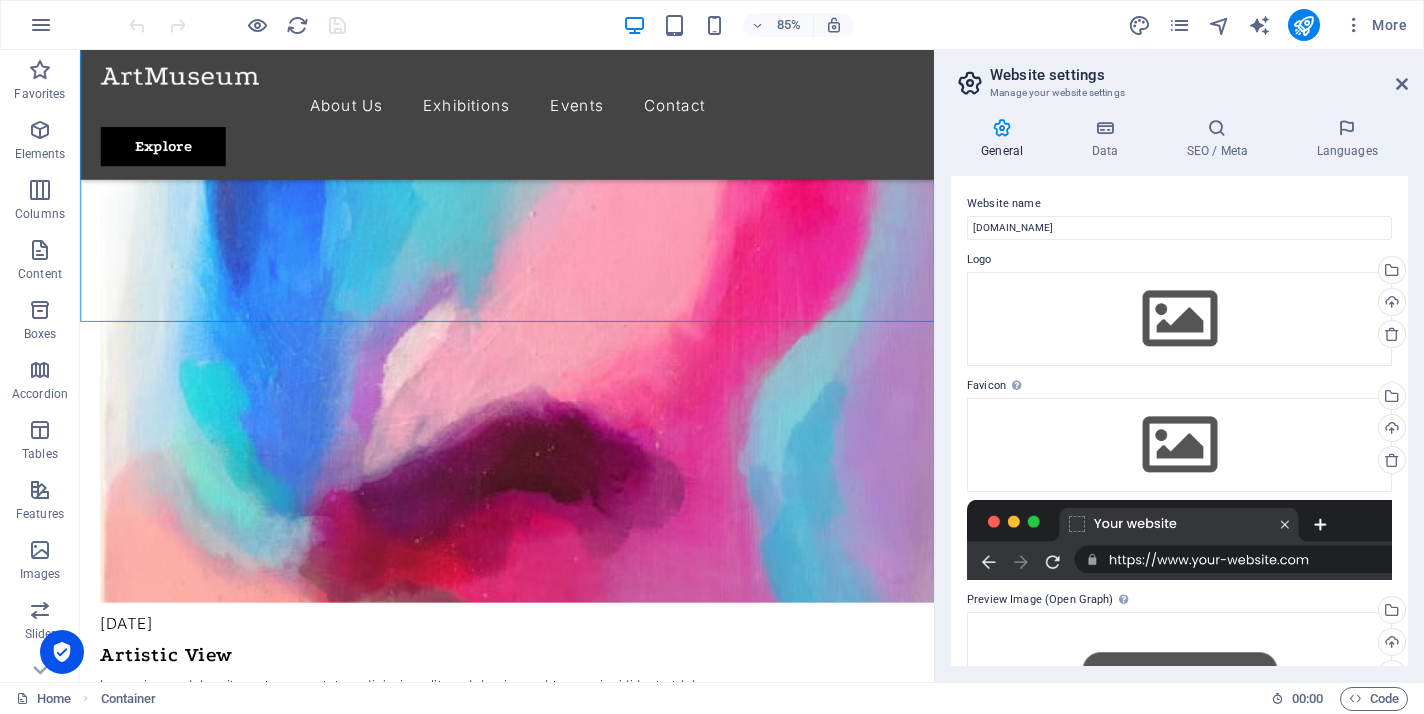 scroll, scrollTop: 0, scrollLeft: 0, axis: both 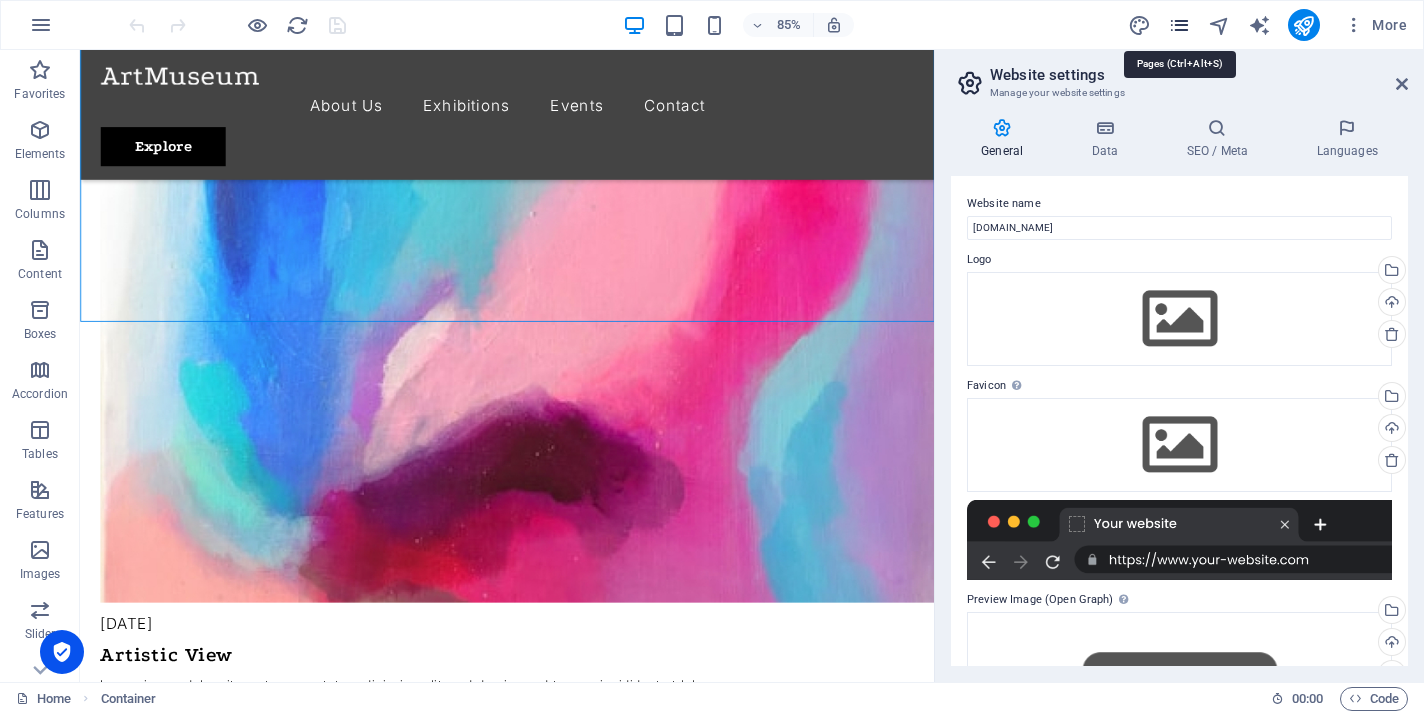 click at bounding box center (1179, 25) 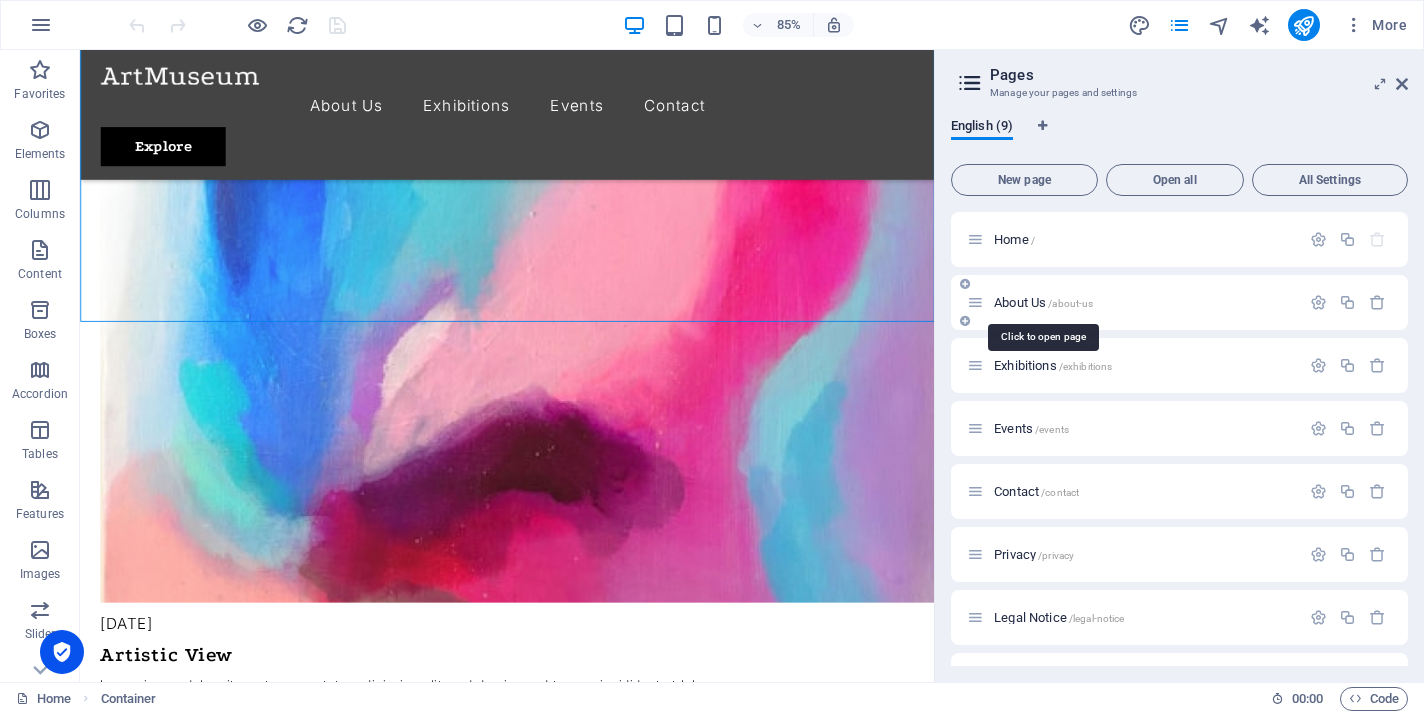 click on "About Us /about-us" at bounding box center (1043, 302) 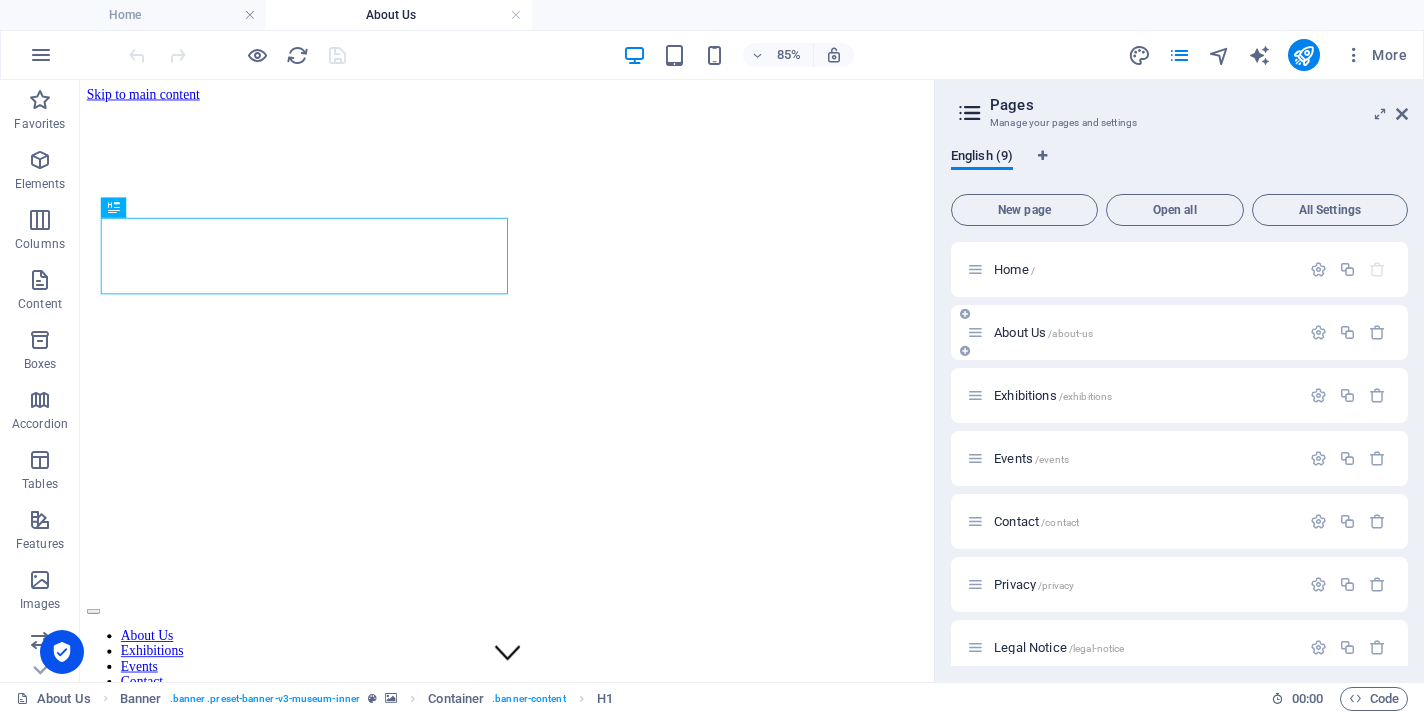 scroll, scrollTop: 0, scrollLeft: 0, axis: both 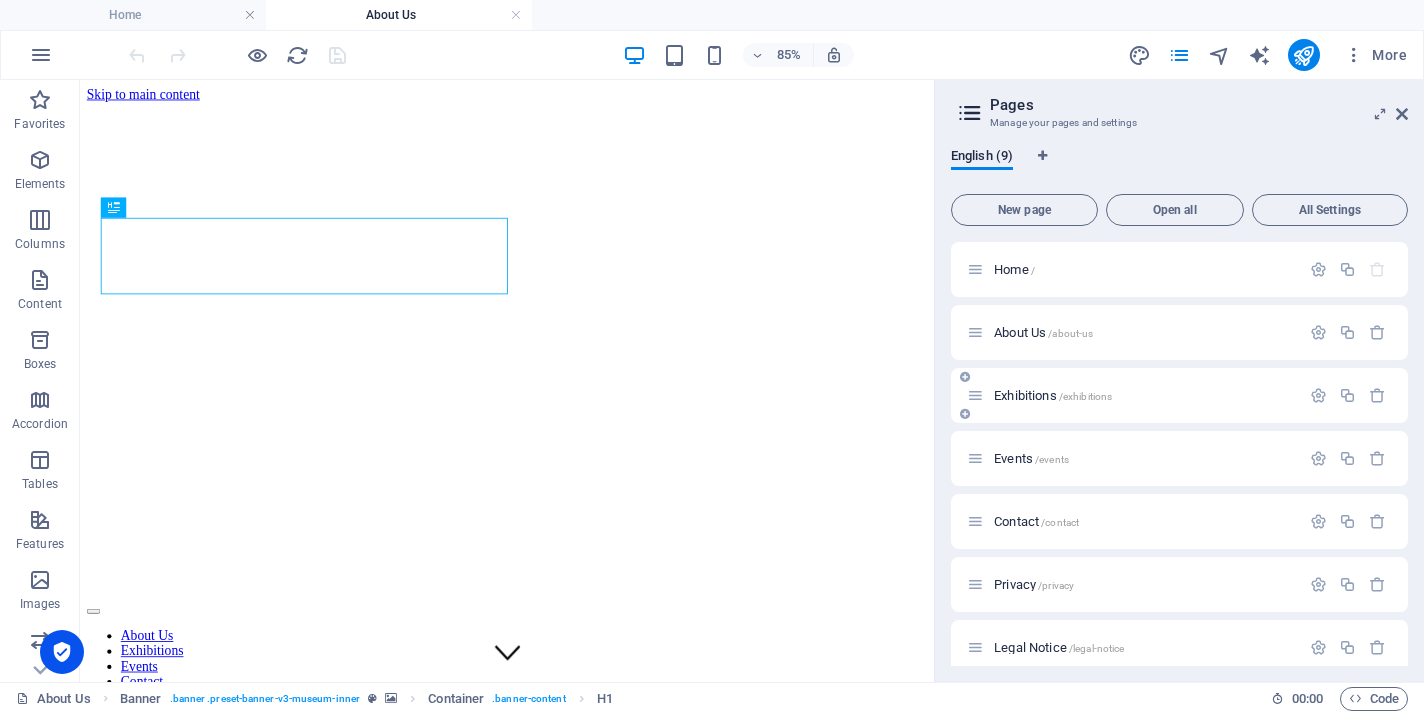 click on "Exhibitions /exhibitions" at bounding box center [1053, 395] 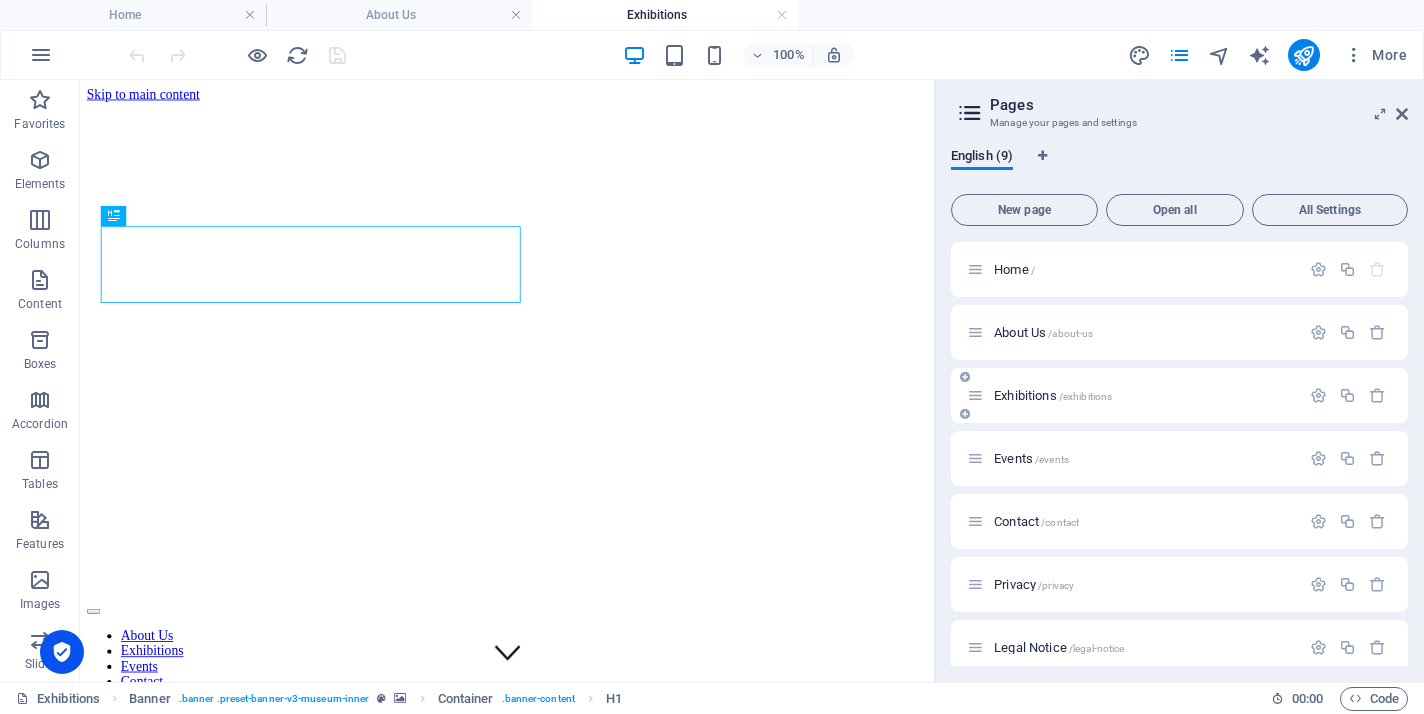scroll, scrollTop: 0, scrollLeft: 0, axis: both 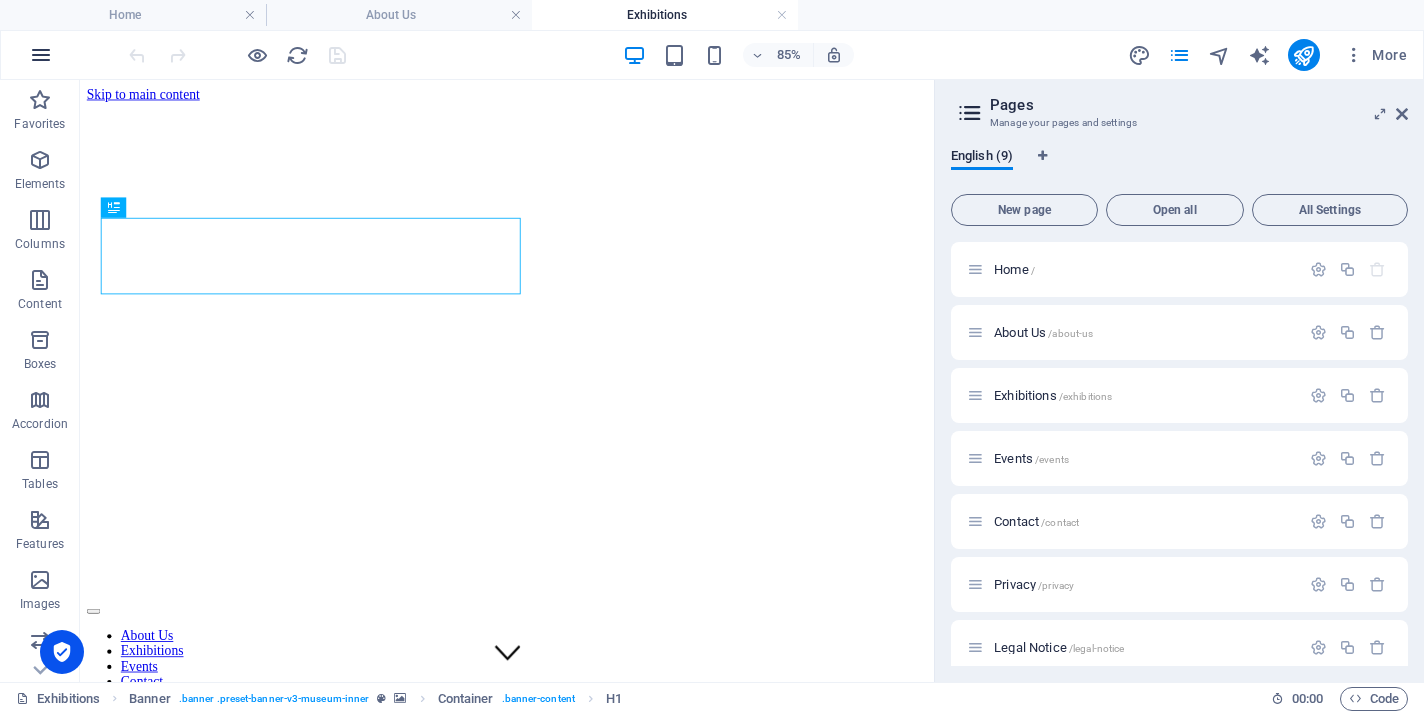 click at bounding box center (41, 55) 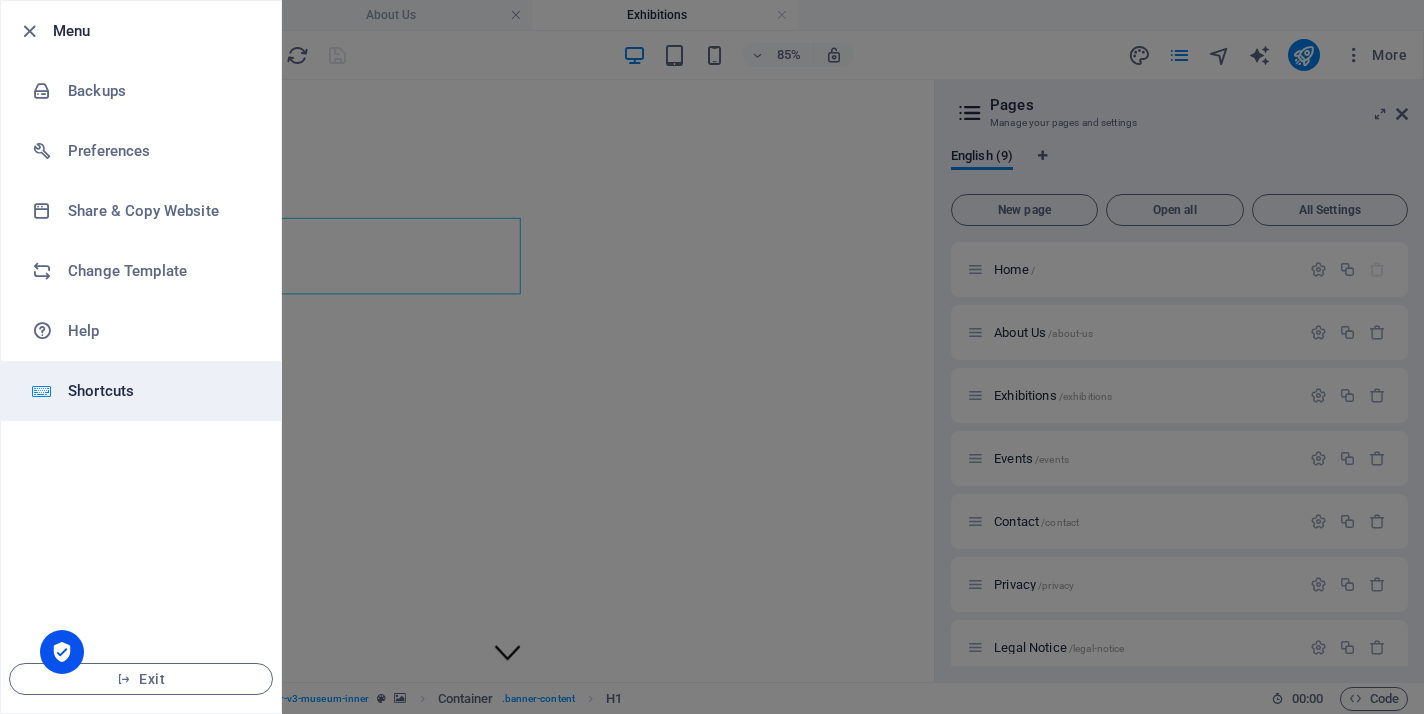 click on "Shortcuts" at bounding box center (160, 391) 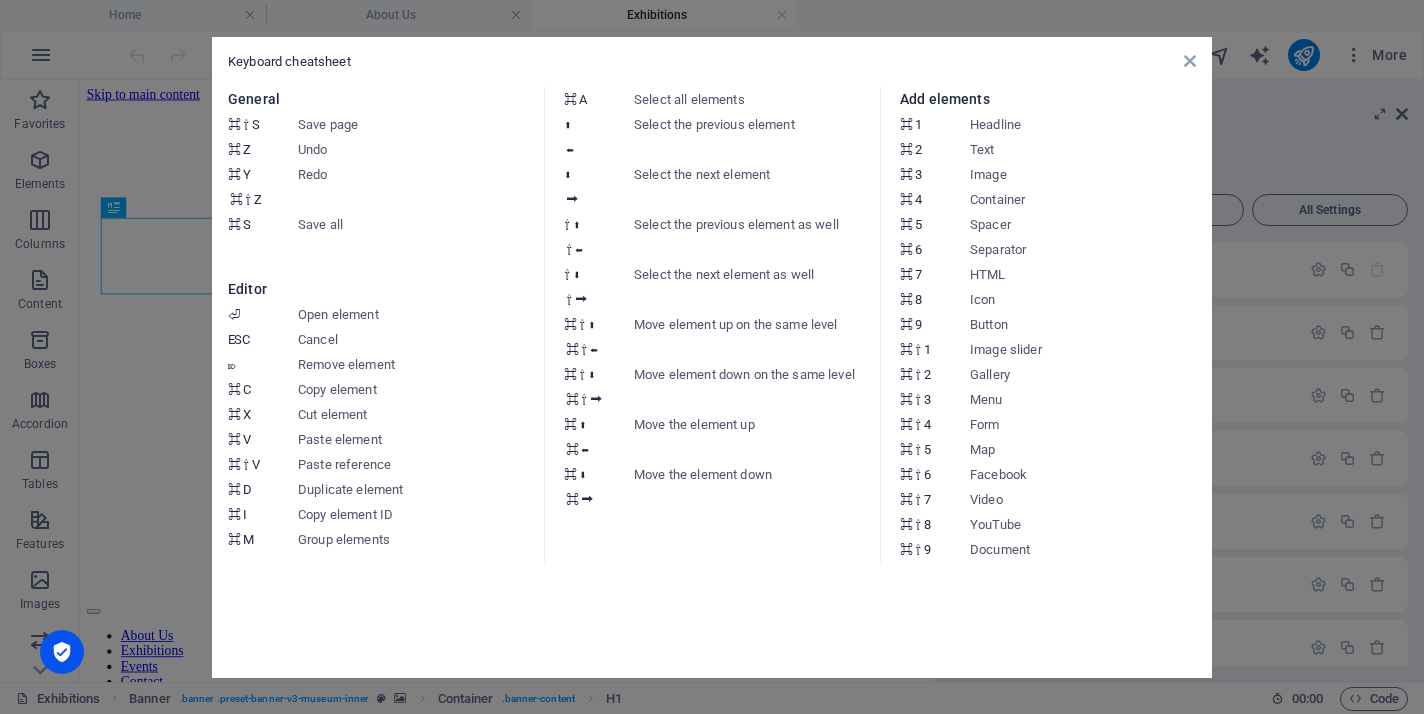 click on "Keyboard cheatsheet General ⌘ ⇧ S Save page ⌘ Z Undo ⌘ Y ⌘ ⇧ Z Redo ⌘ S Save all Editor ⏎ Open element ESC Cancel ⌦ Remove element ⌘ C Copy element ⌘ X Cut element ⌘ V Paste element ⌘ ⇧ V Paste reference ⌘ D Duplicate element ⌘ I Copy element ID ⌘ M Group elements ⌘ A Select all elements ⬆ ⬅ Select the previous element ⬇ ⮕ Select the next element ⇧ ⬆ ⇧ ⬅ Select the previous element as well ⇧ ⬇ ⇧ ⮕ Select the next element as well ⌘ ⇧ ⬆ ⌘ ⇧ ⬅ Move element up on the same level ⌘ ⇧ ⬇ ⌘ ⇧ ⮕ Move element down on the same level ⌘ ⬆ ⌘ ⬅ Move the element up ⌘ ⬇ ⌘ ⮕ Move the element down Add elements ⌘ 1 Headline ⌘ 2 Text ⌘ 3 Image ⌘ 4 Container ⌘ 5 Spacer ⌘ 6 Separator ⌘ 7 HTML ⌘ 8 Icon ⌘ 9 Button ⌘ ⇧ 1 Image slider ⌘ ⇧ 2 Gallery ⌘ ⇧ 3 Menu ⌘ ⇧ 4 Form ⌘ ⇧ 5 Map ⌘ ⇧ 6 Facebook ⌘ ⇧ 7 Video ⌘ ⇧ 8 YouTube ⌘ ⇧ 9 Document" at bounding box center [712, 357] 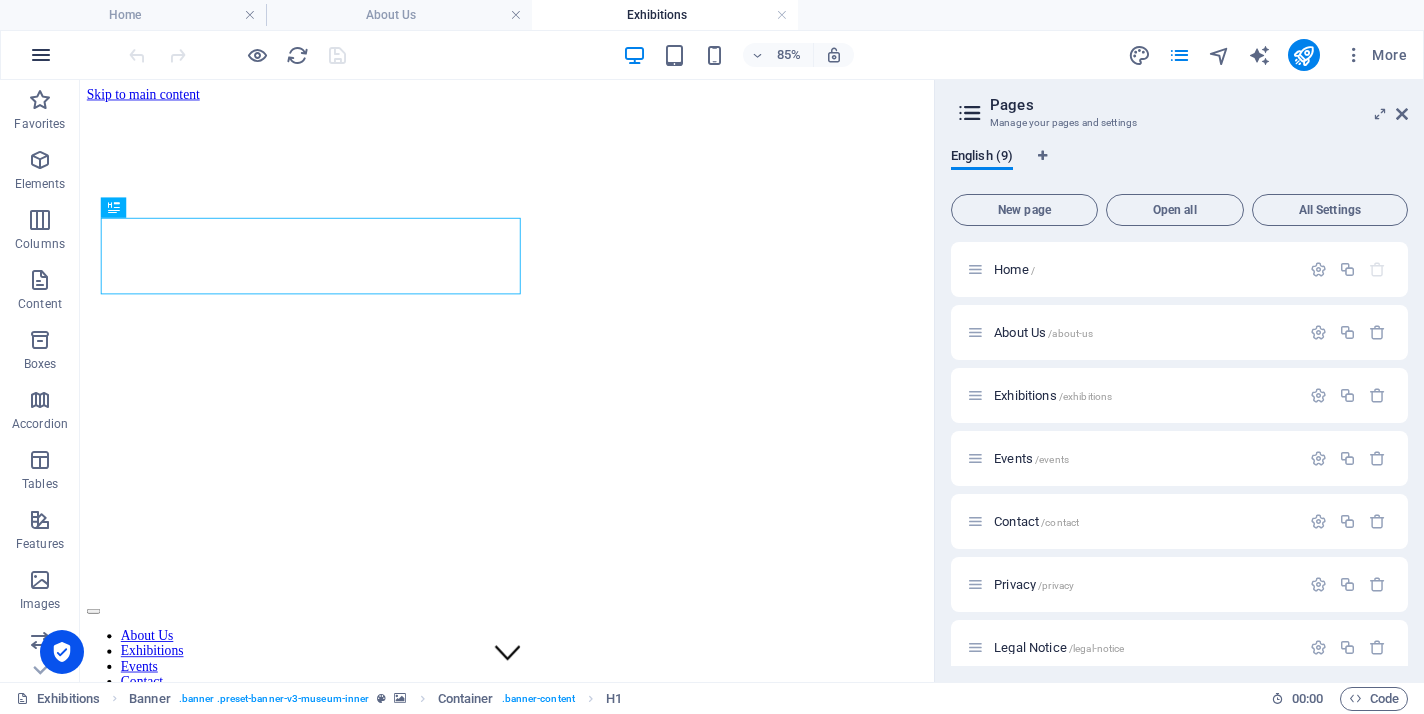 click at bounding box center [41, 55] 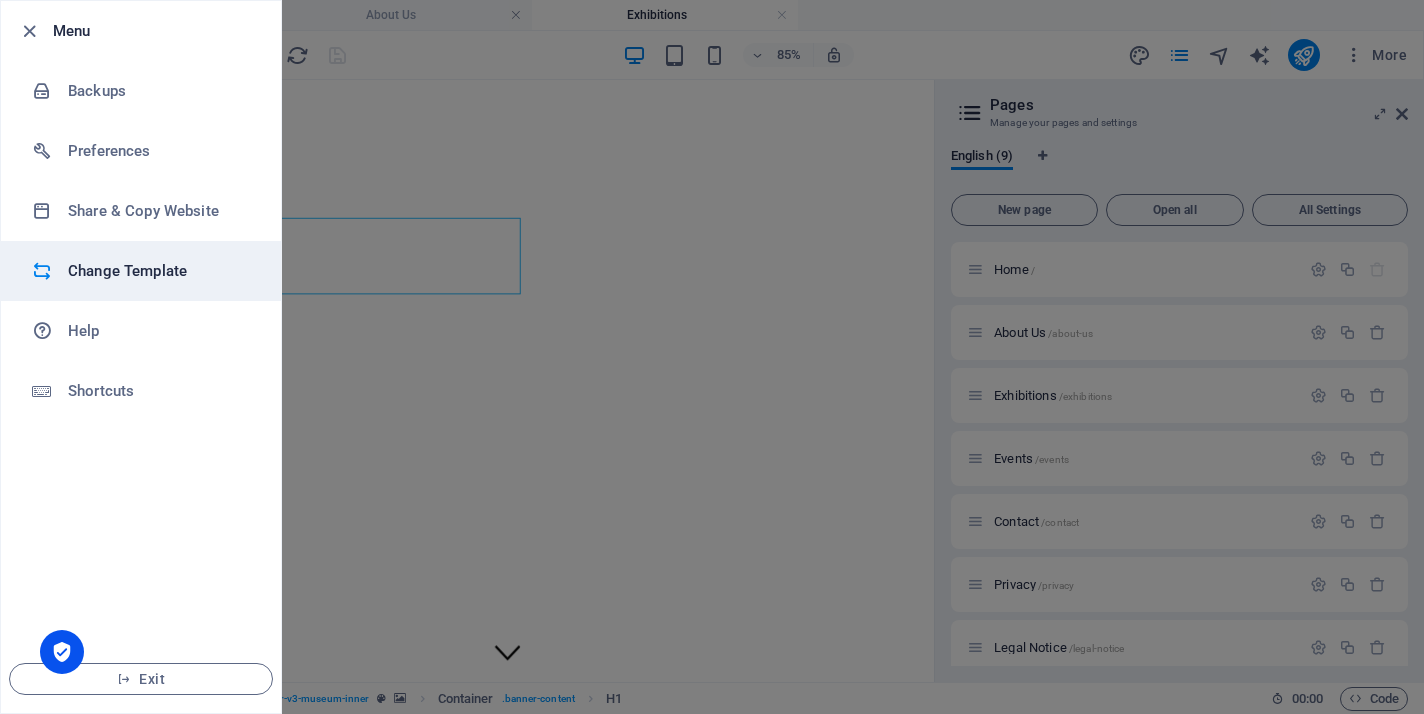 click on "Change Template" at bounding box center [160, 271] 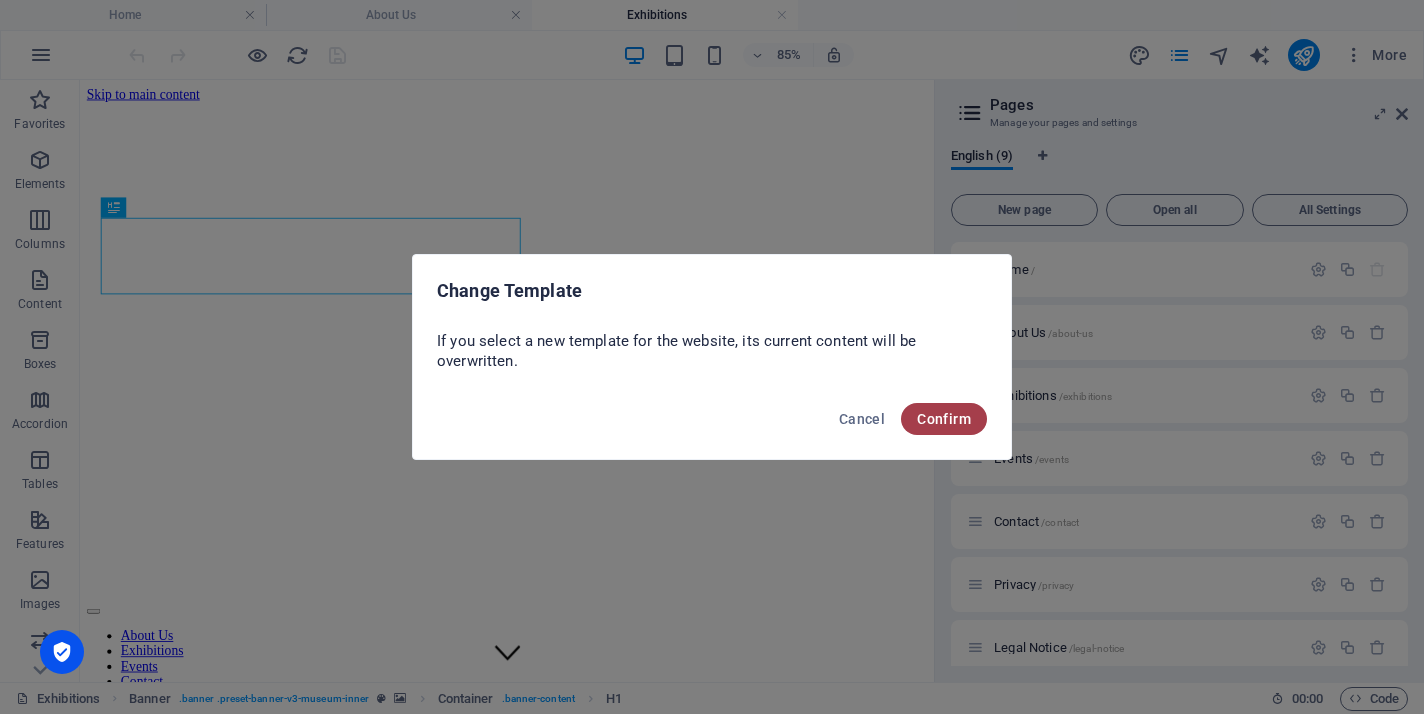 click on "Confirm" at bounding box center [944, 419] 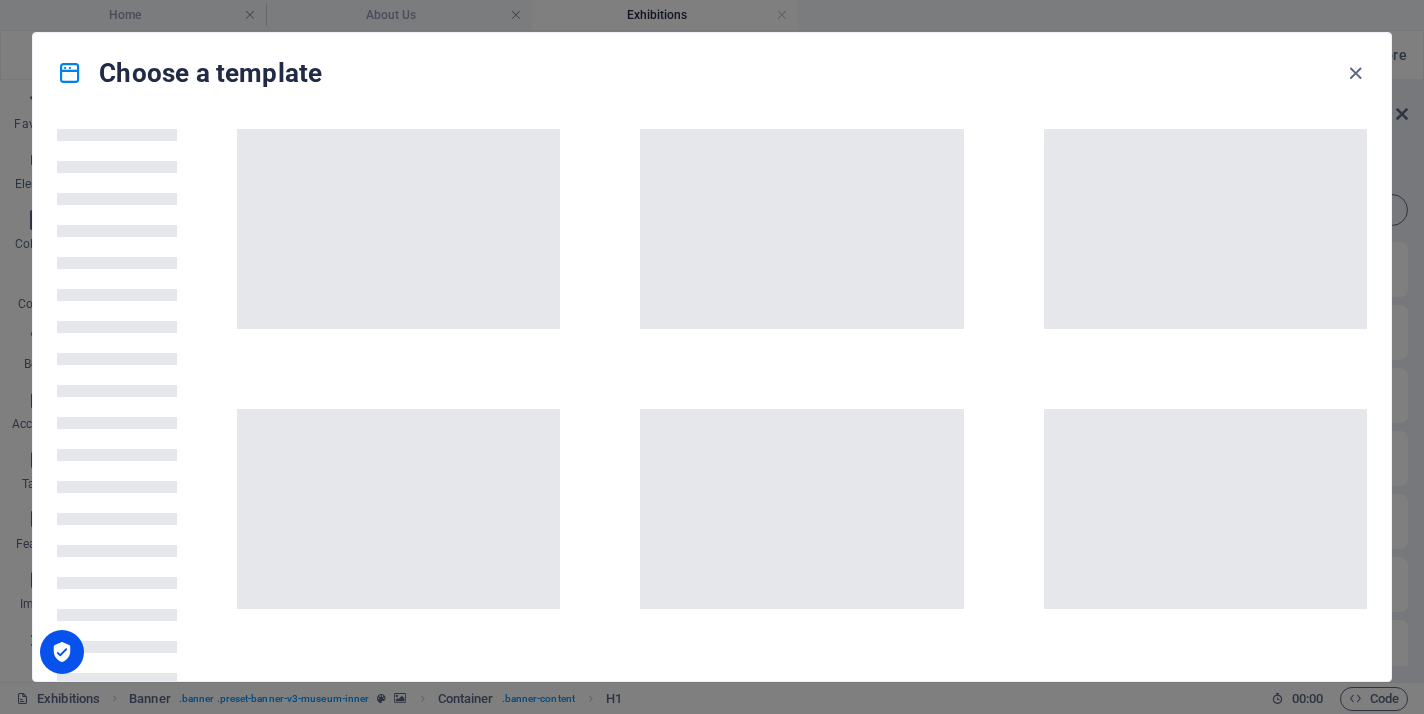 click at bounding box center (801, 509) 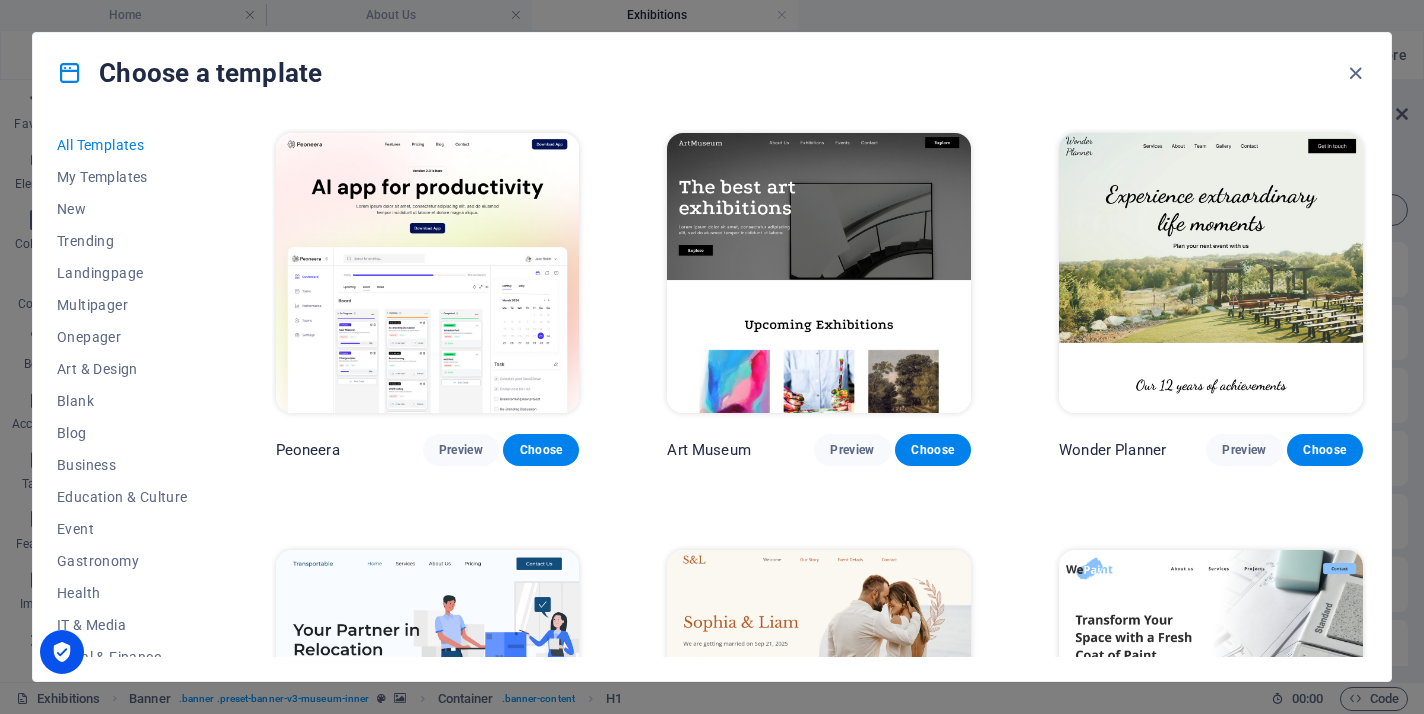 scroll, scrollTop: 0, scrollLeft: 0, axis: both 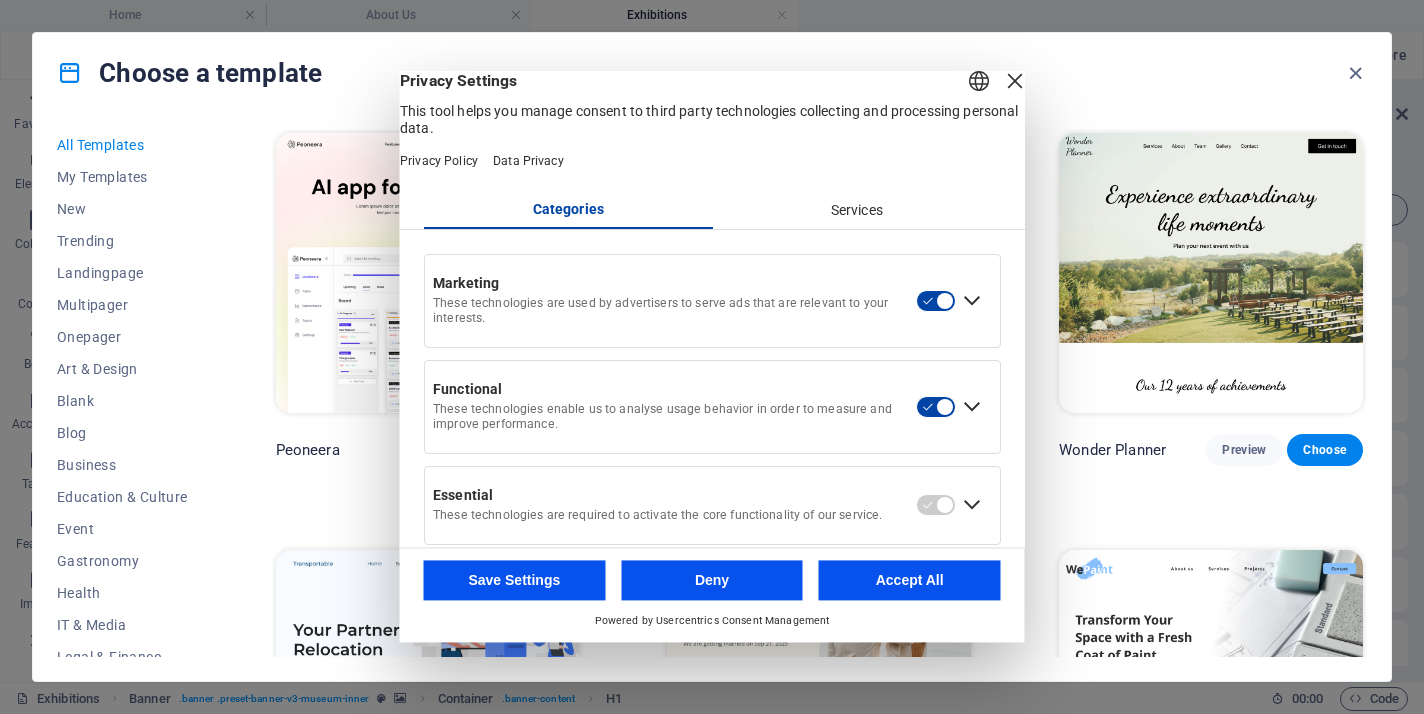 click on "Accept All" at bounding box center (910, 581) 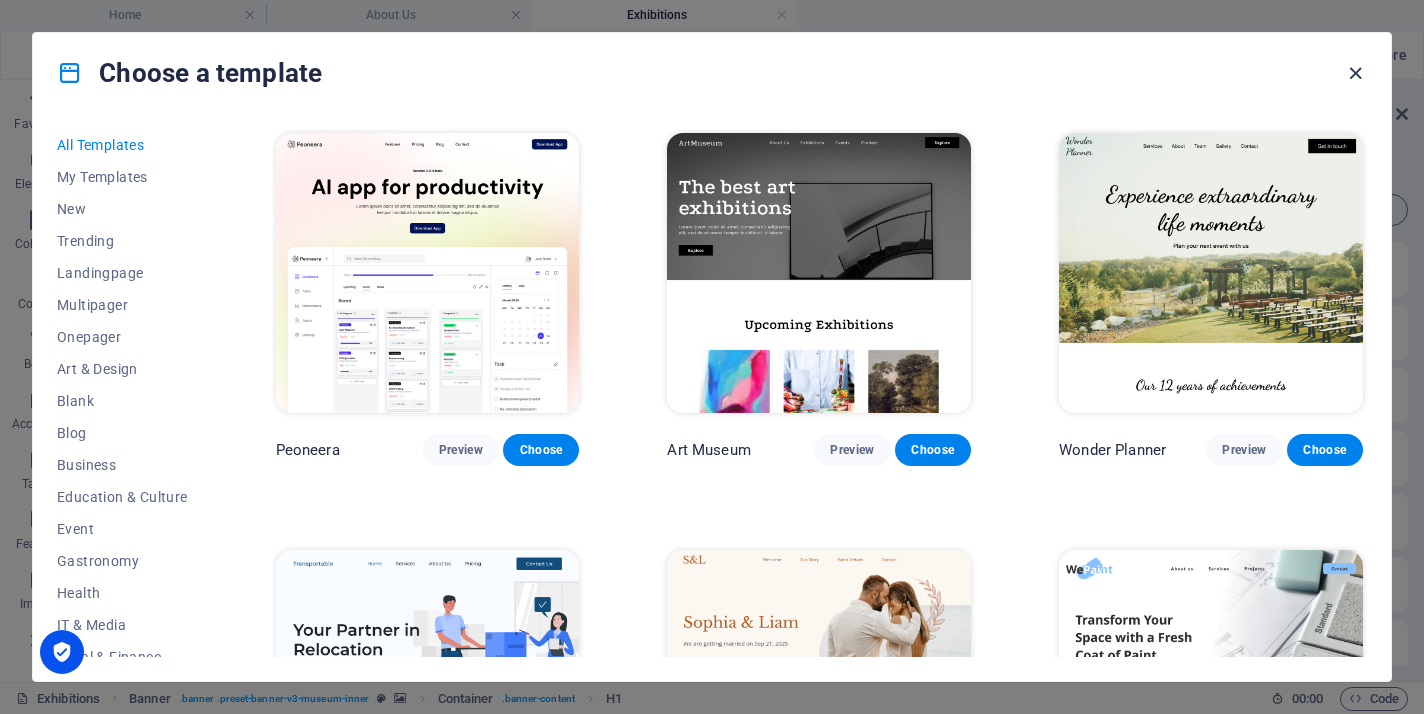 click at bounding box center [1355, 73] 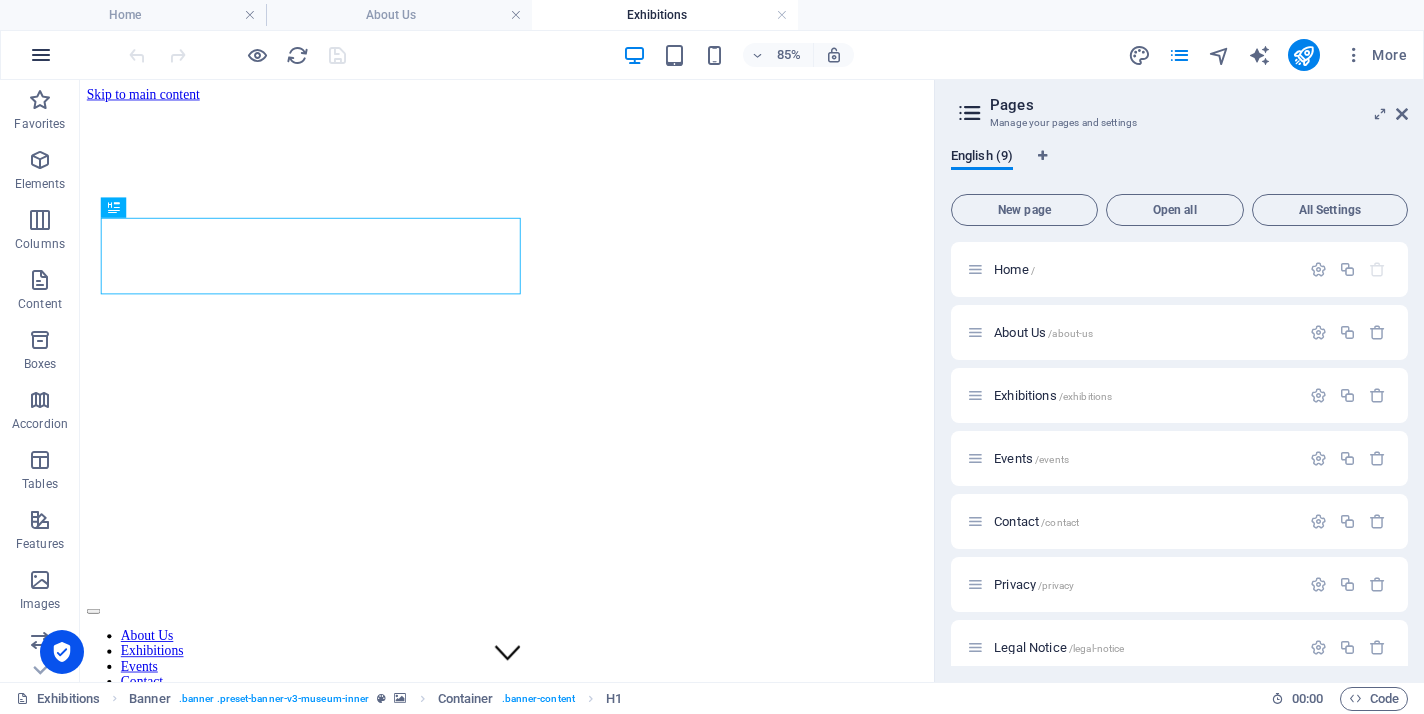 click at bounding box center [41, 55] 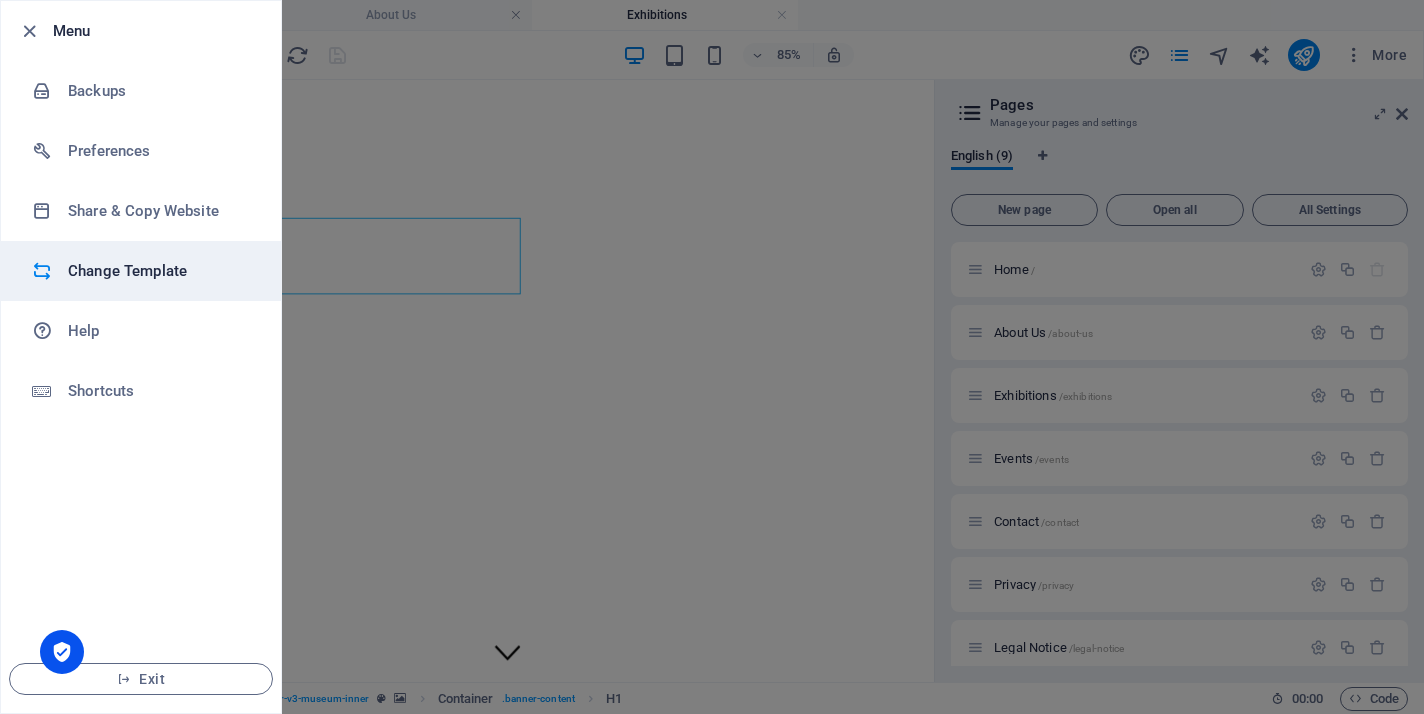 click on "Change Template" at bounding box center [160, 271] 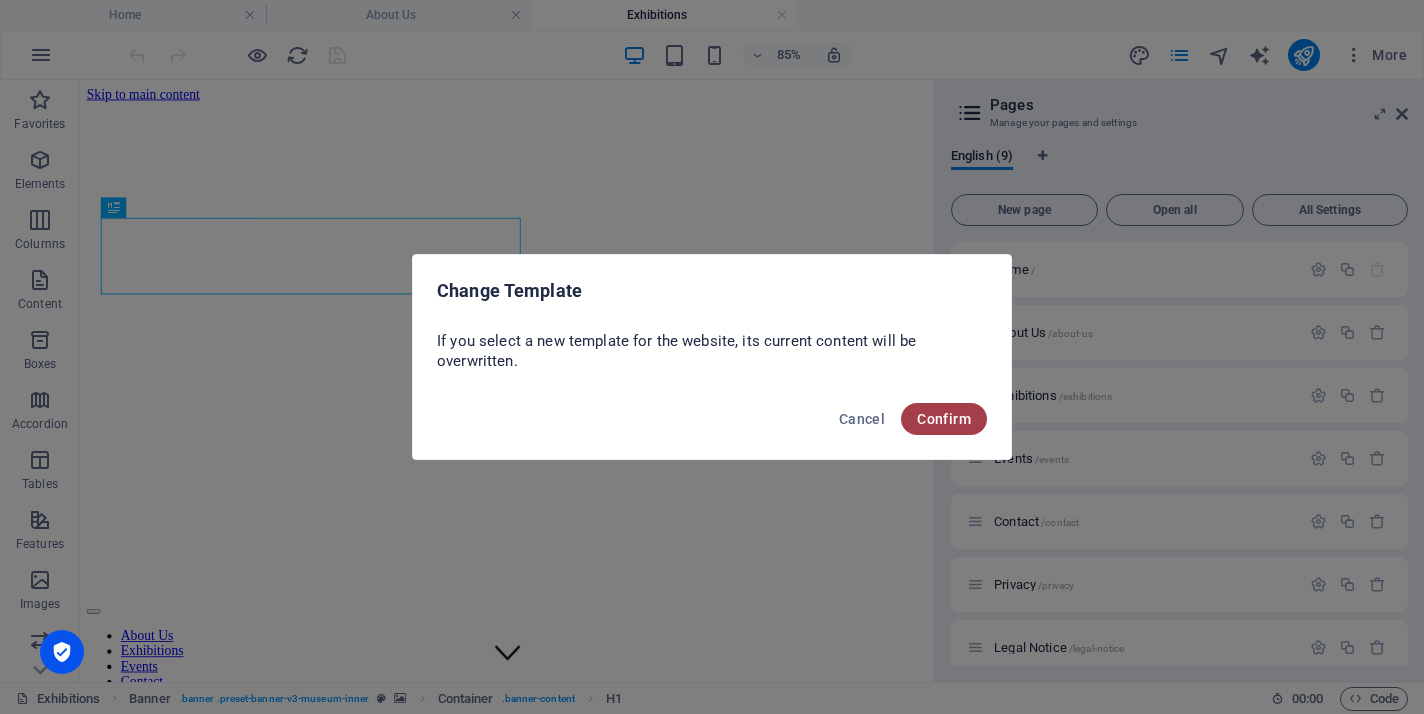 click on "Confirm" at bounding box center (944, 419) 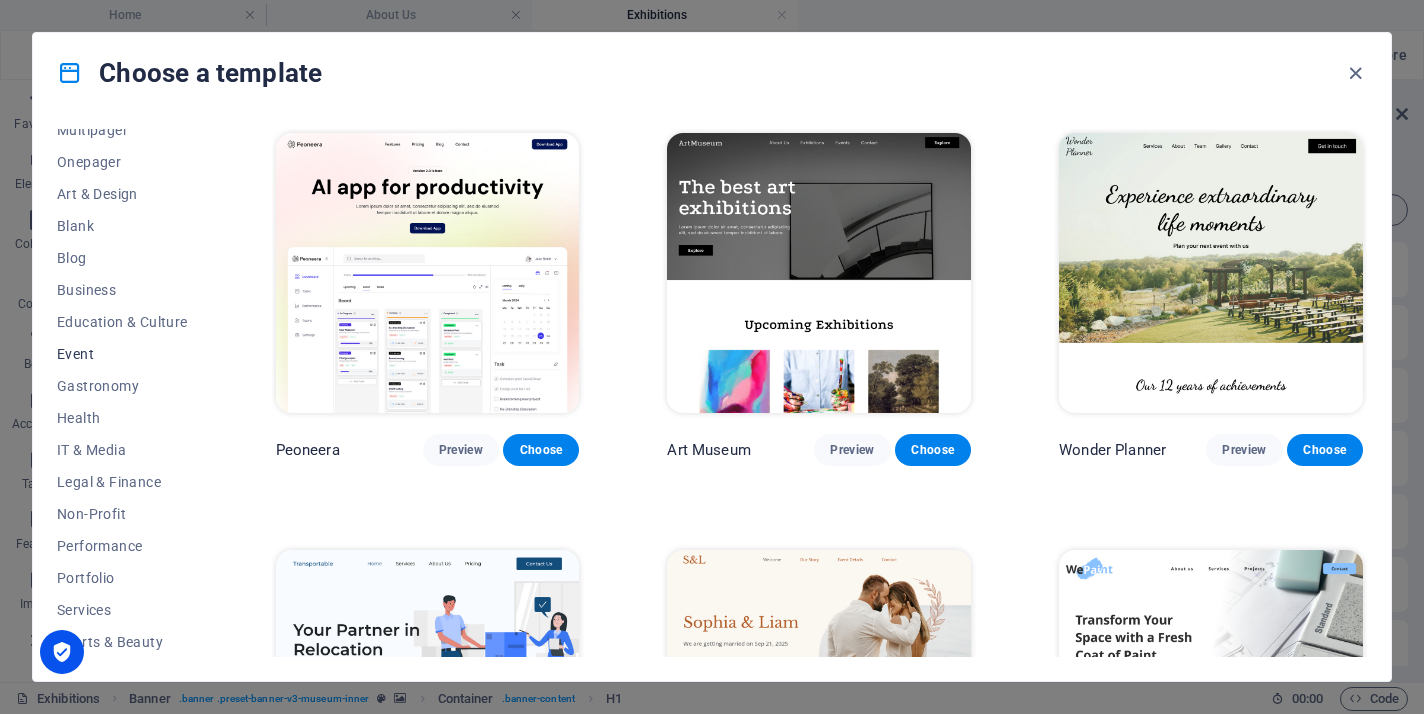 scroll, scrollTop: 177, scrollLeft: 0, axis: vertical 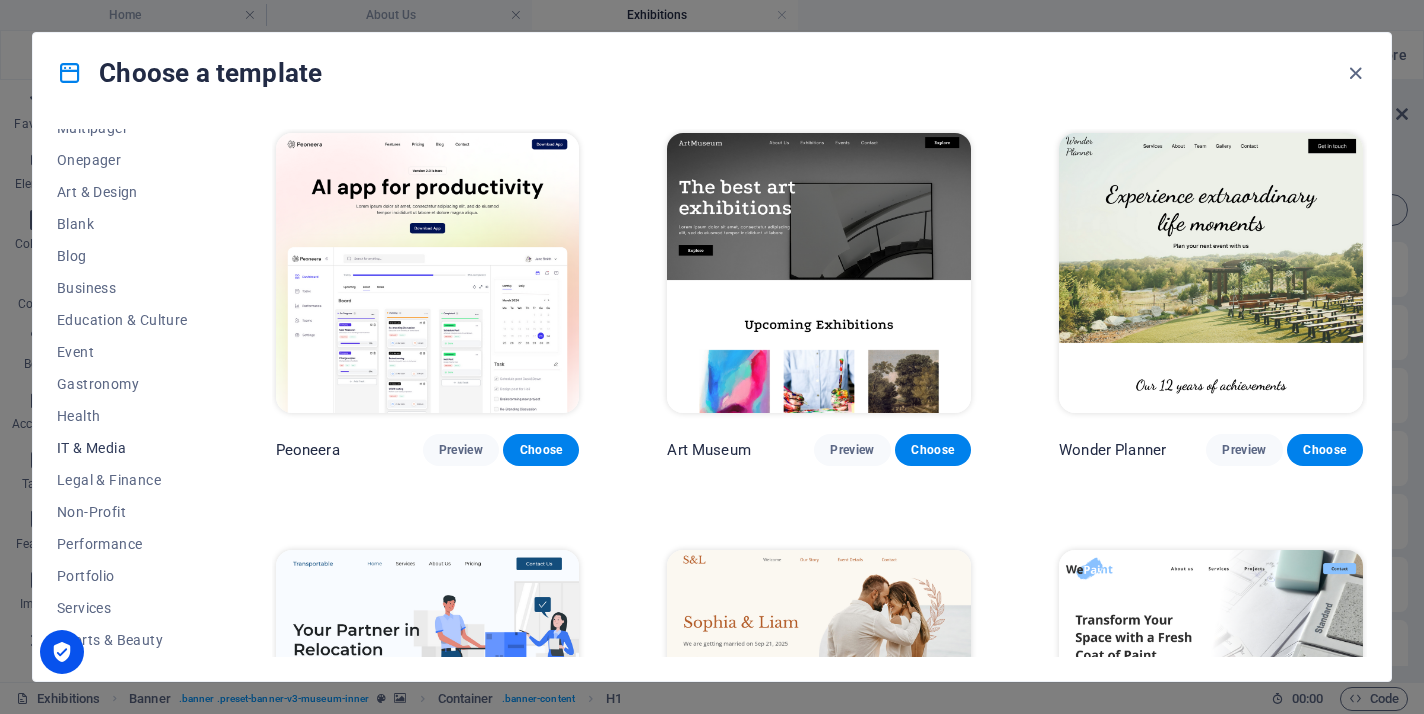 click on "IT & Media" at bounding box center (122, 448) 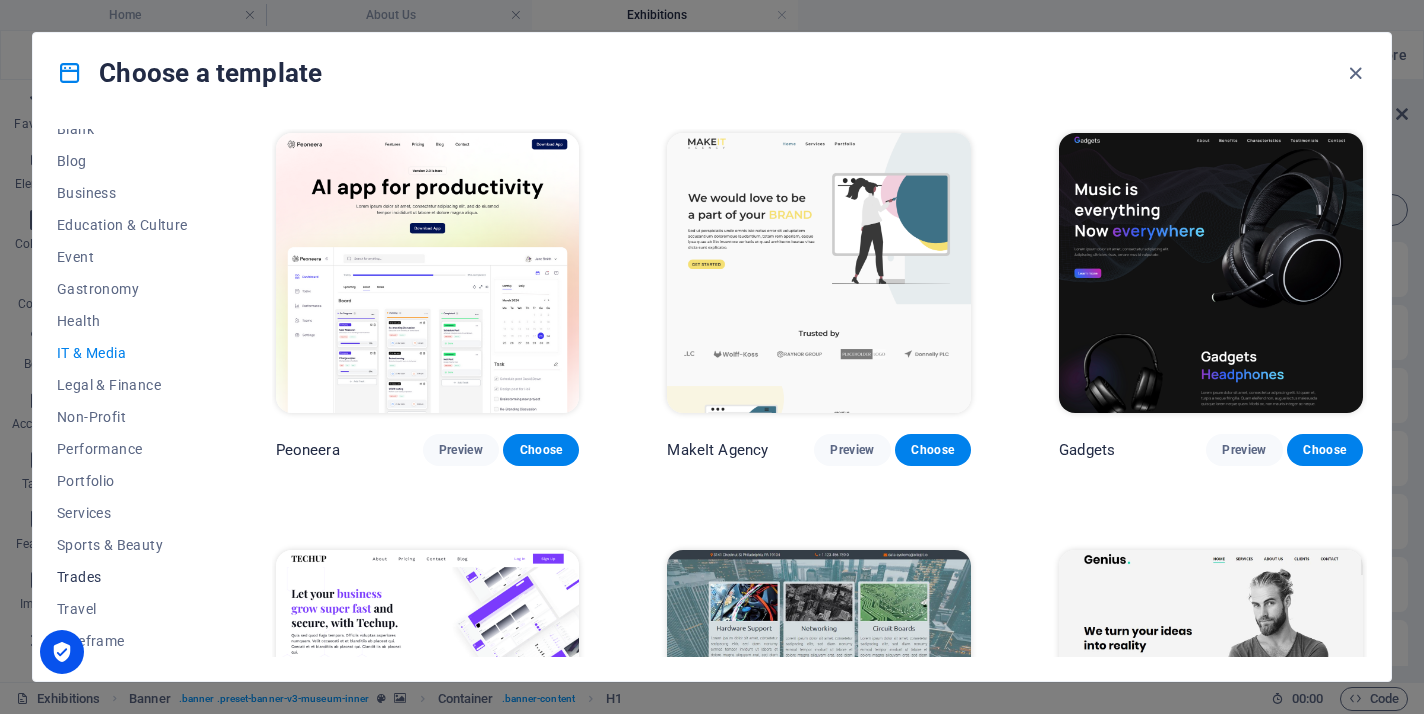 scroll, scrollTop: 272, scrollLeft: 0, axis: vertical 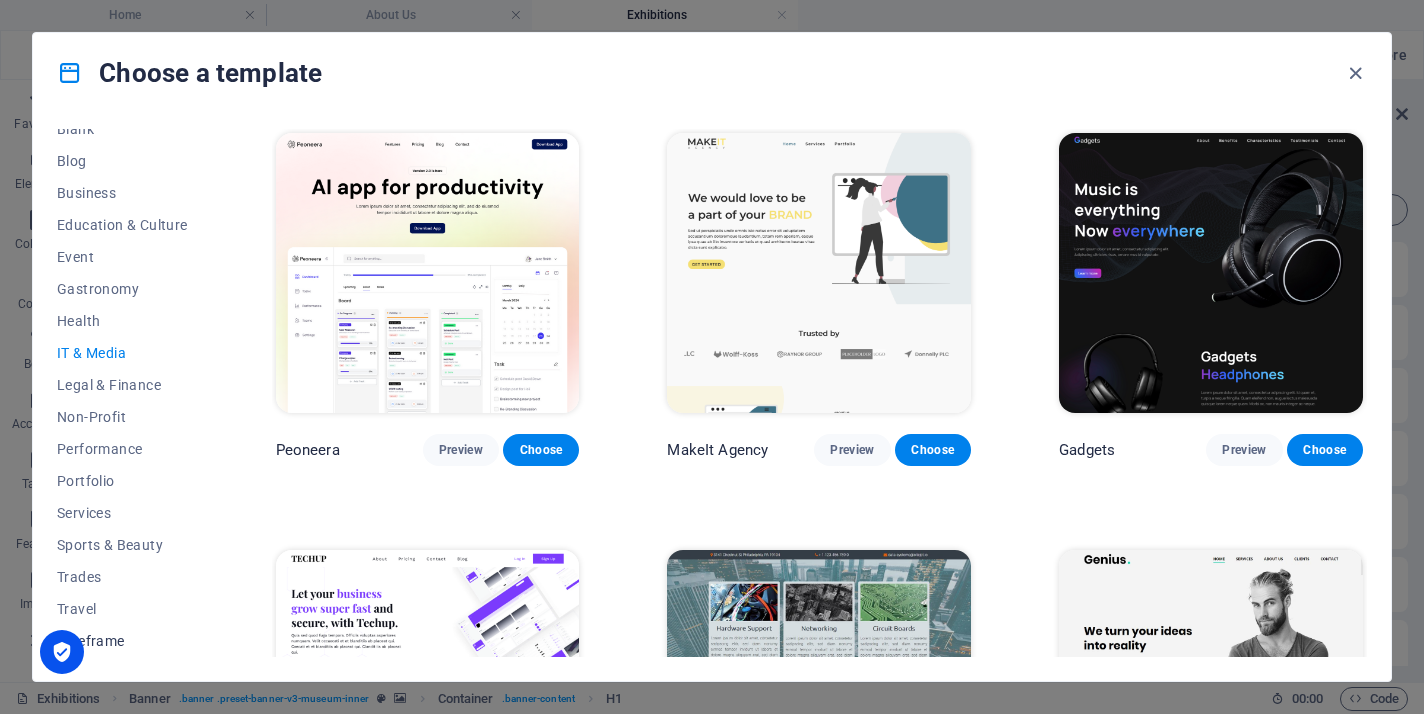 click on "Wireframe" at bounding box center (122, 641) 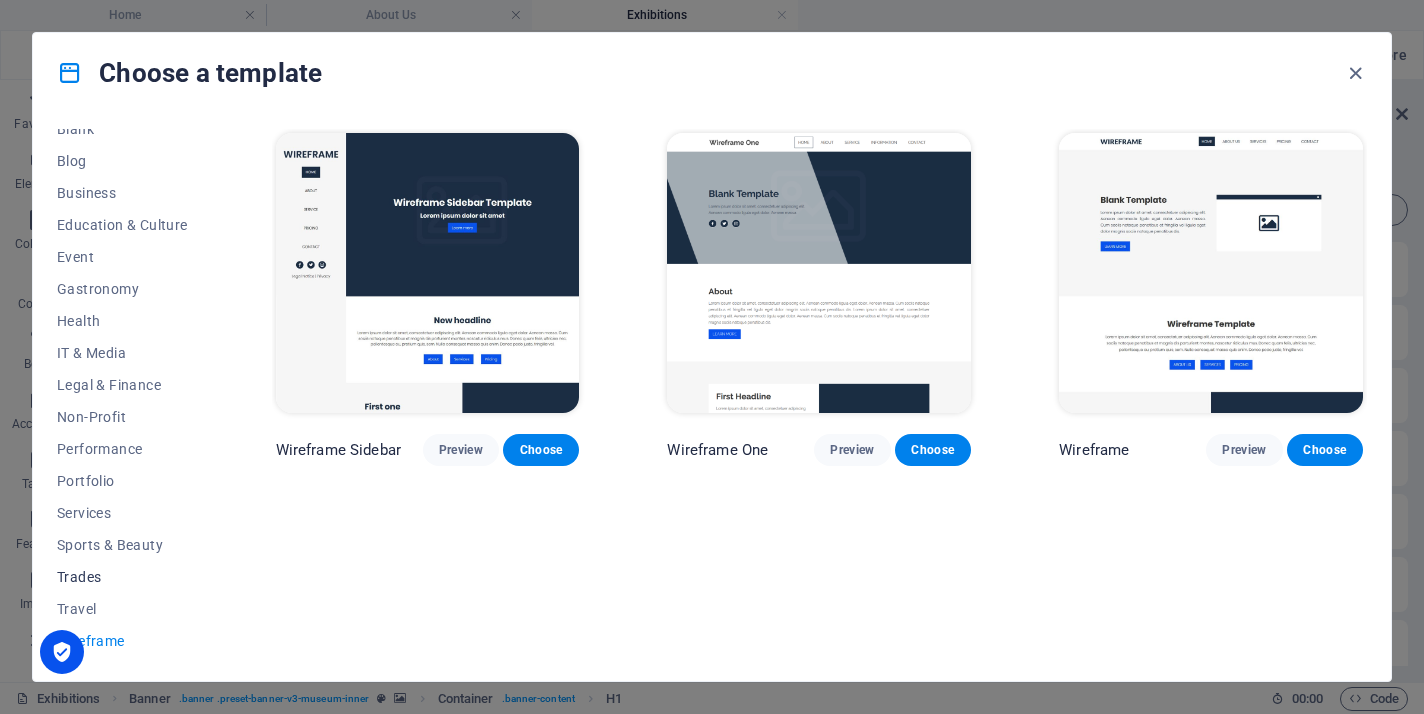 scroll, scrollTop: 272, scrollLeft: 0, axis: vertical 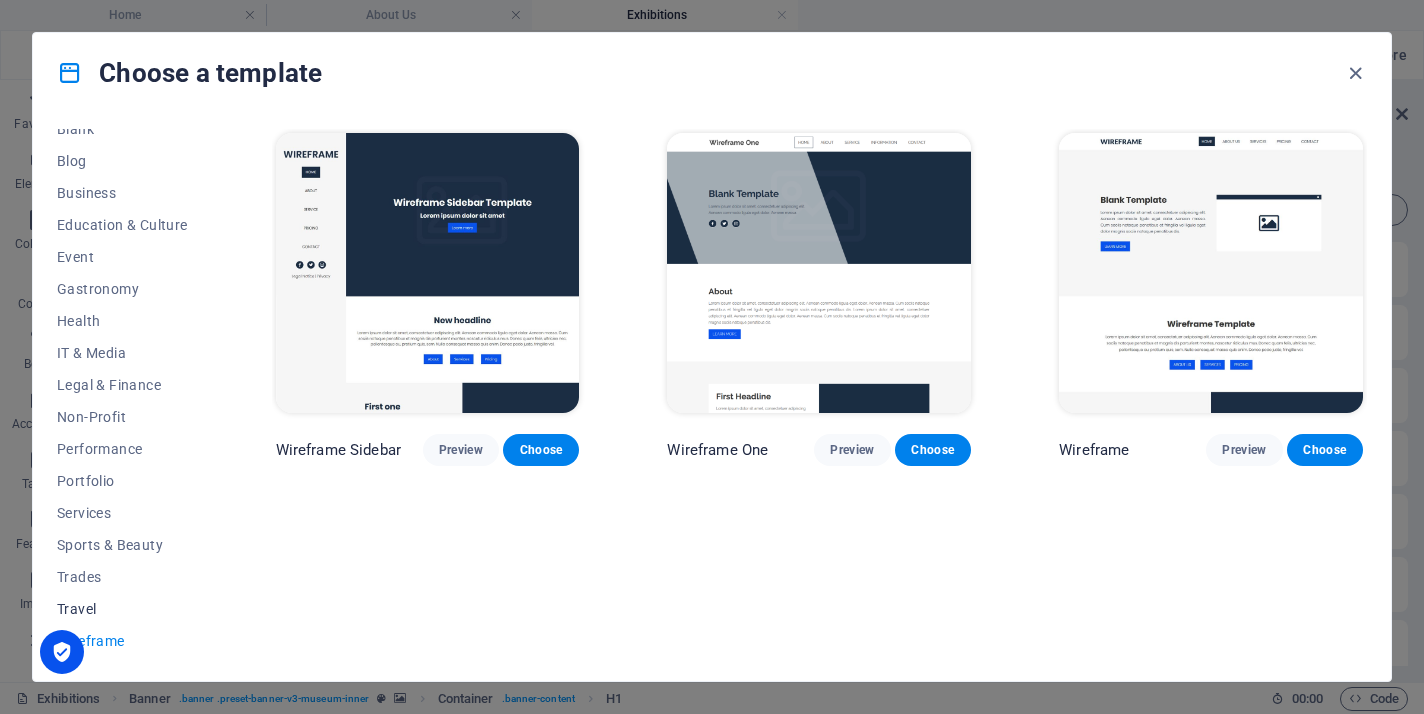 click on "Travel" at bounding box center [122, 609] 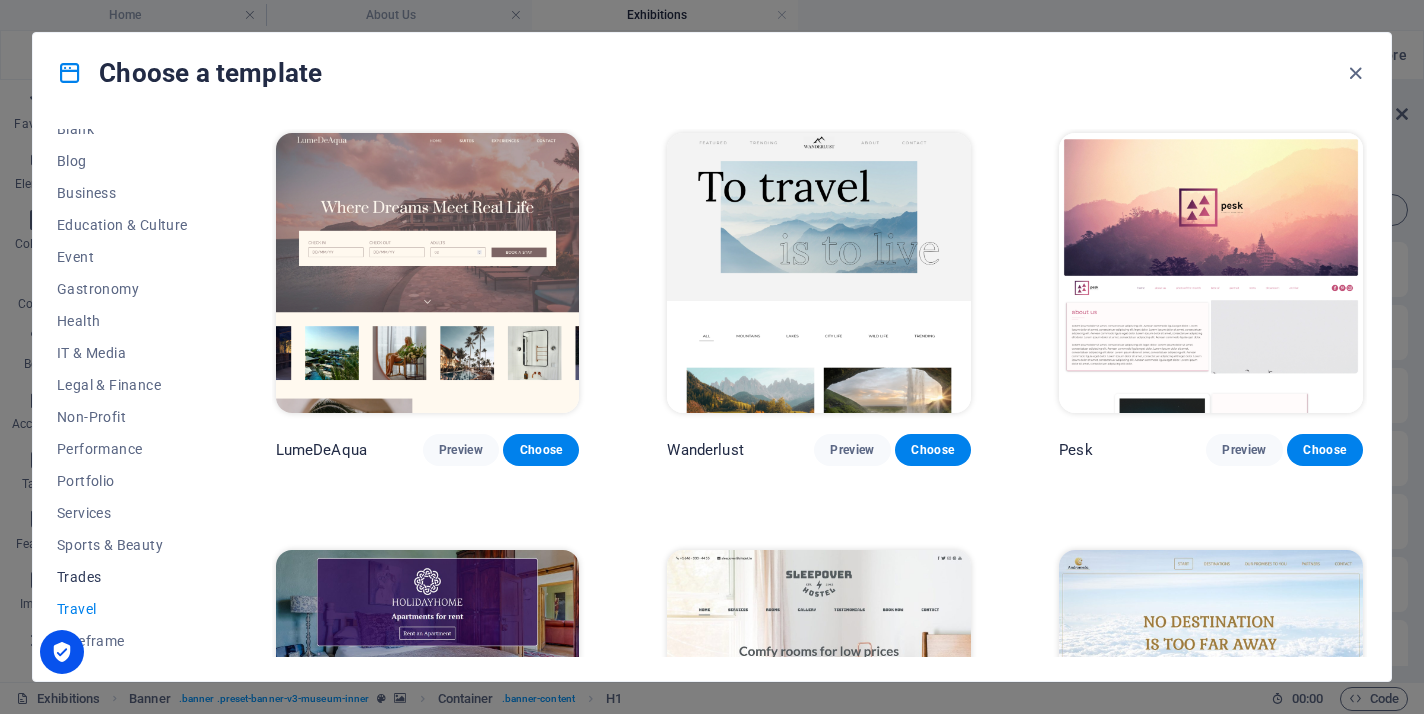 click on "Trades" at bounding box center [122, 577] 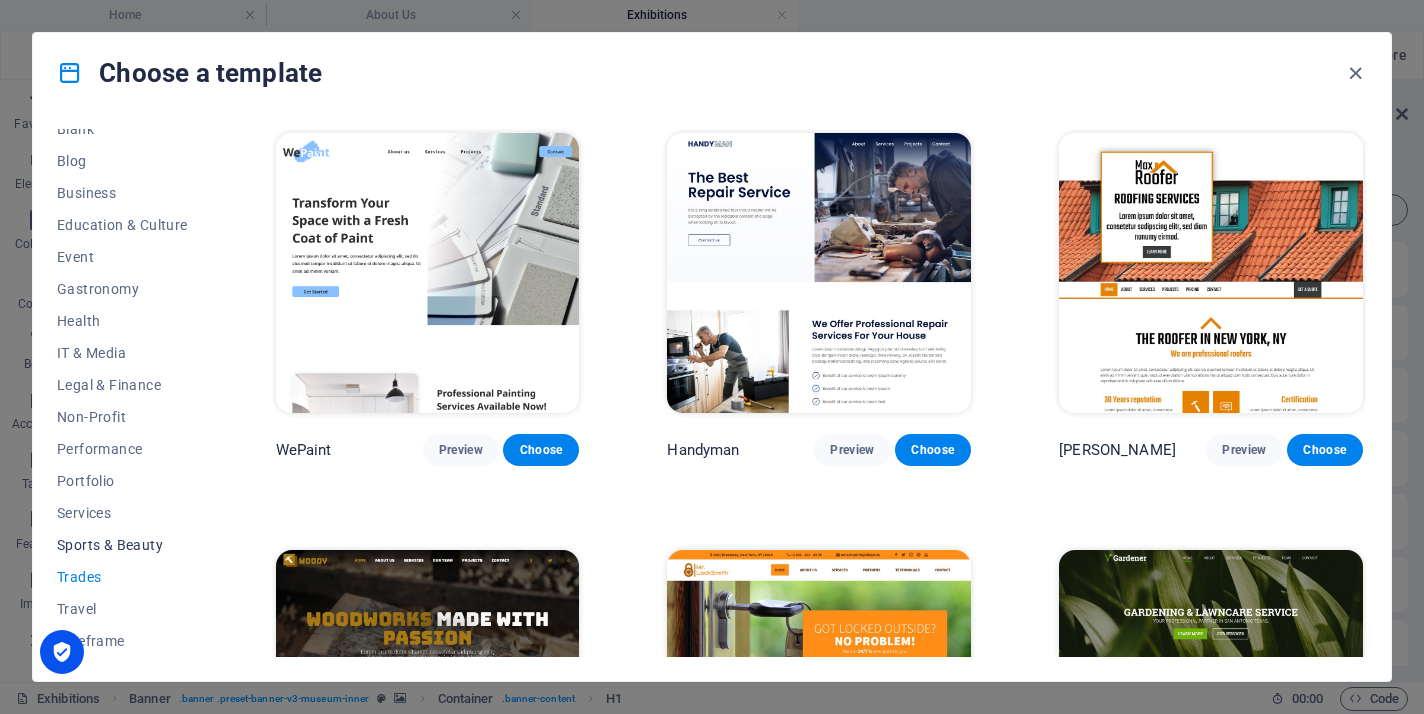 click on "Sports & Beauty" at bounding box center [122, 545] 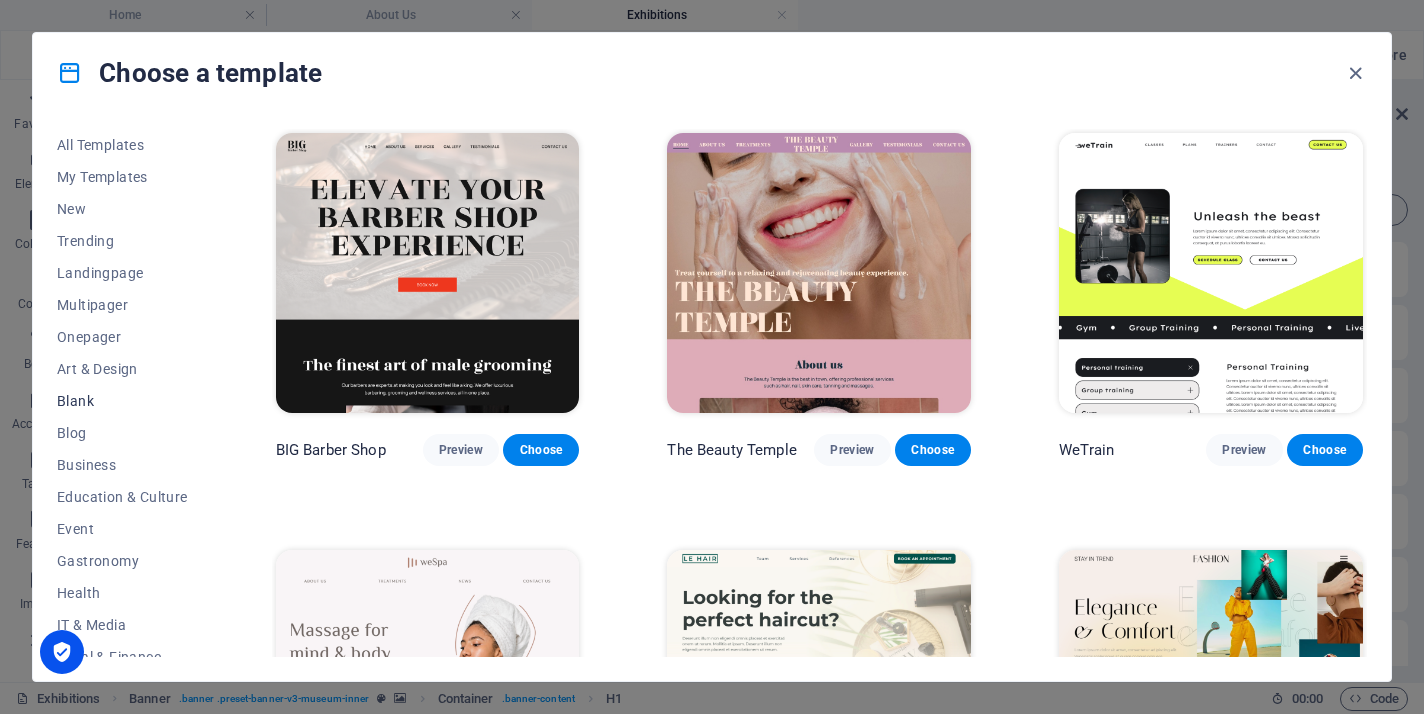 scroll, scrollTop: 0, scrollLeft: 0, axis: both 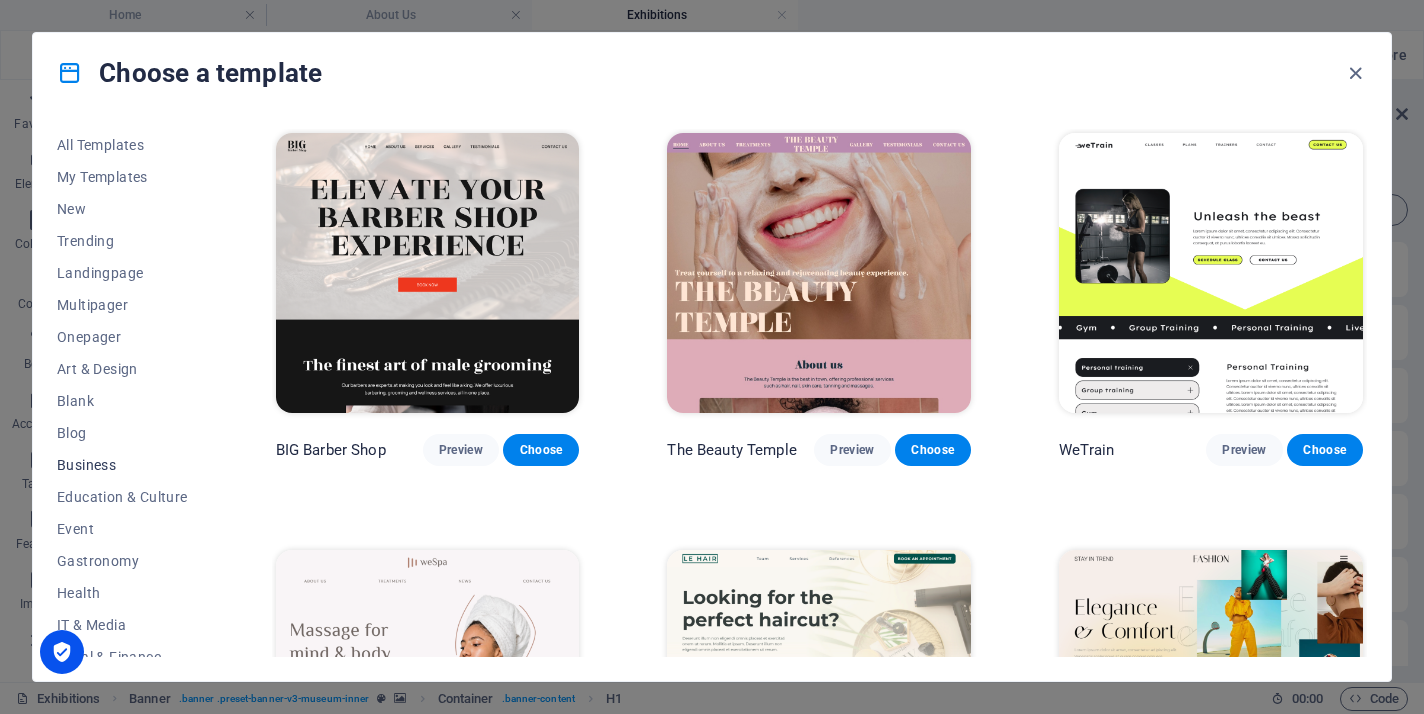 click on "Business" at bounding box center (122, 465) 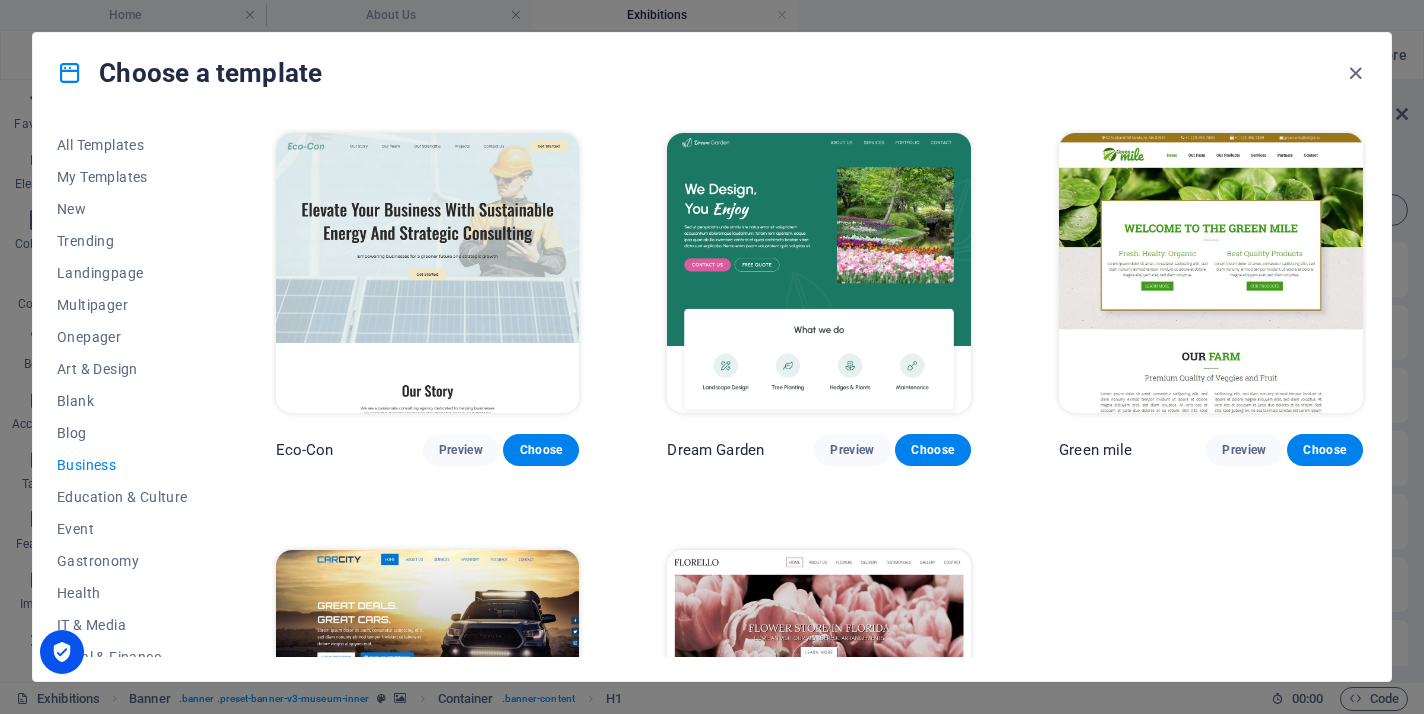 scroll, scrollTop: 0, scrollLeft: 0, axis: both 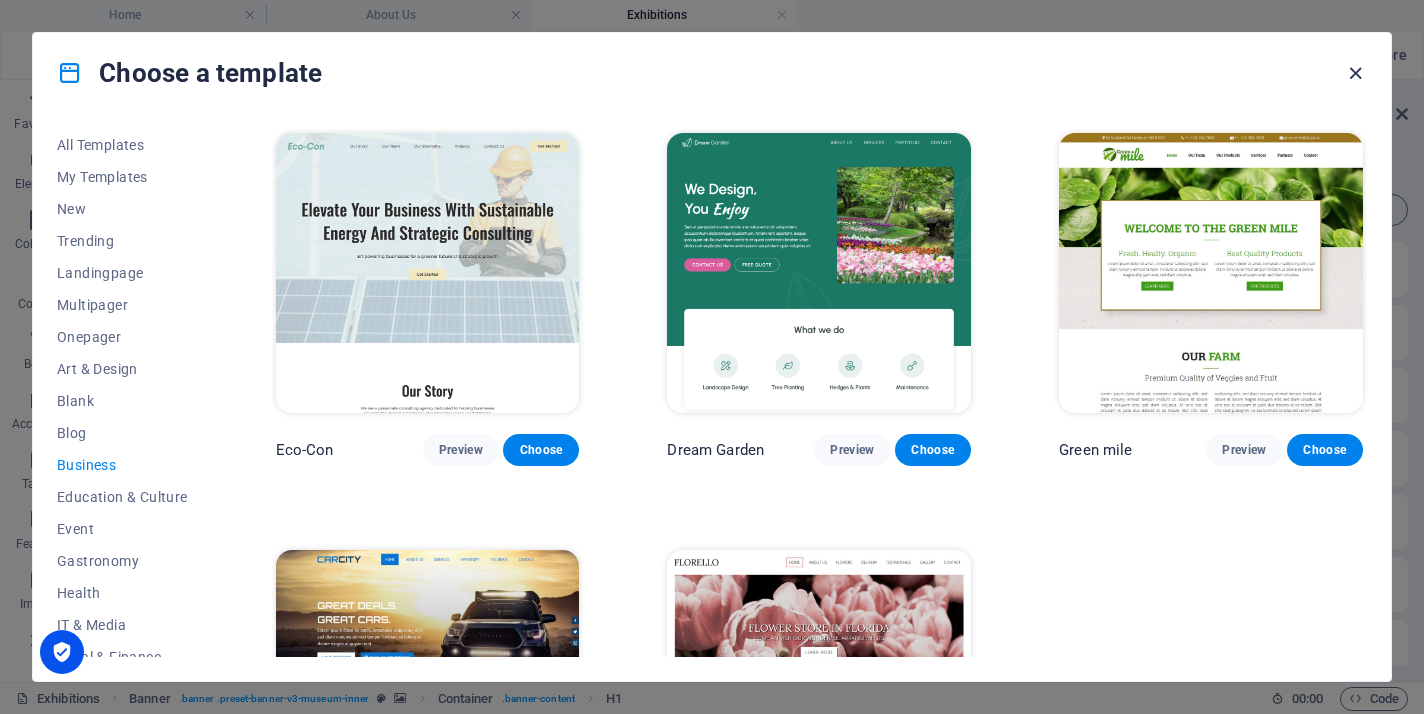 click at bounding box center [1355, 73] 